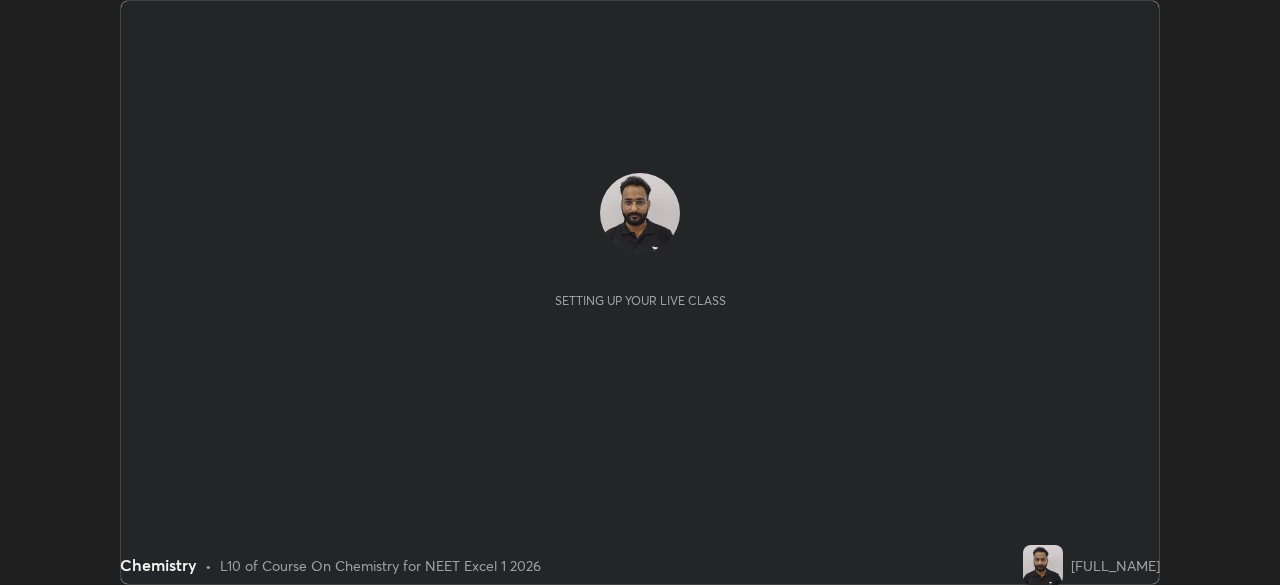 scroll, scrollTop: 0, scrollLeft: 0, axis: both 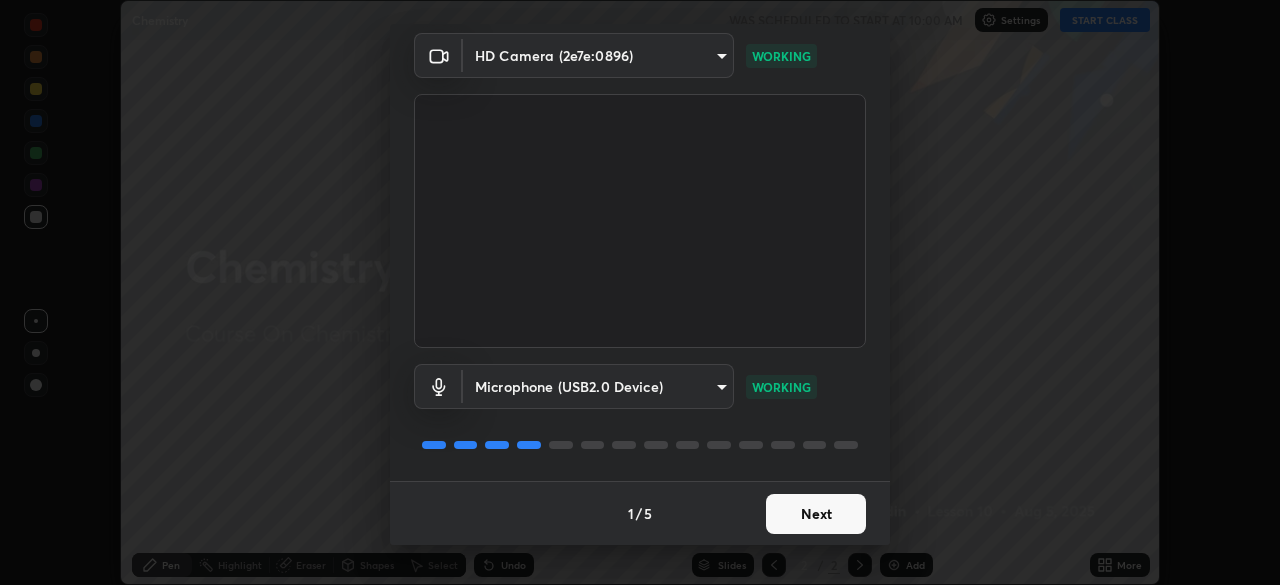 click on "Next" at bounding box center [816, 514] 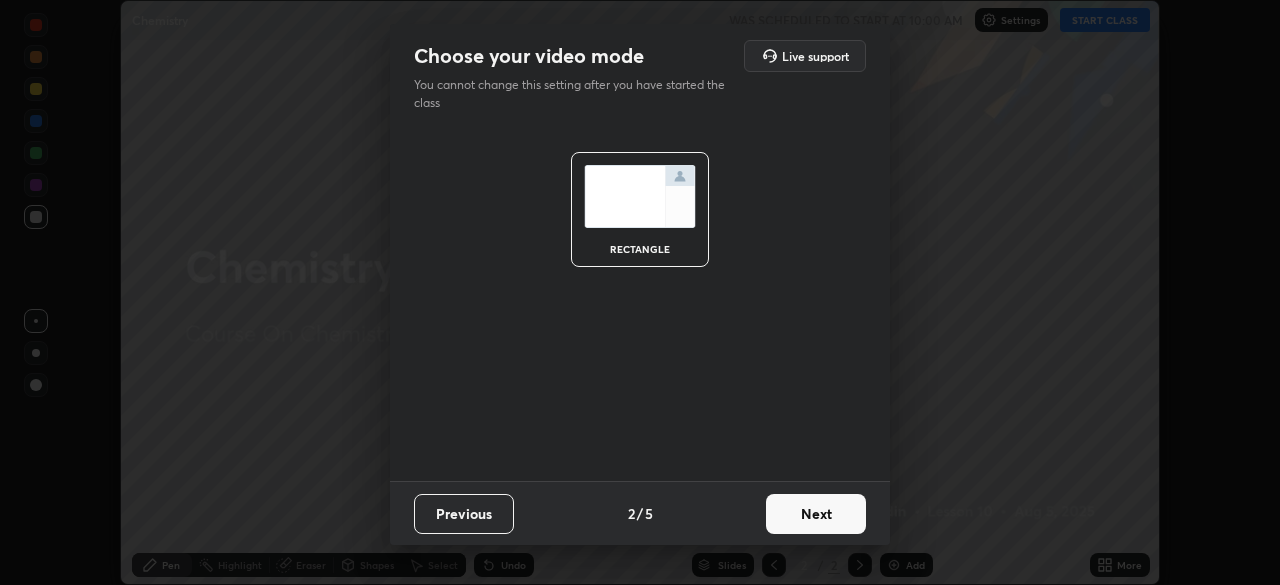 scroll, scrollTop: 0, scrollLeft: 0, axis: both 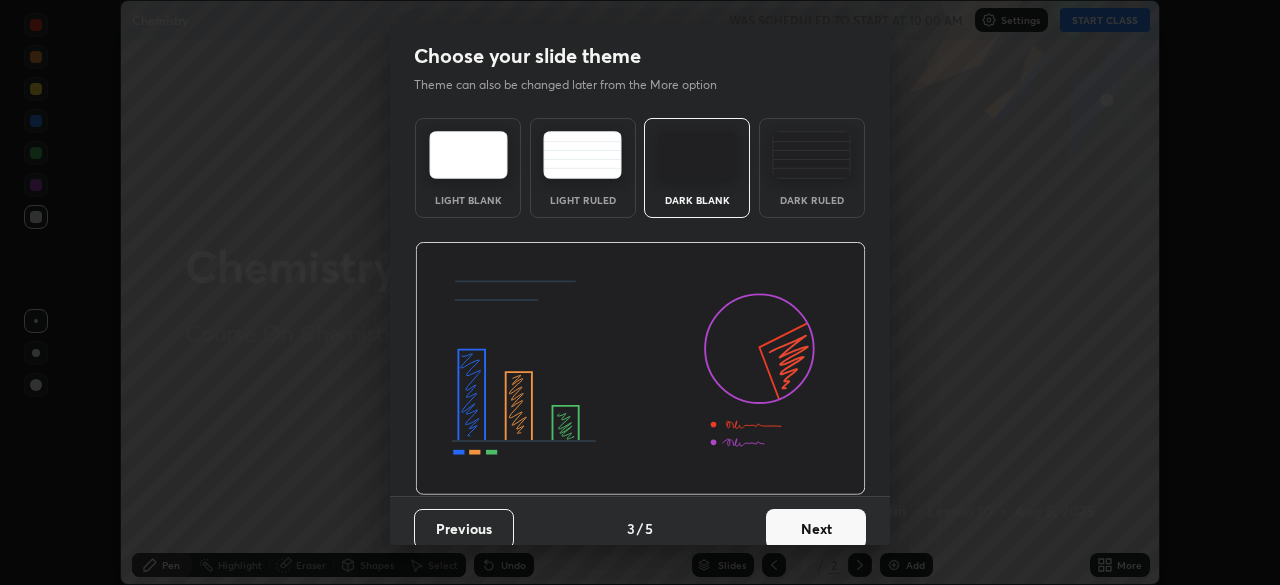 click on "Next" at bounding box center [816, 529] 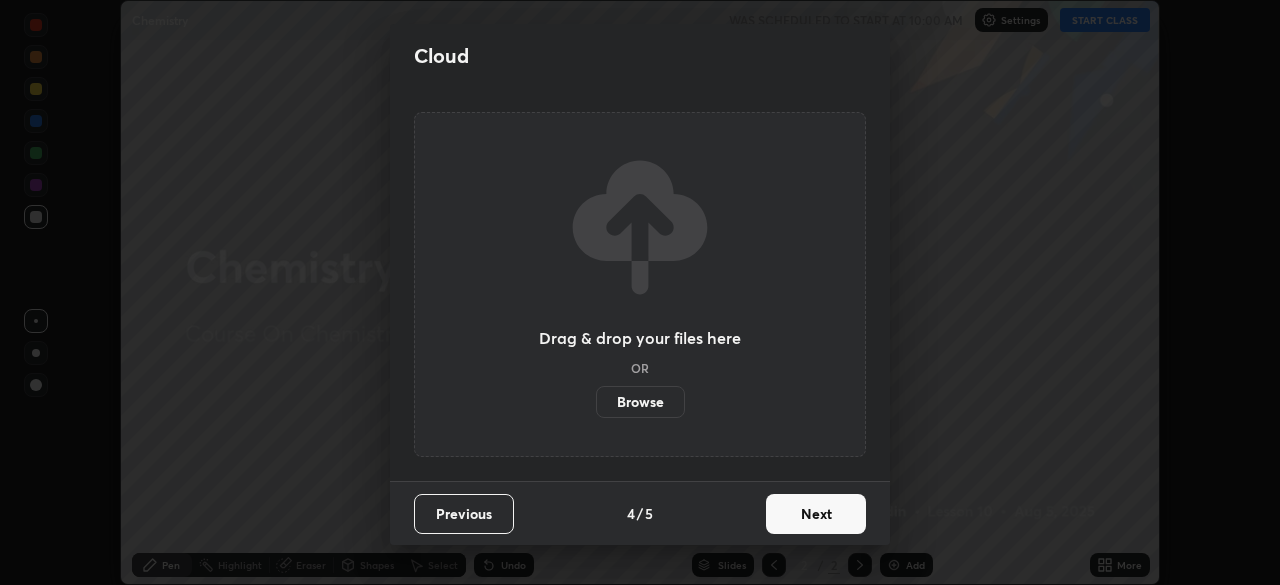 click on "Next" at bounding box center (816, 514) 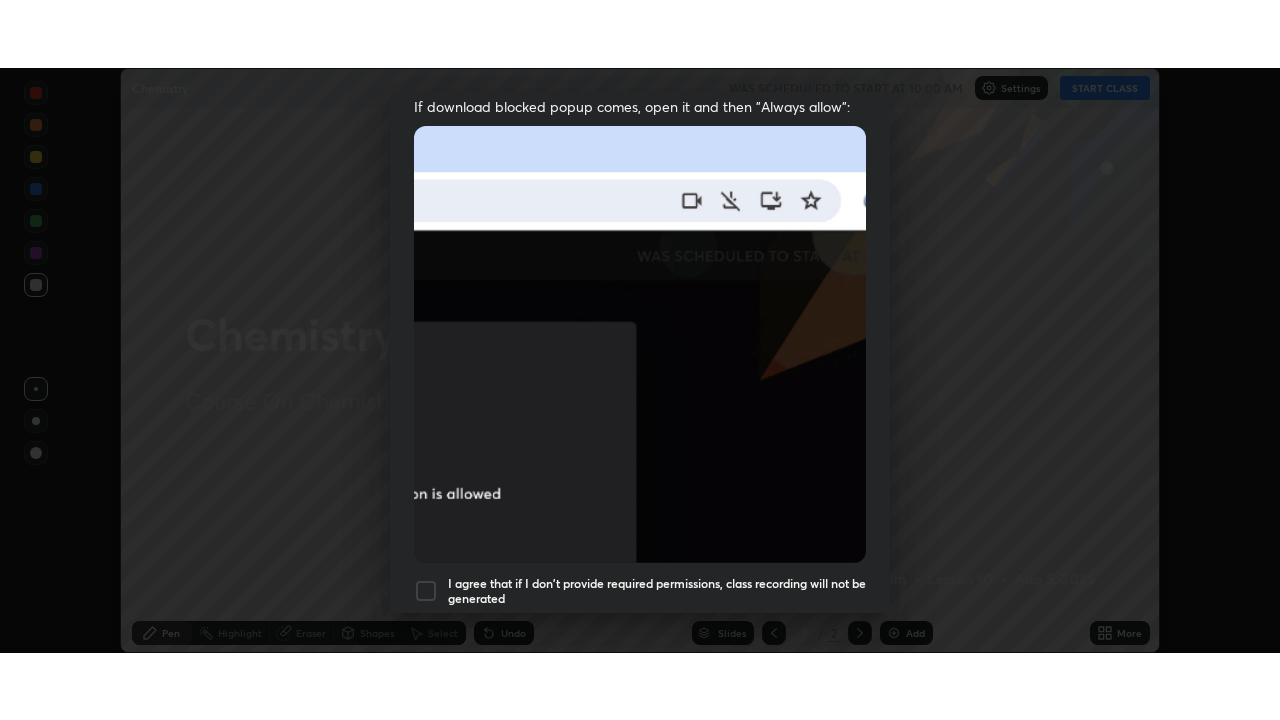 scroll, scrollTop: 479, scrollLeft: 0, axis: vertical 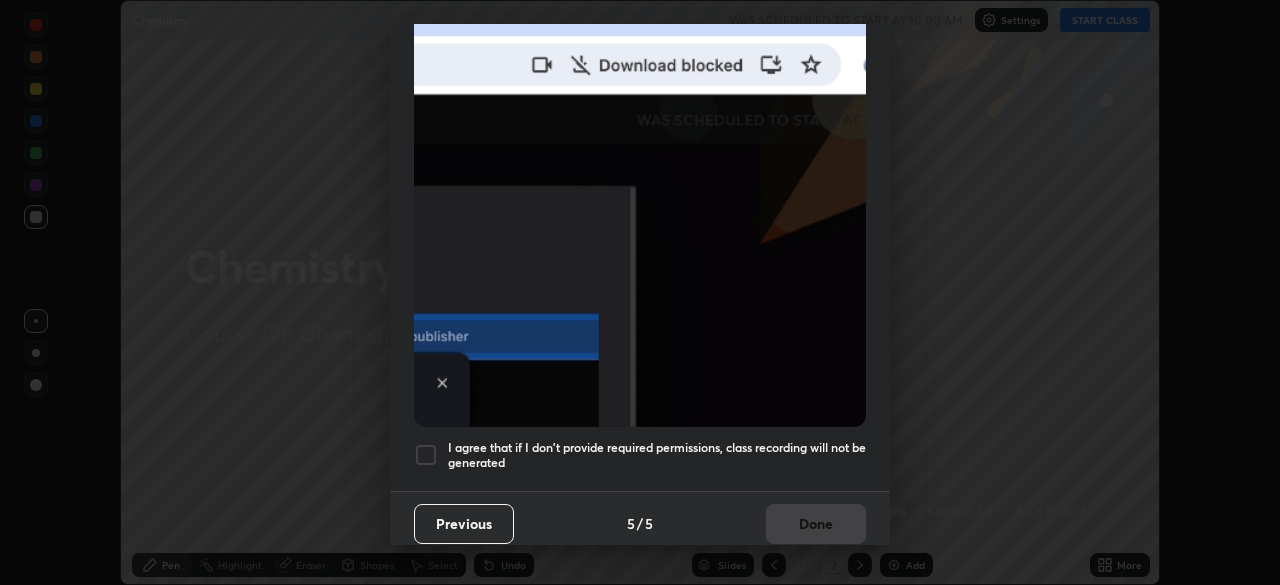 click at bounding box center (426, 455) 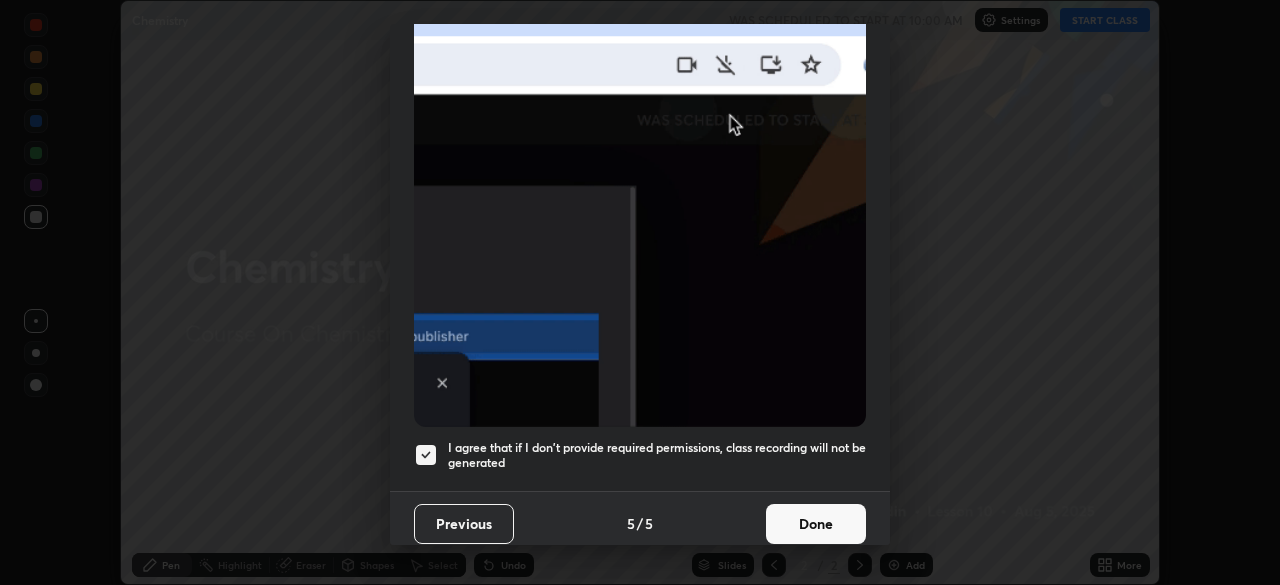 click on "Done" at bounding box center (816, 524) 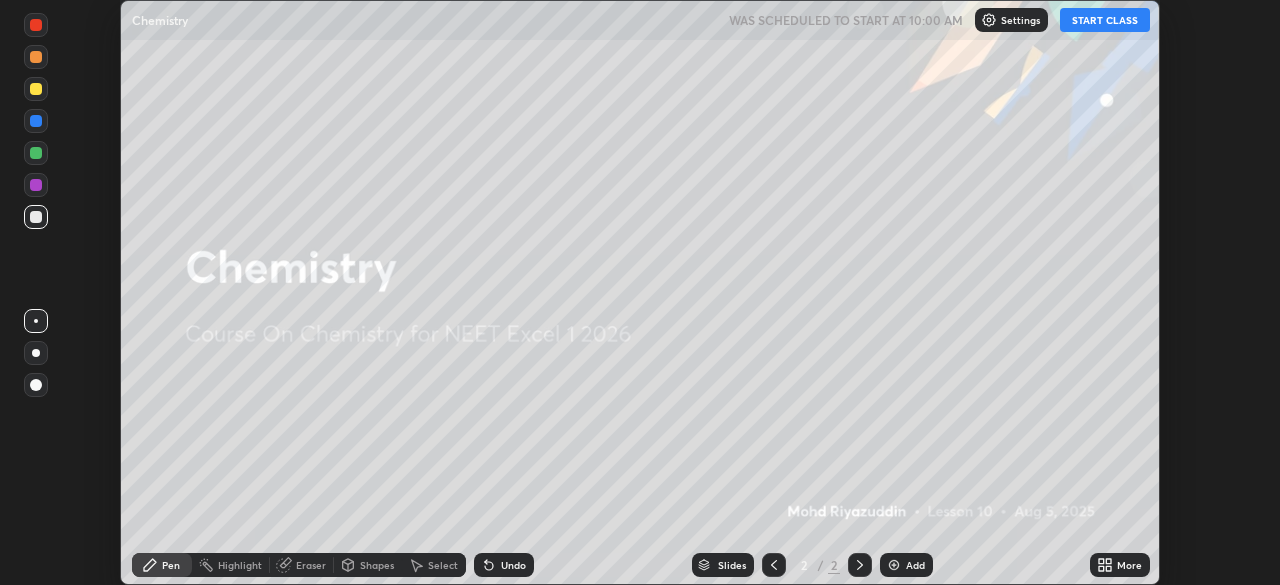 click on "START CLASS" at bounding box center (1105, 20) 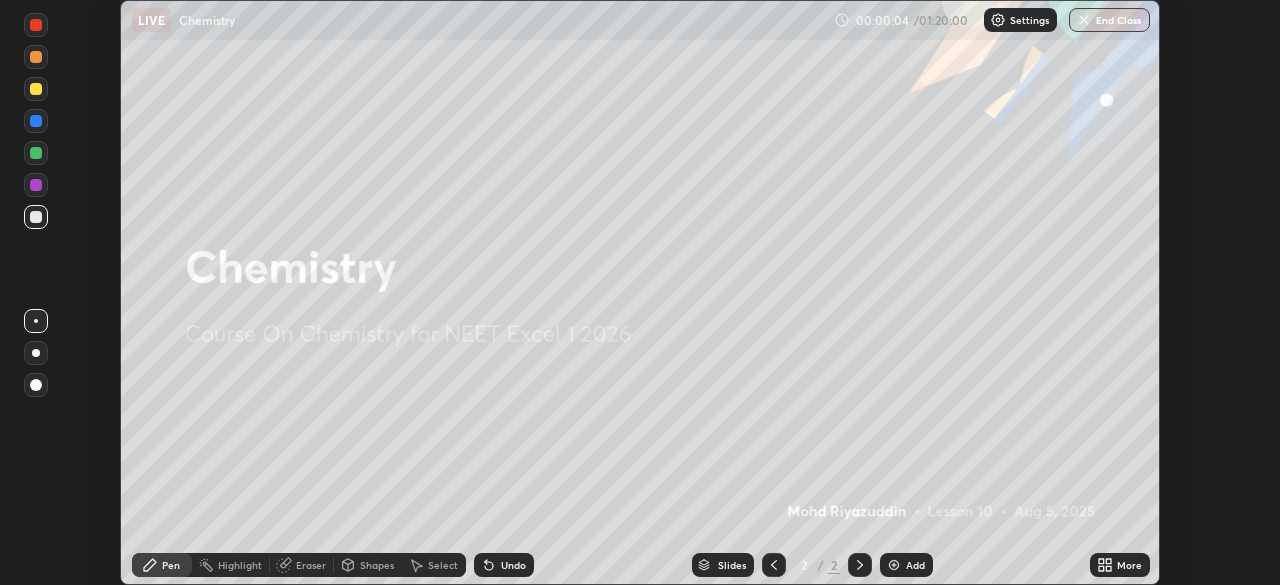 click at bounding box center (894, 565) 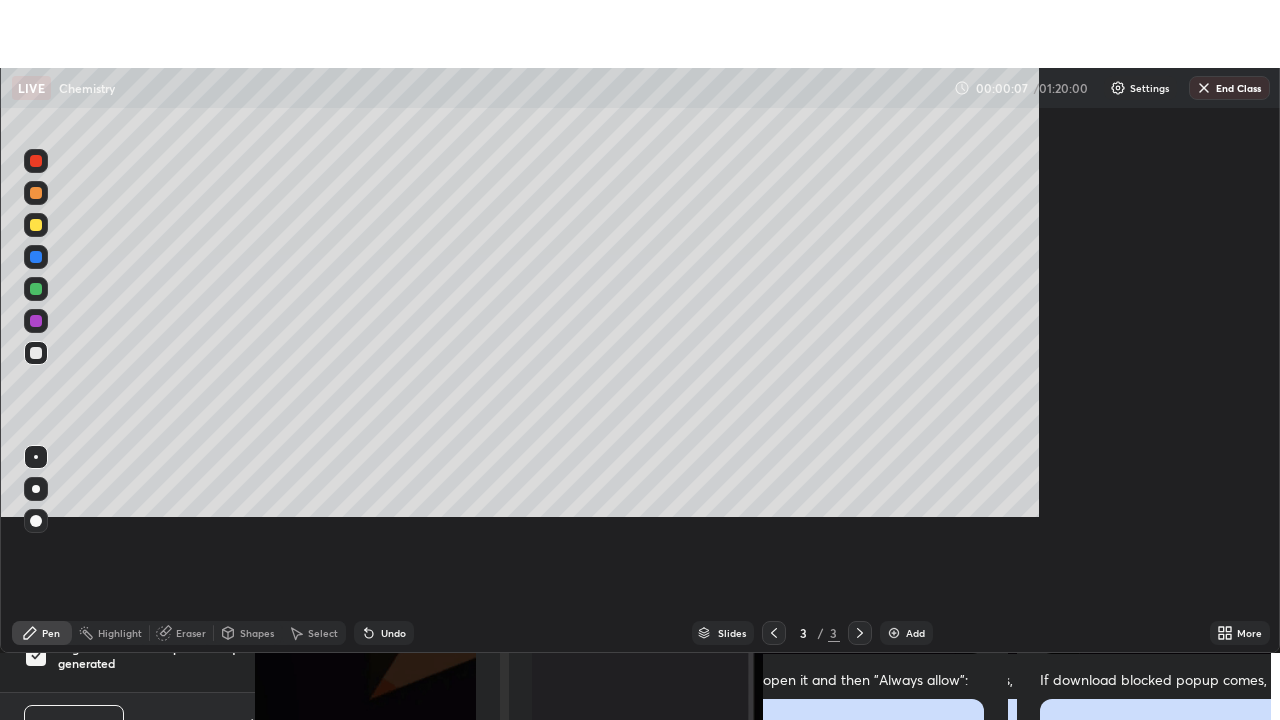 scroll, scrollTop: 99280, scrollLeft: 98720, axis: both 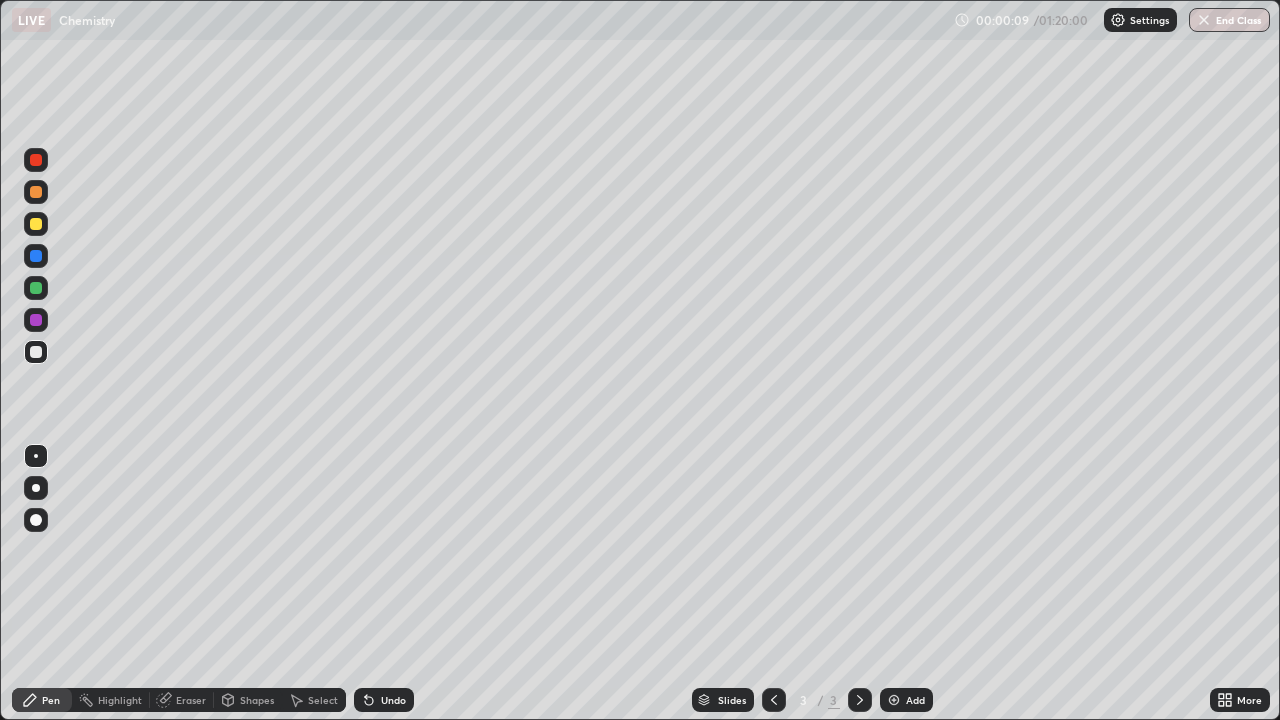 click 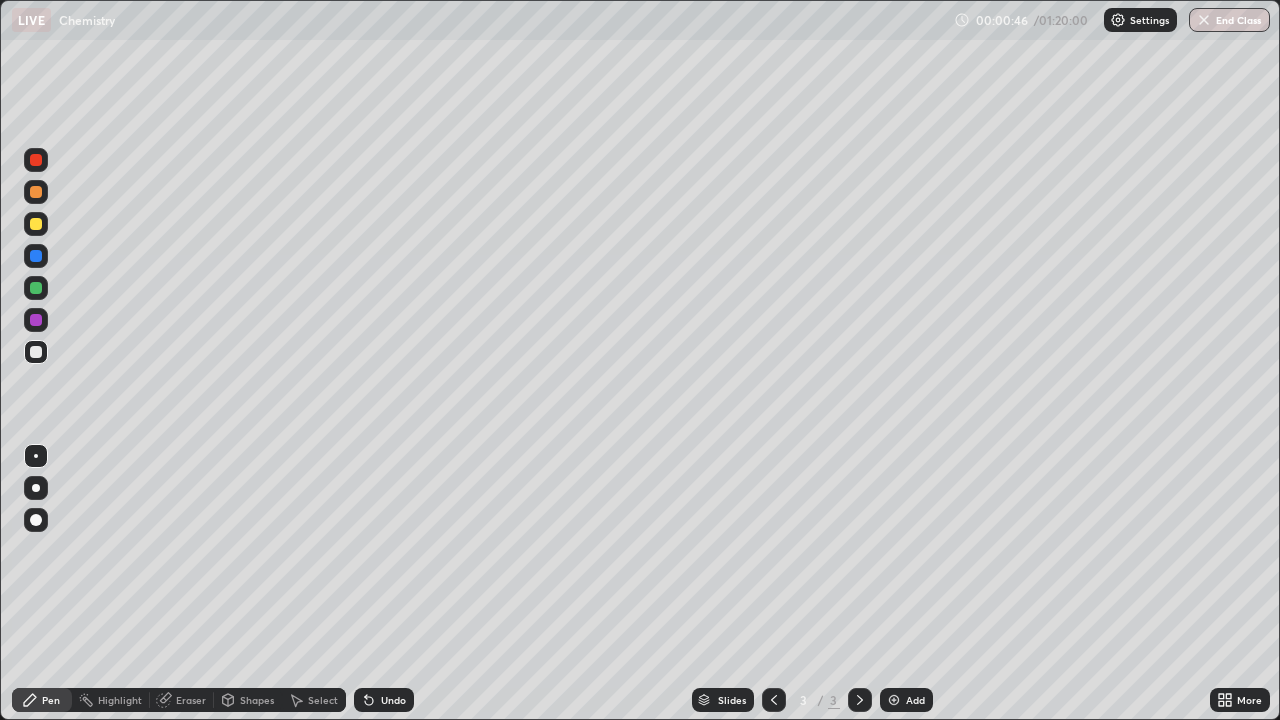 click 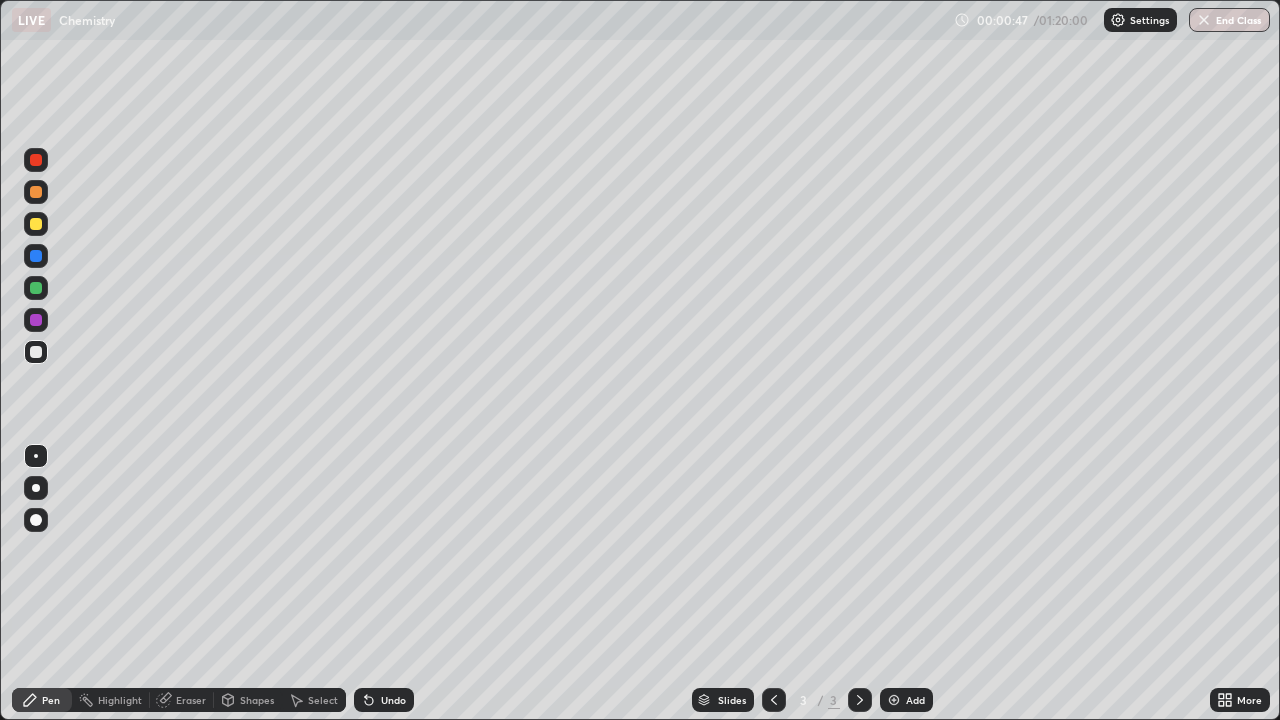 click 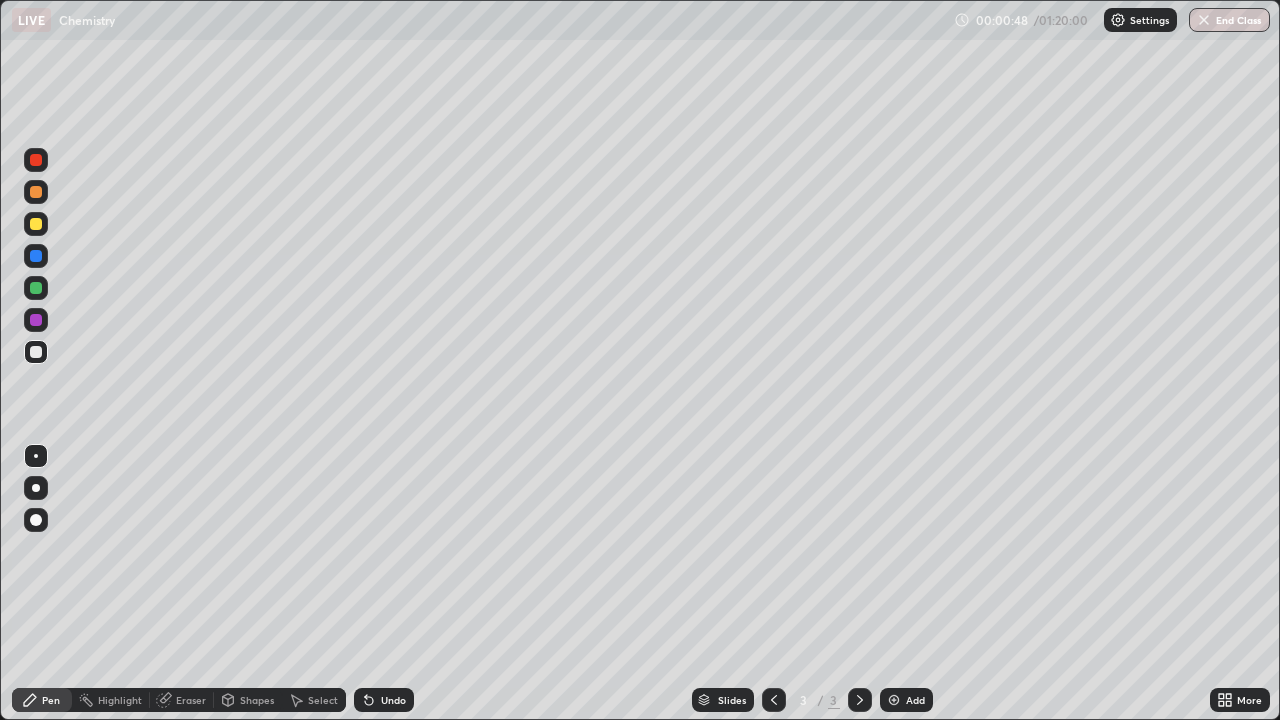 click 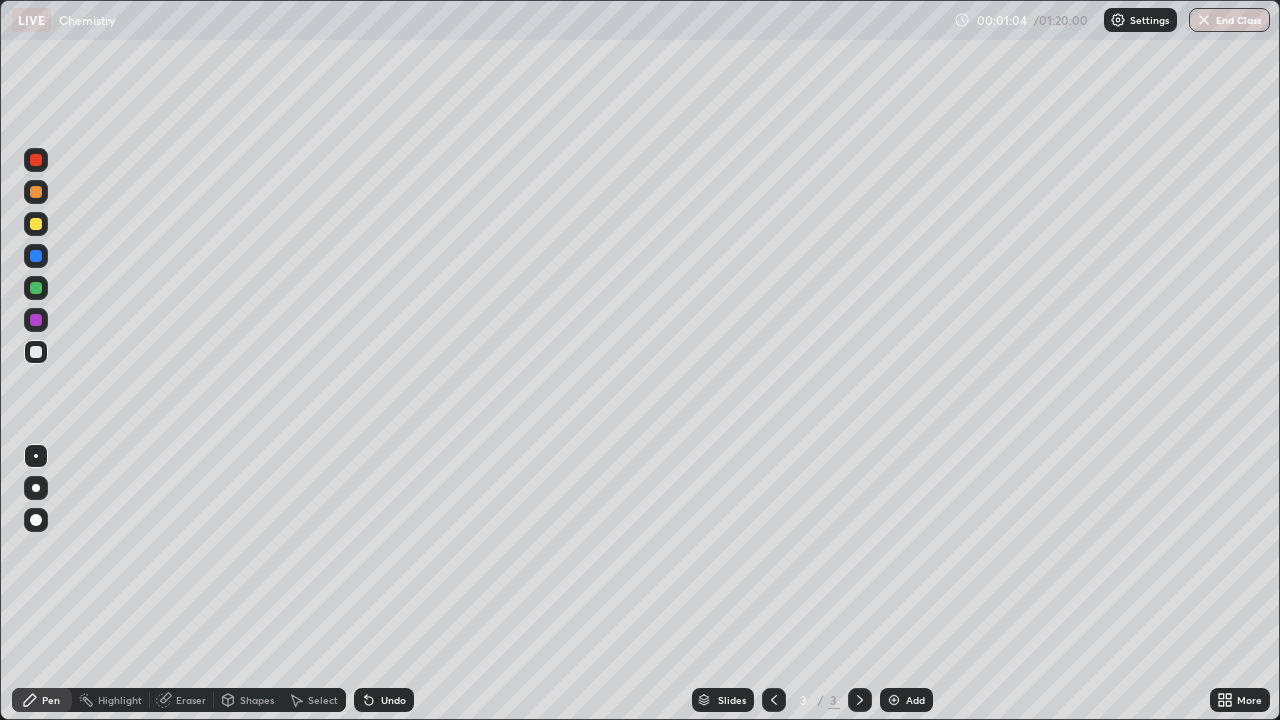click 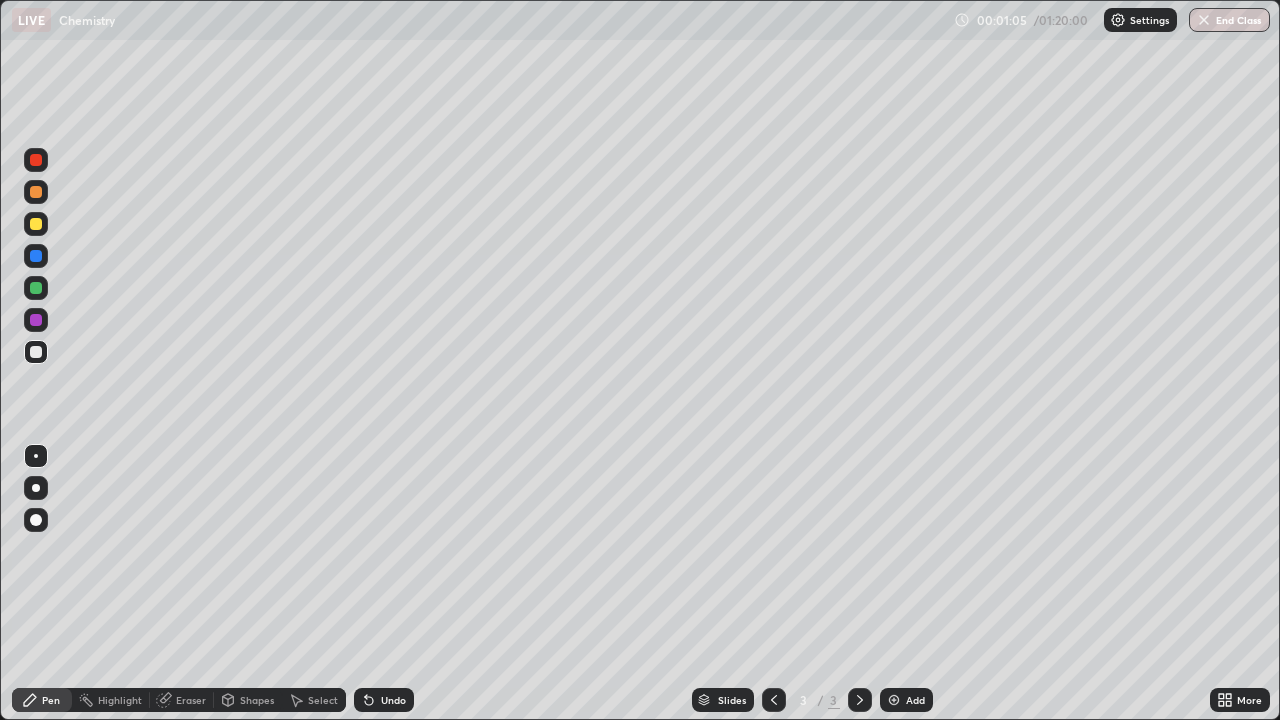 click 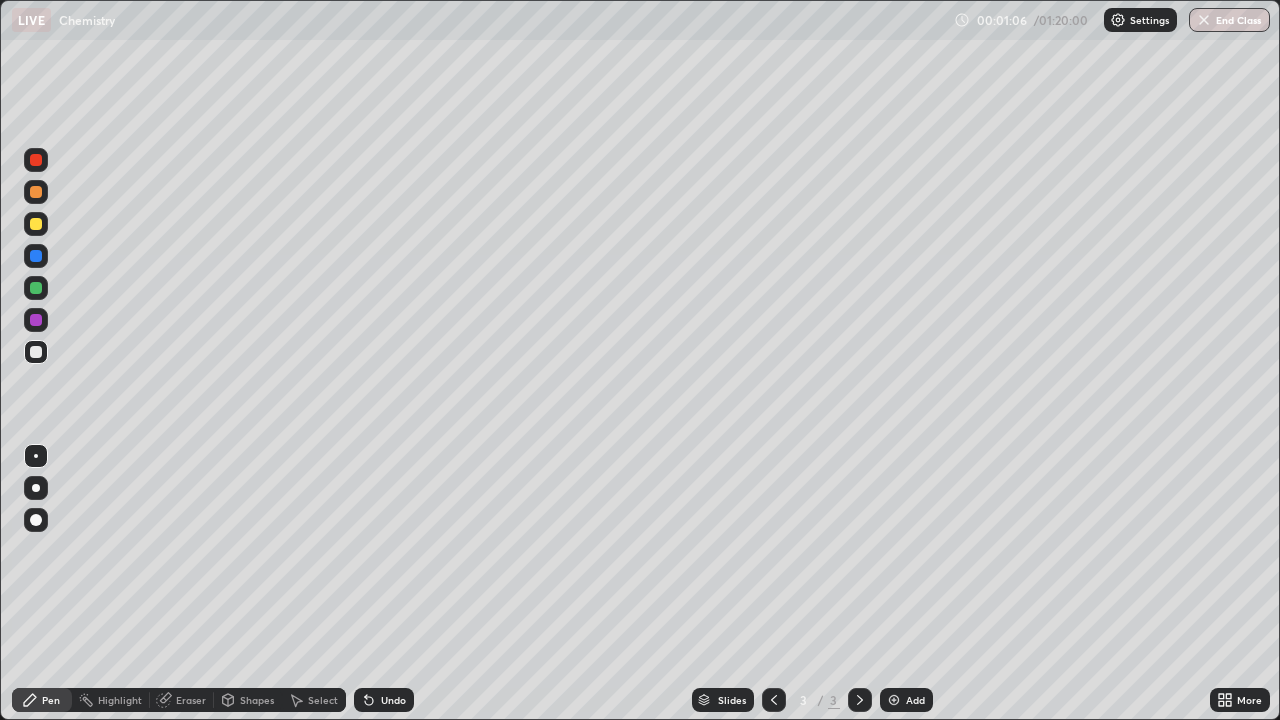 click on "Undo" at bounding box center (384, 700) 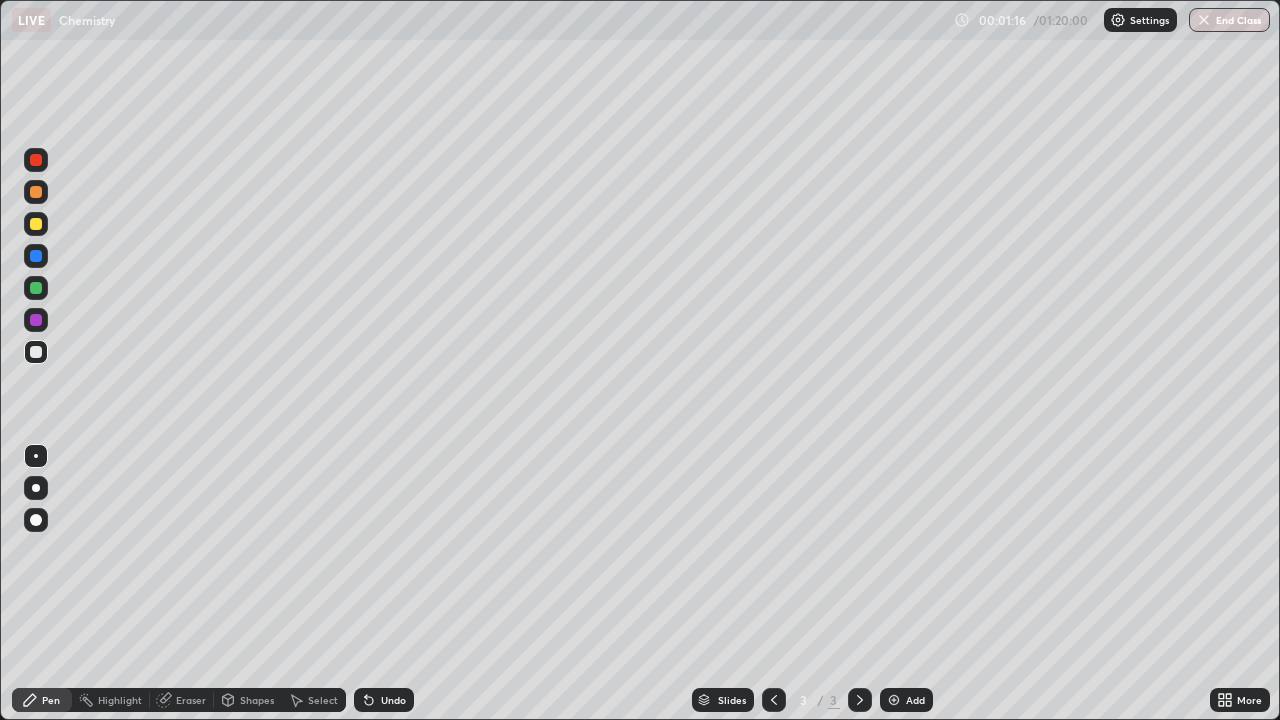 click 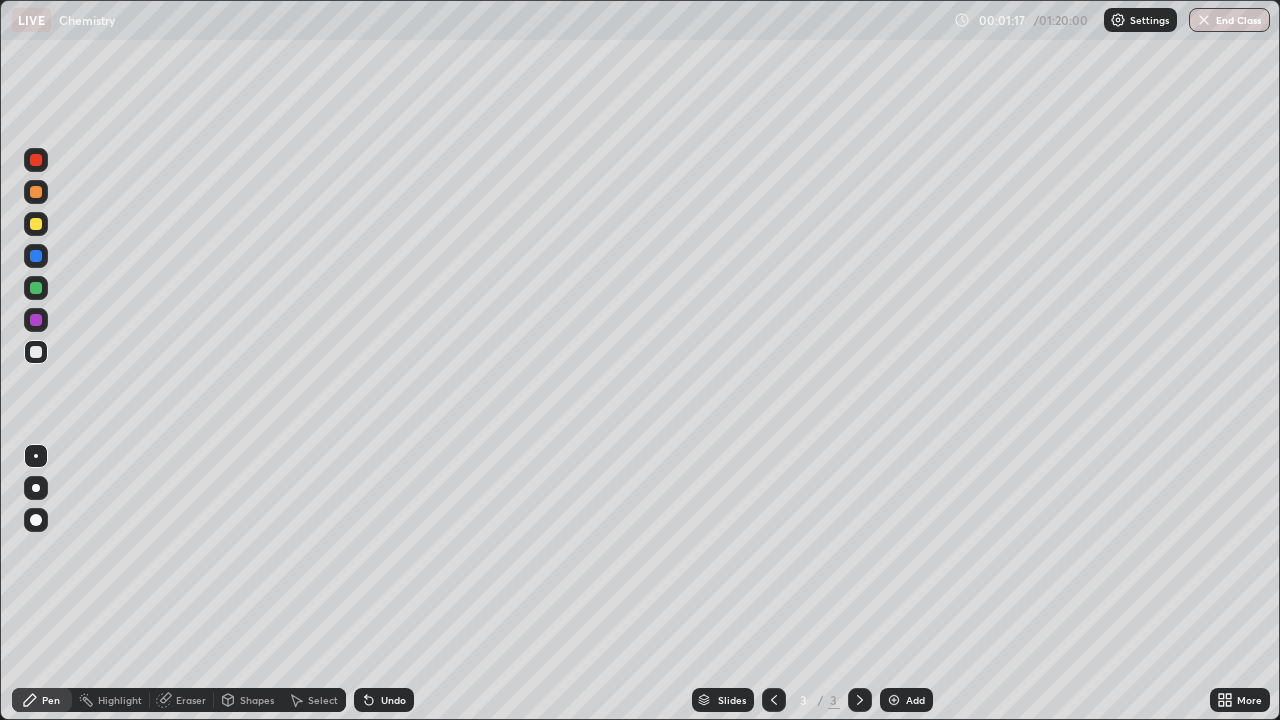 click 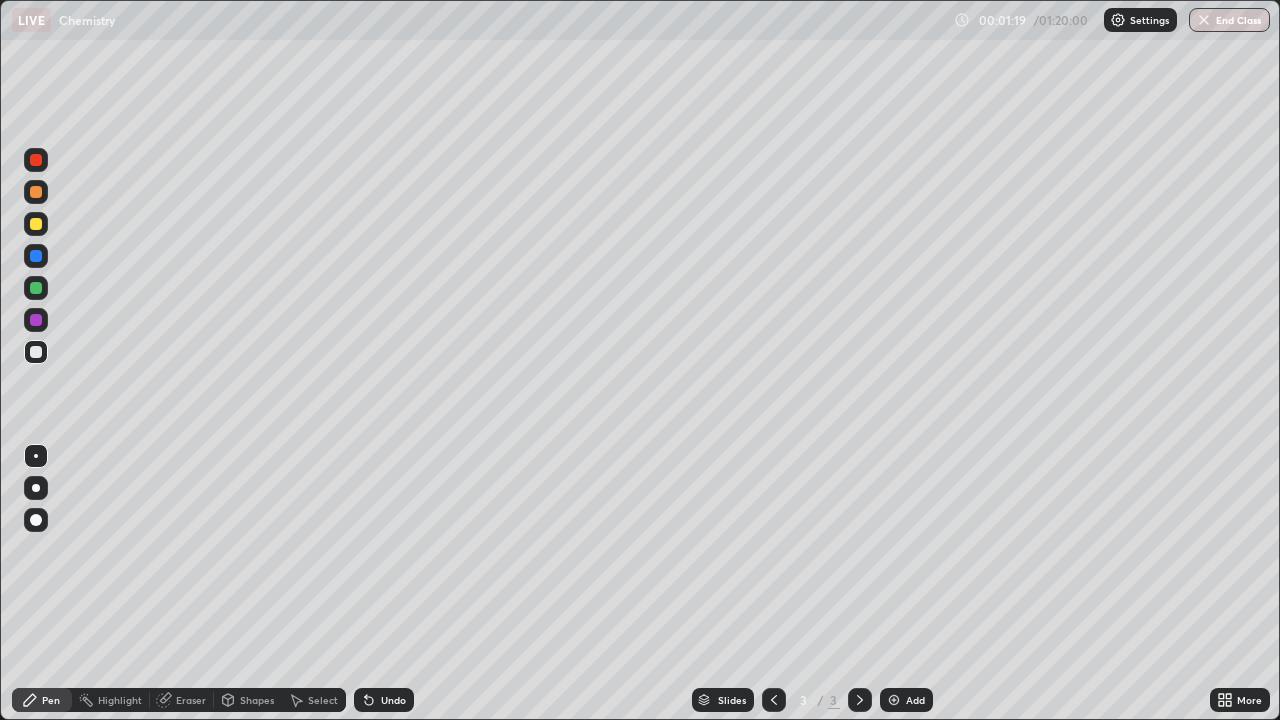 click on "Pen" at bounding box center (51, 700) 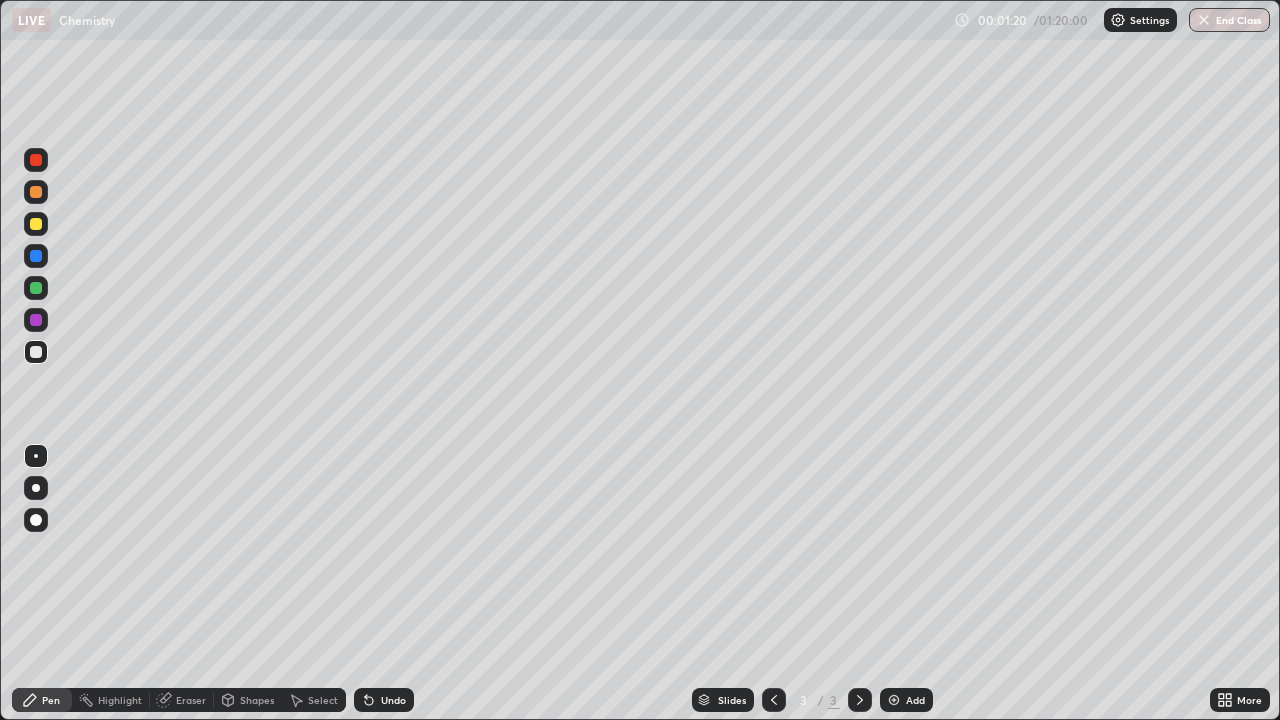 click on "Highlight" at bounding box center (120, 700) 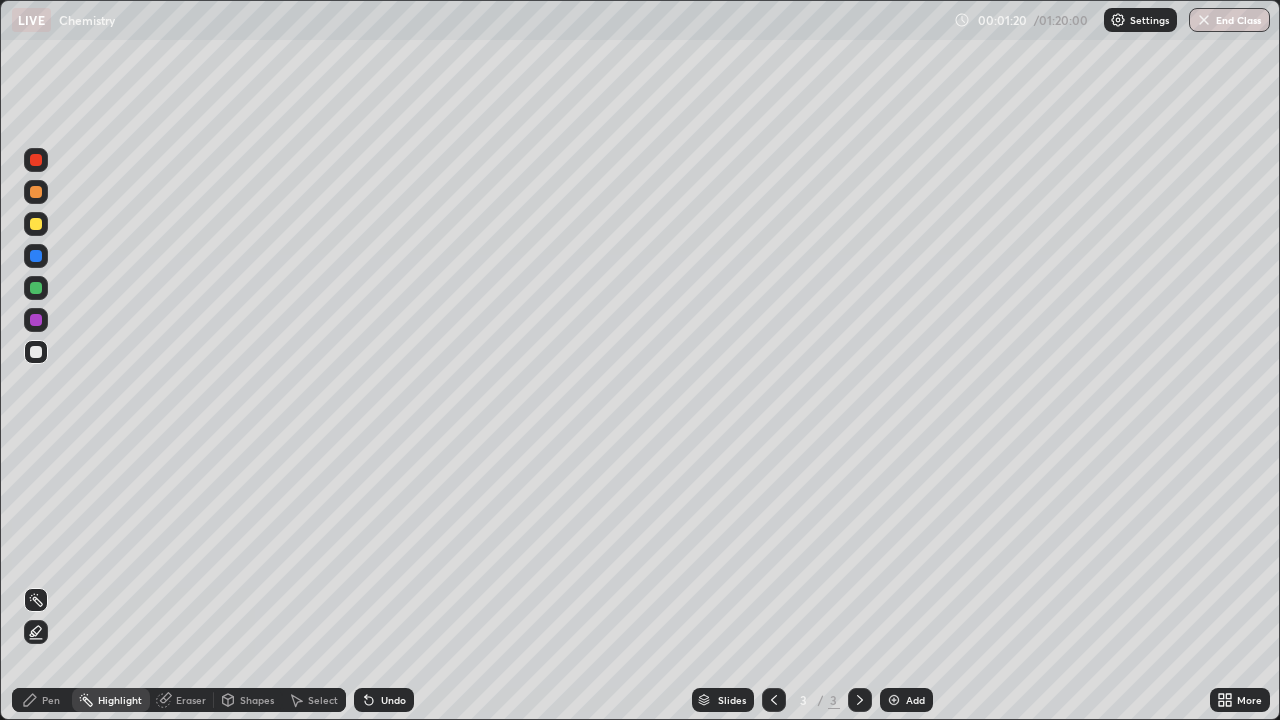 click on "Eraser" at bounding box center (191, 700) 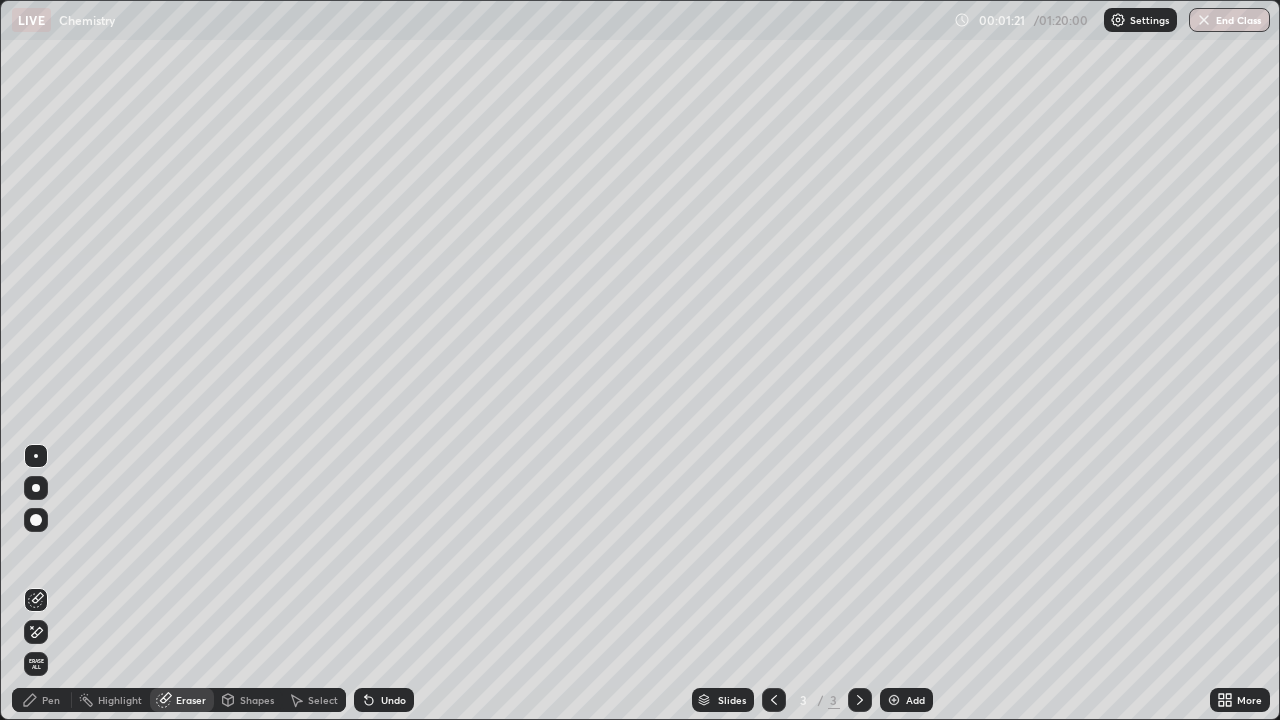 click on "Highlight" at bounding box center (120, 700) 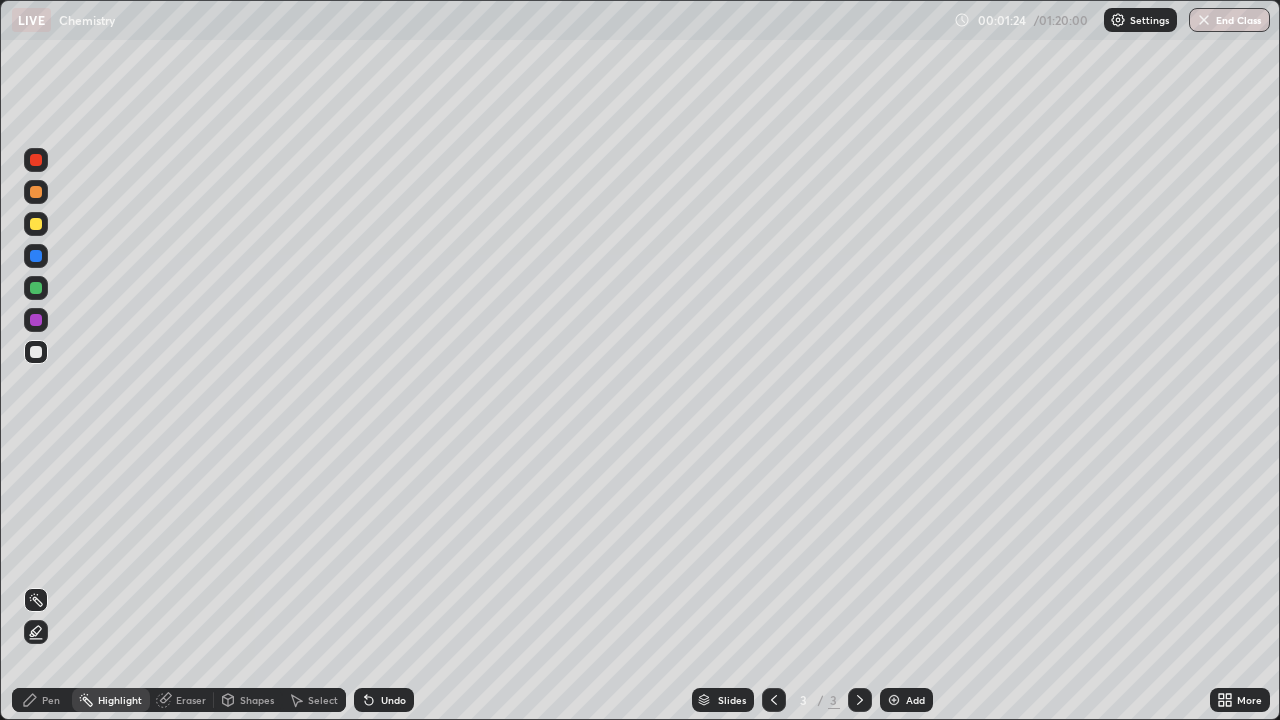 click on "Eraser" at bounding box center (191, 700) 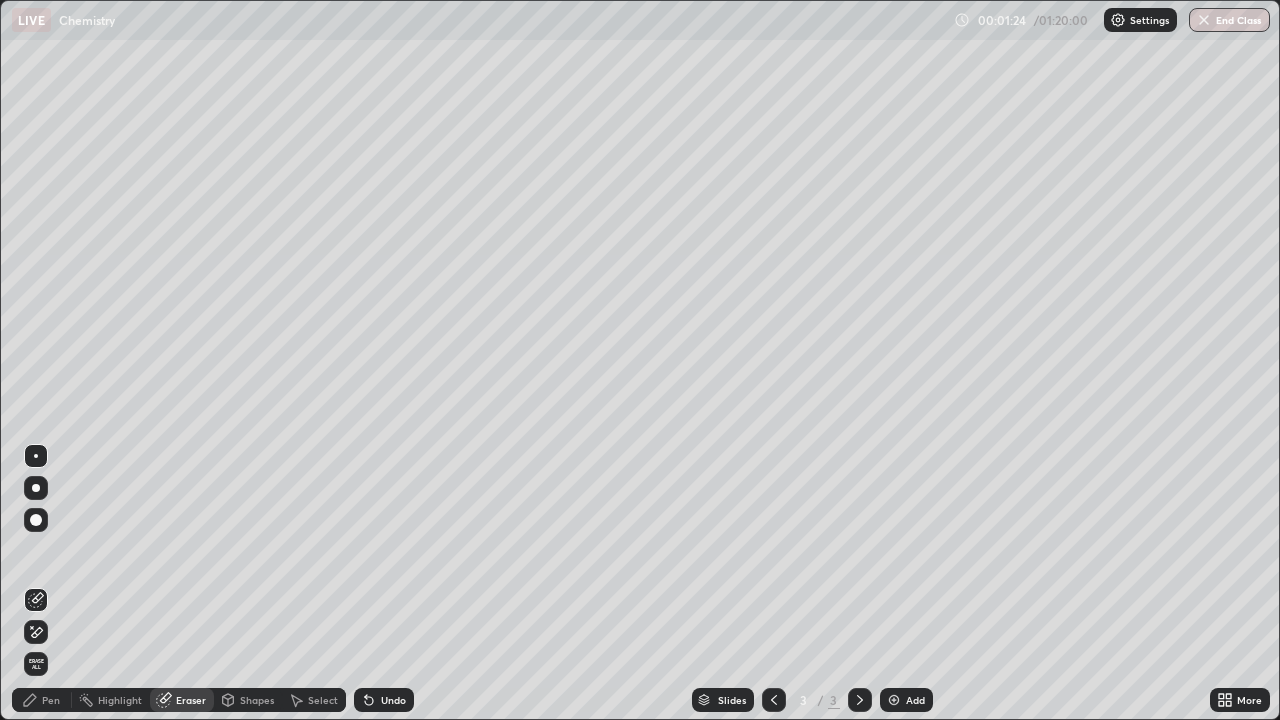 click on "Erase all" at bounding box center [36, 664] 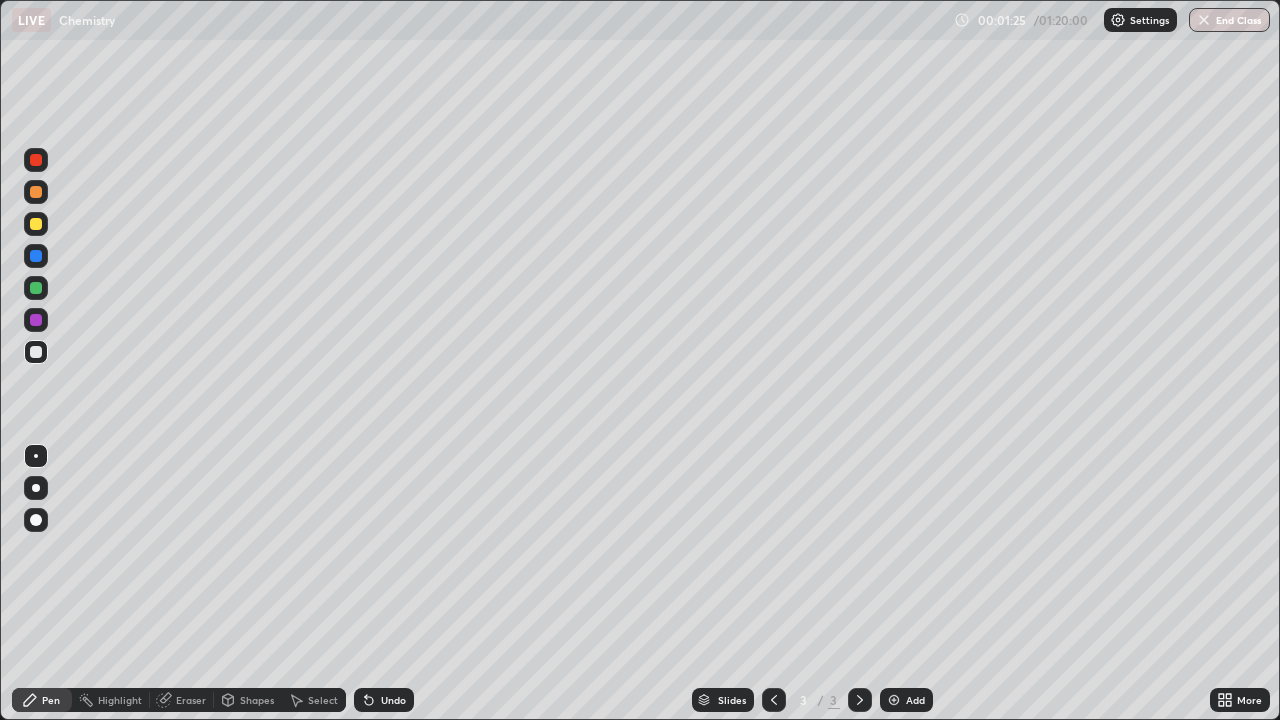 click on "Pen" at bounding box center (51, 700) 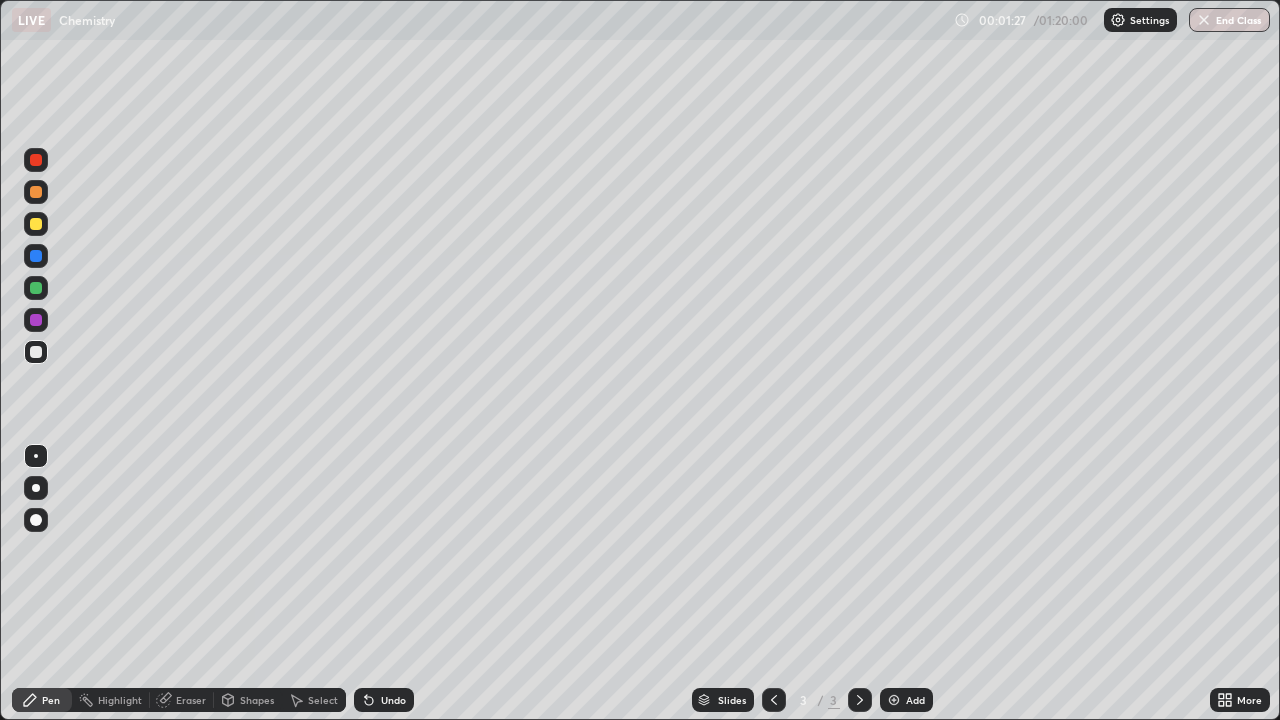 click at bounding box center (36, 224) 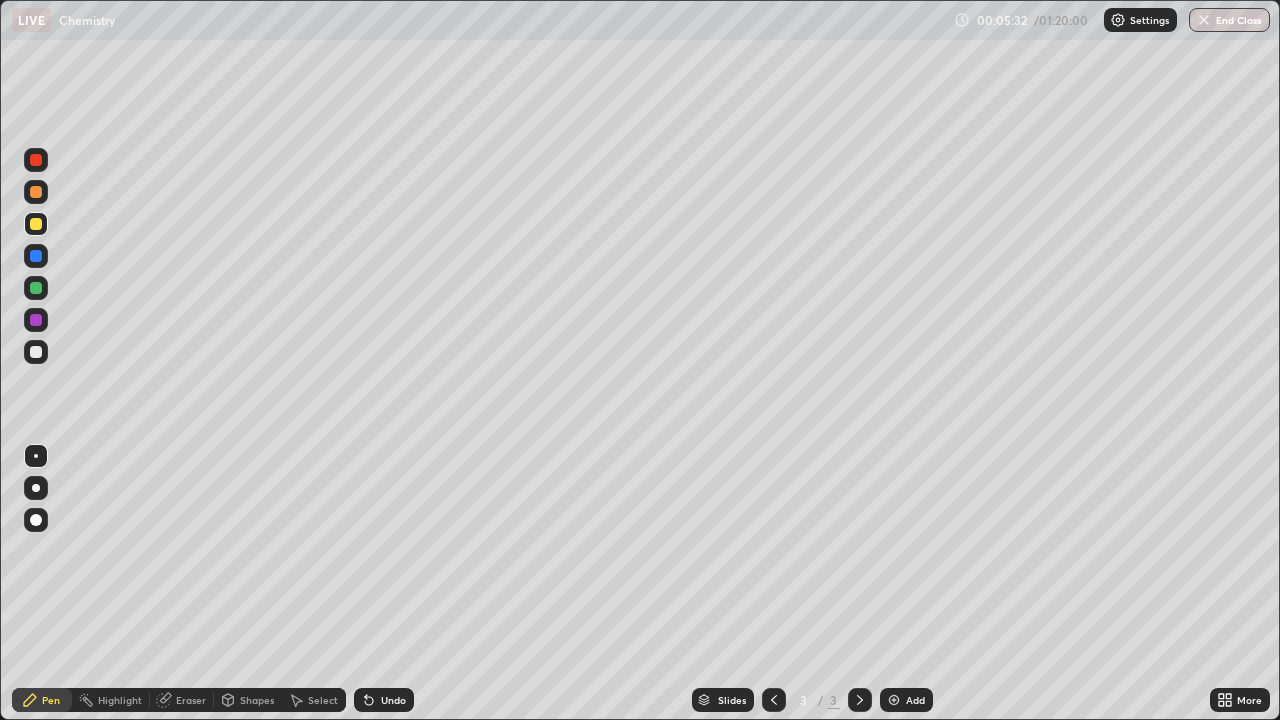 click 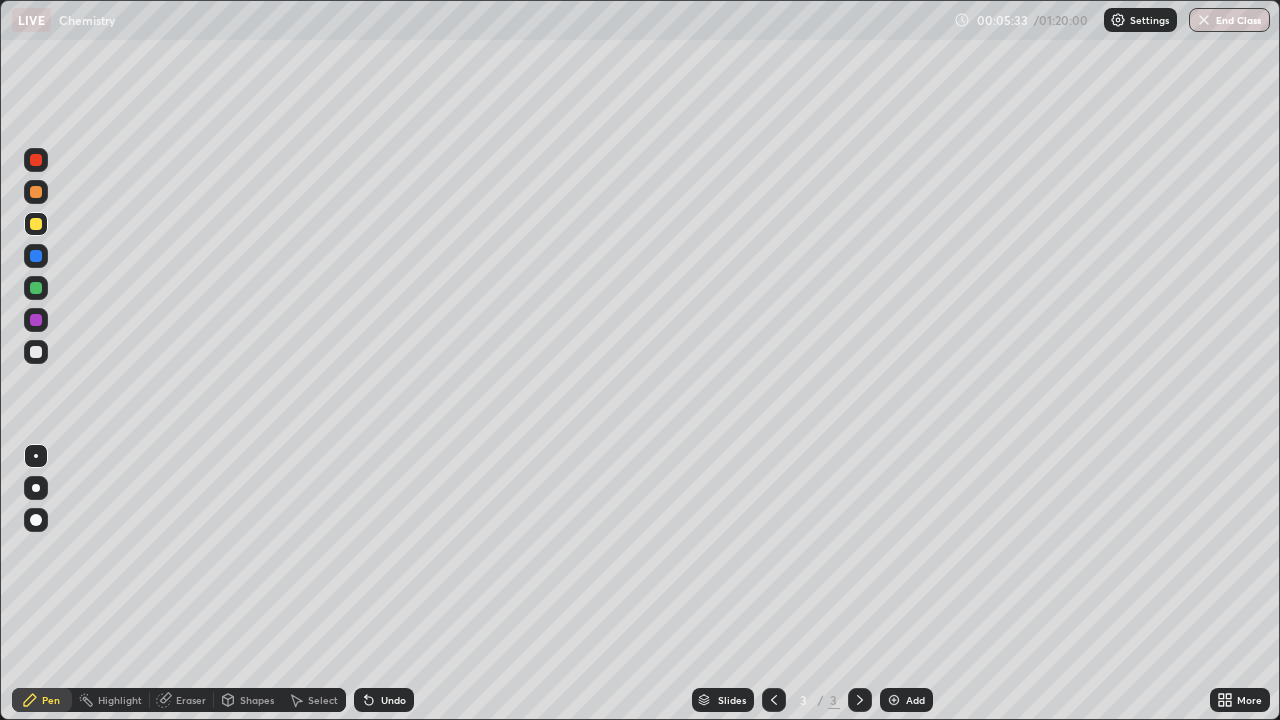 click 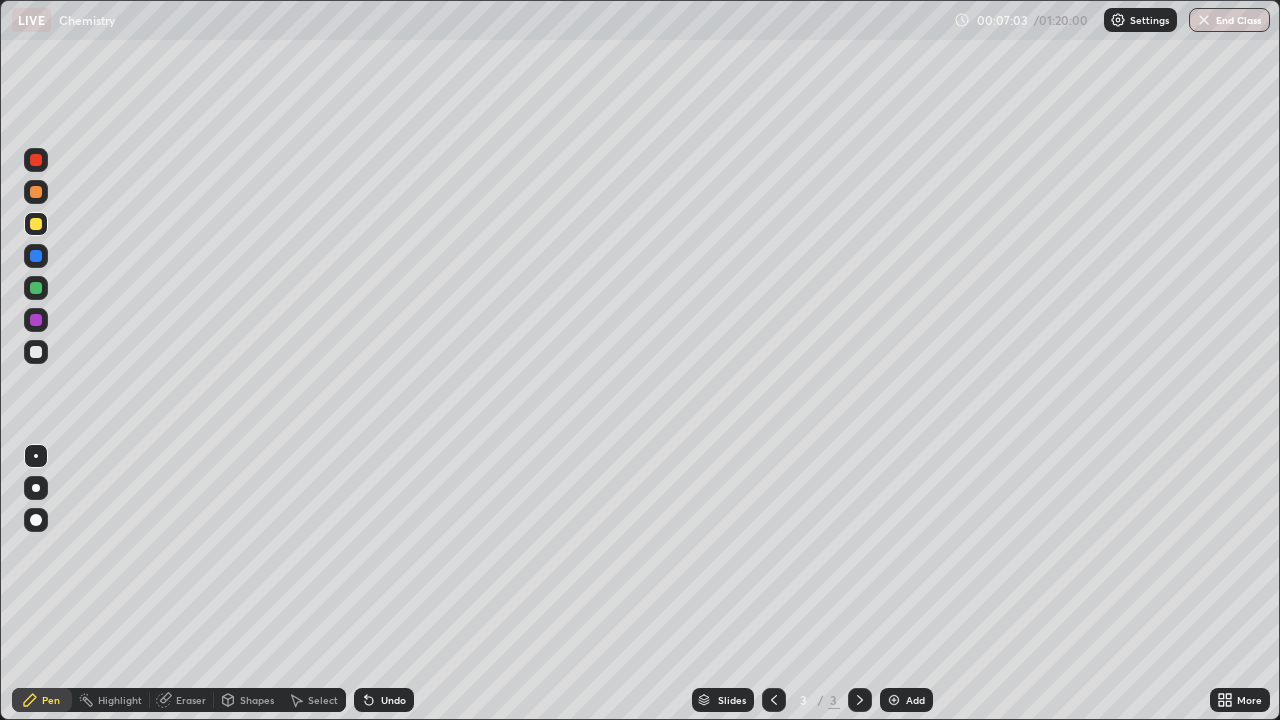click at bounding box center [894, 700] 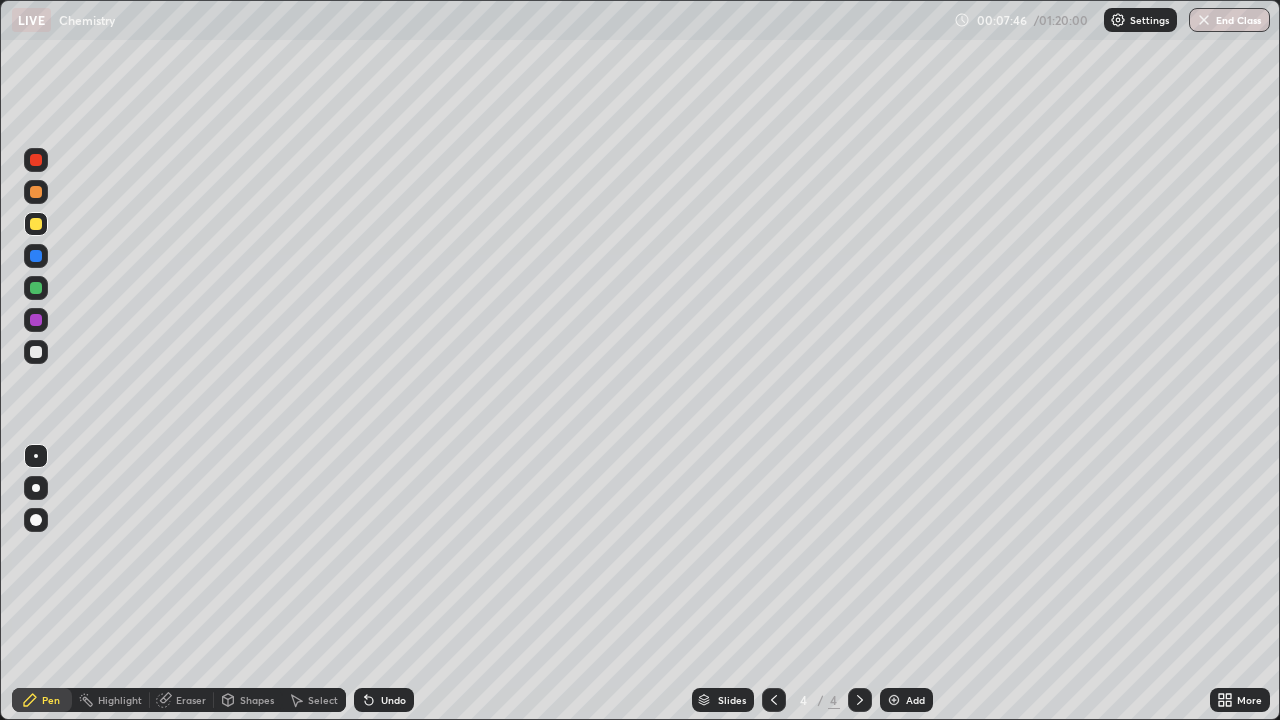 click 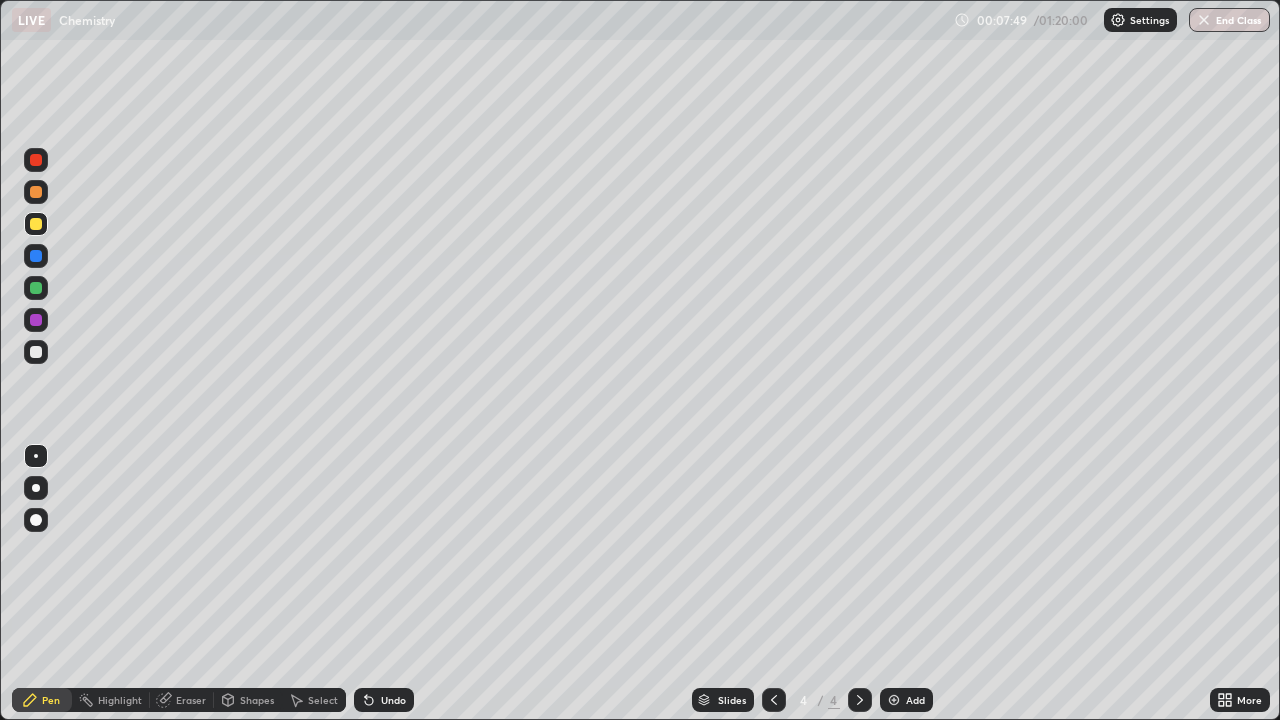 click 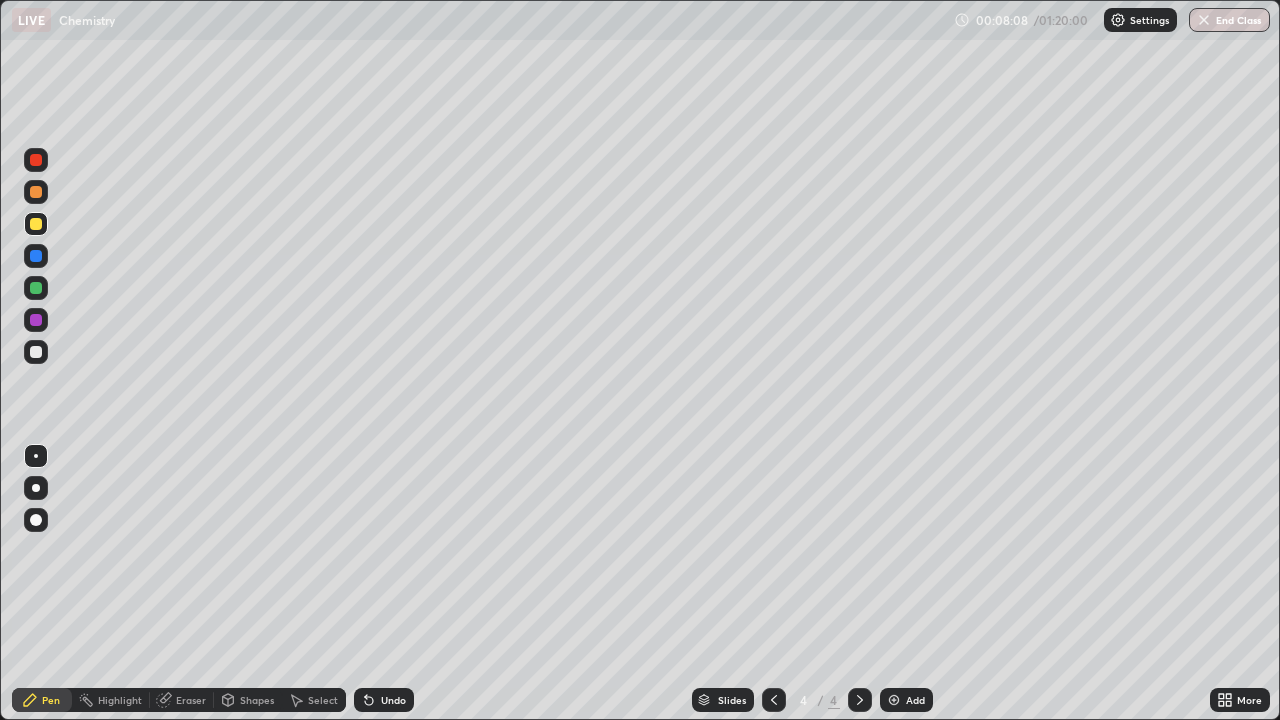 click 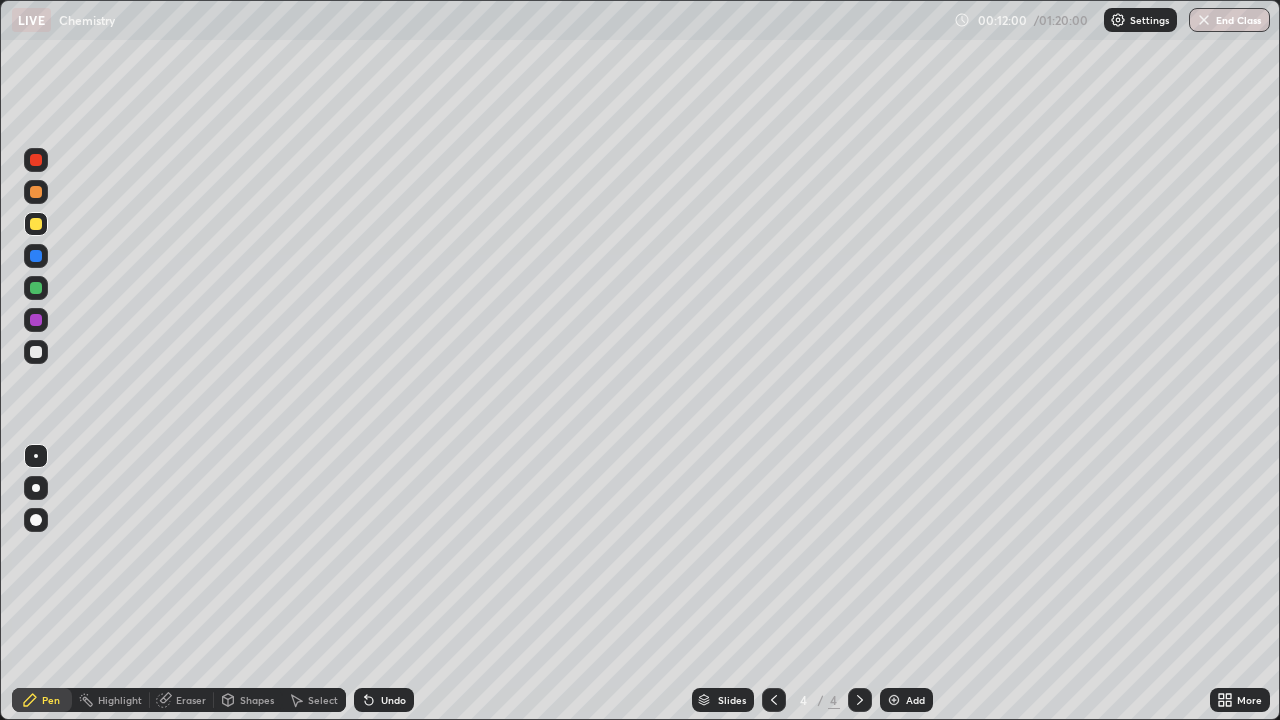 click at bounding box center (894, 700) 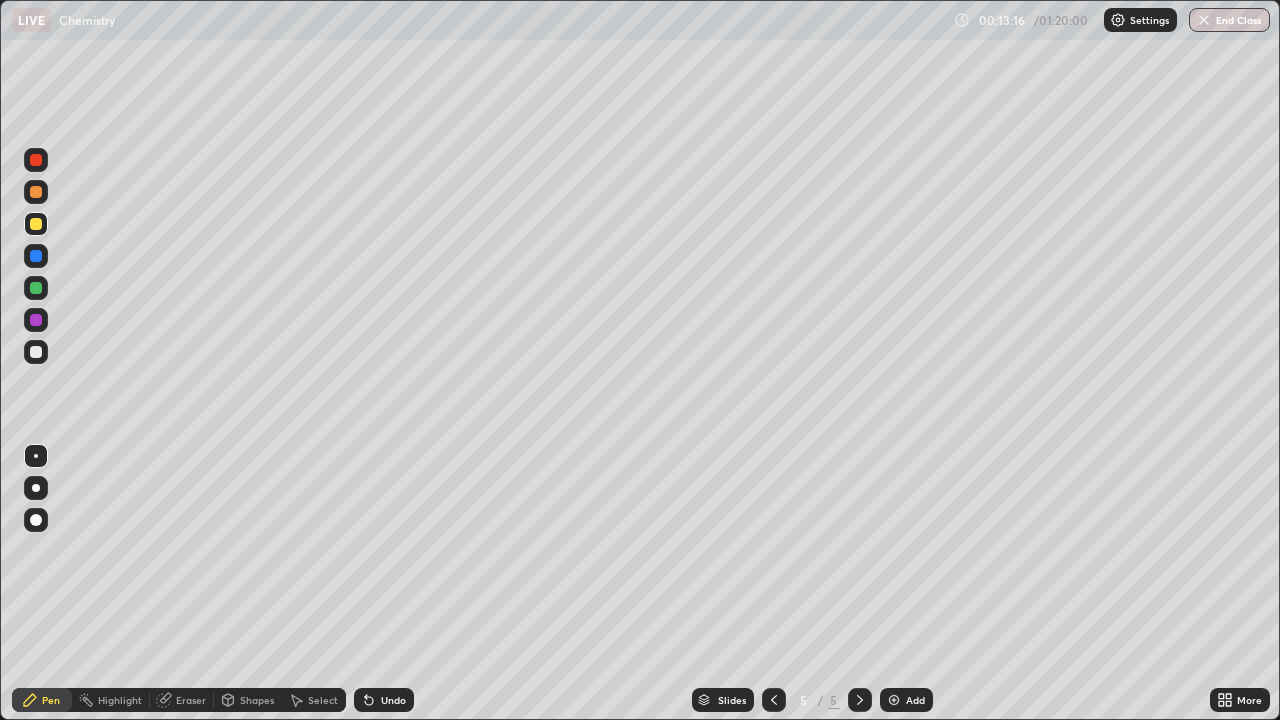 click at bounding box center [36, 288] 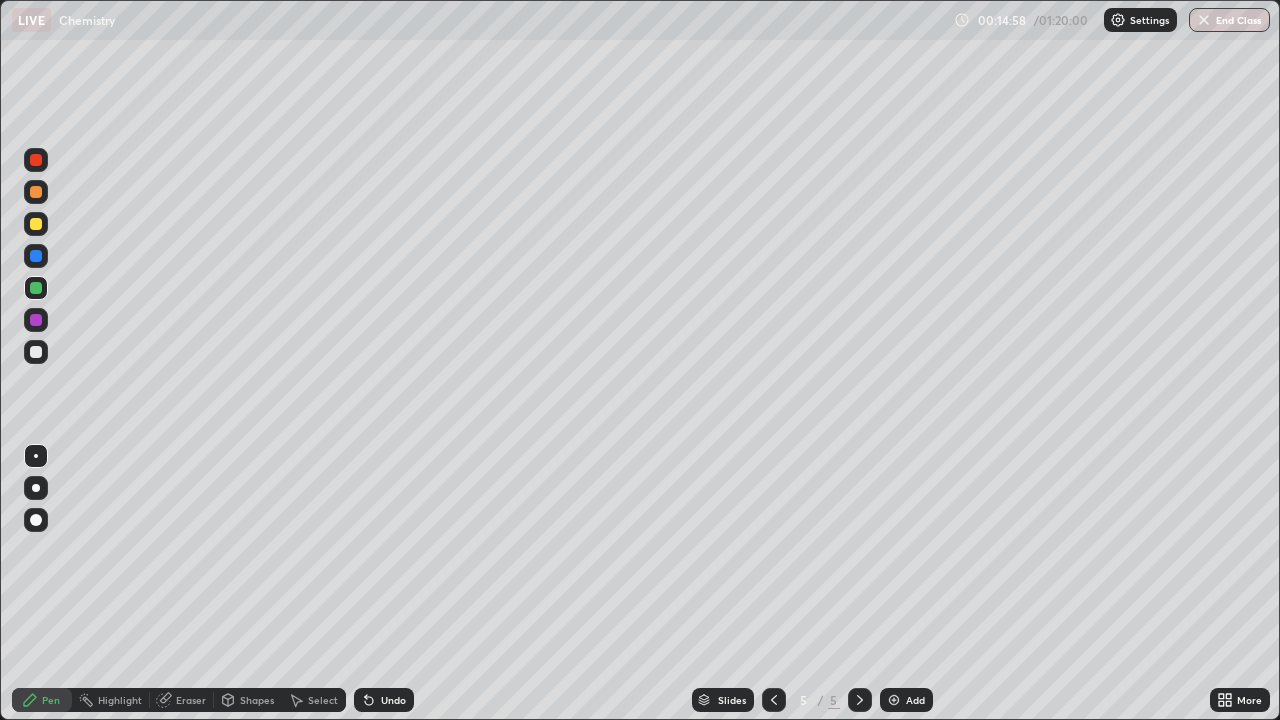 click 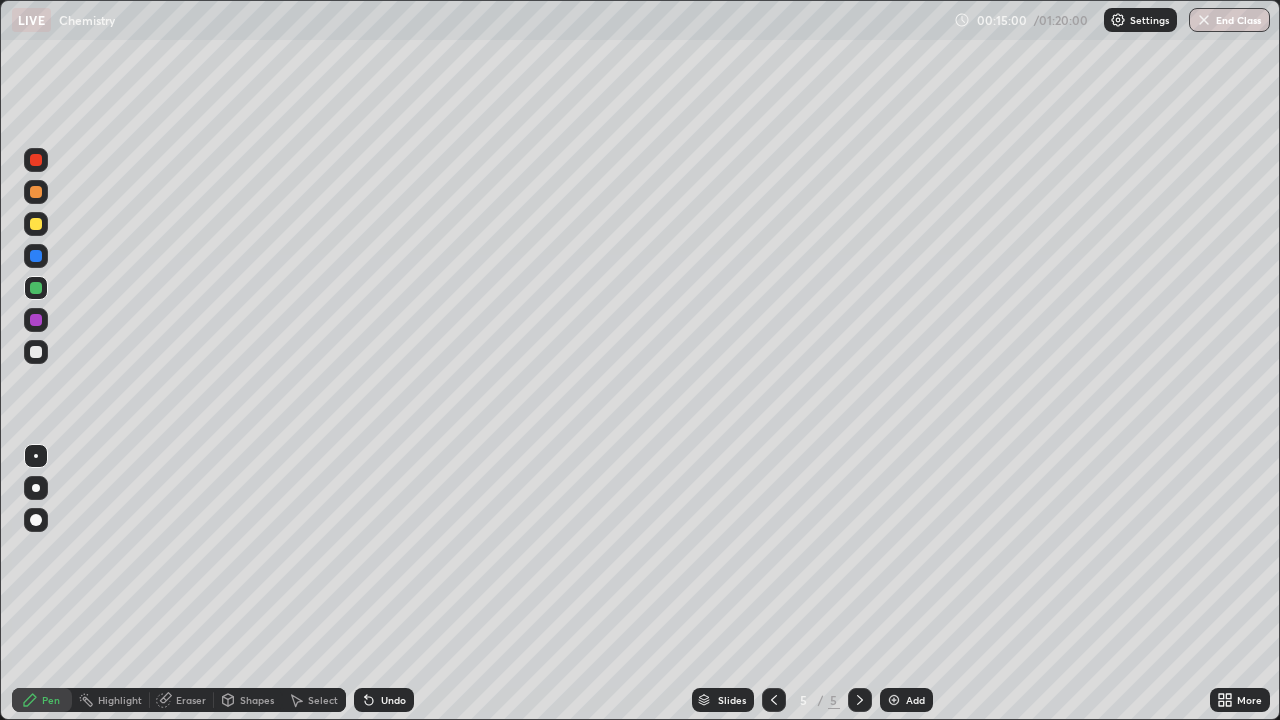click 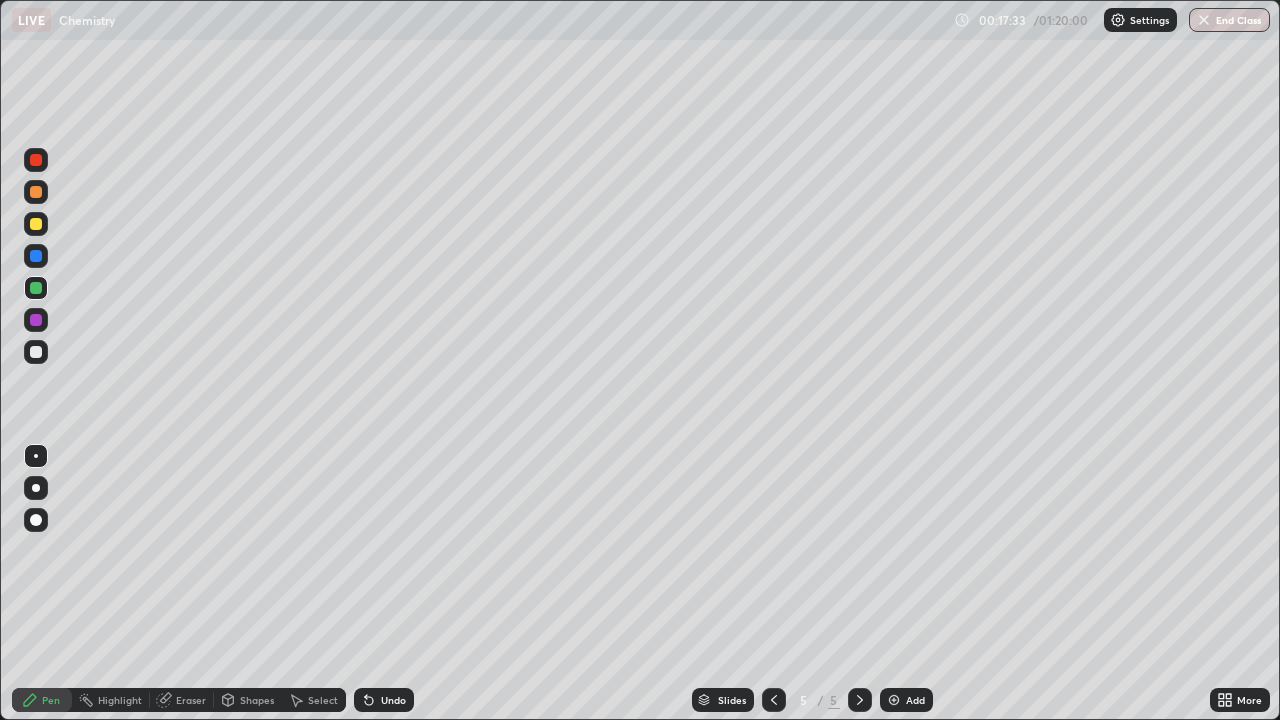click at bounding box center [36, 224] 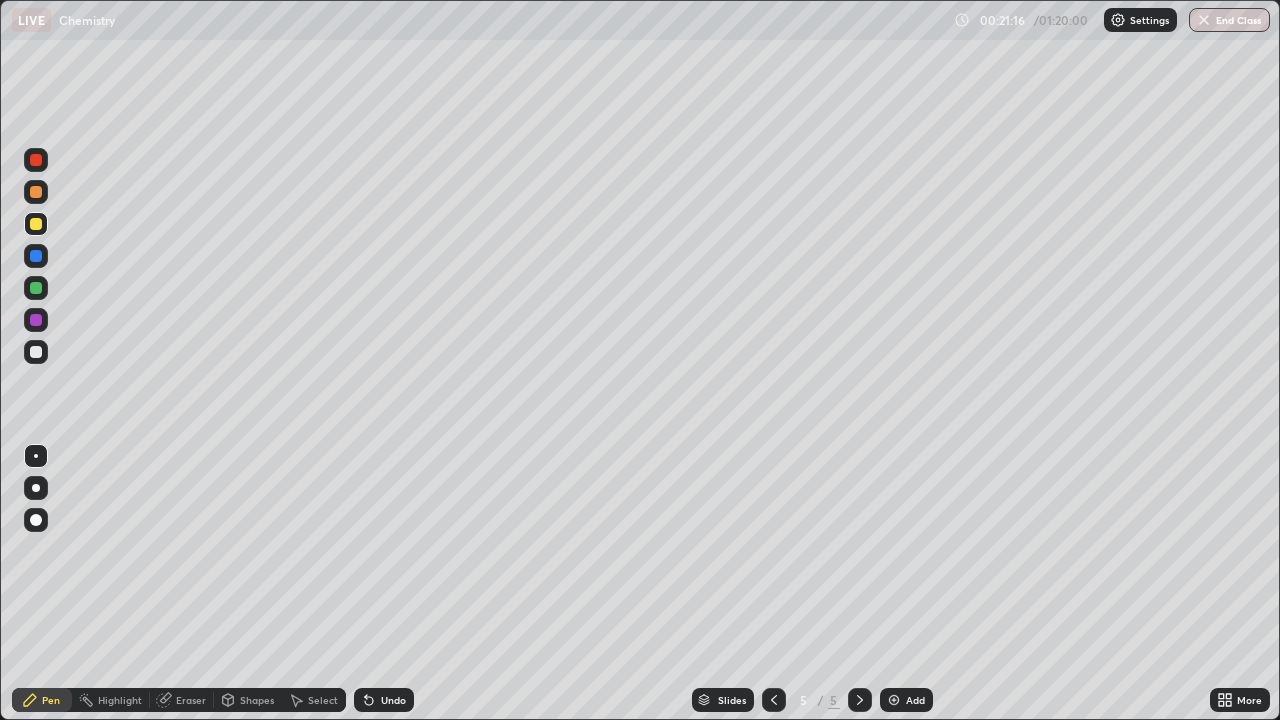 click at bounding box center [894, 700] 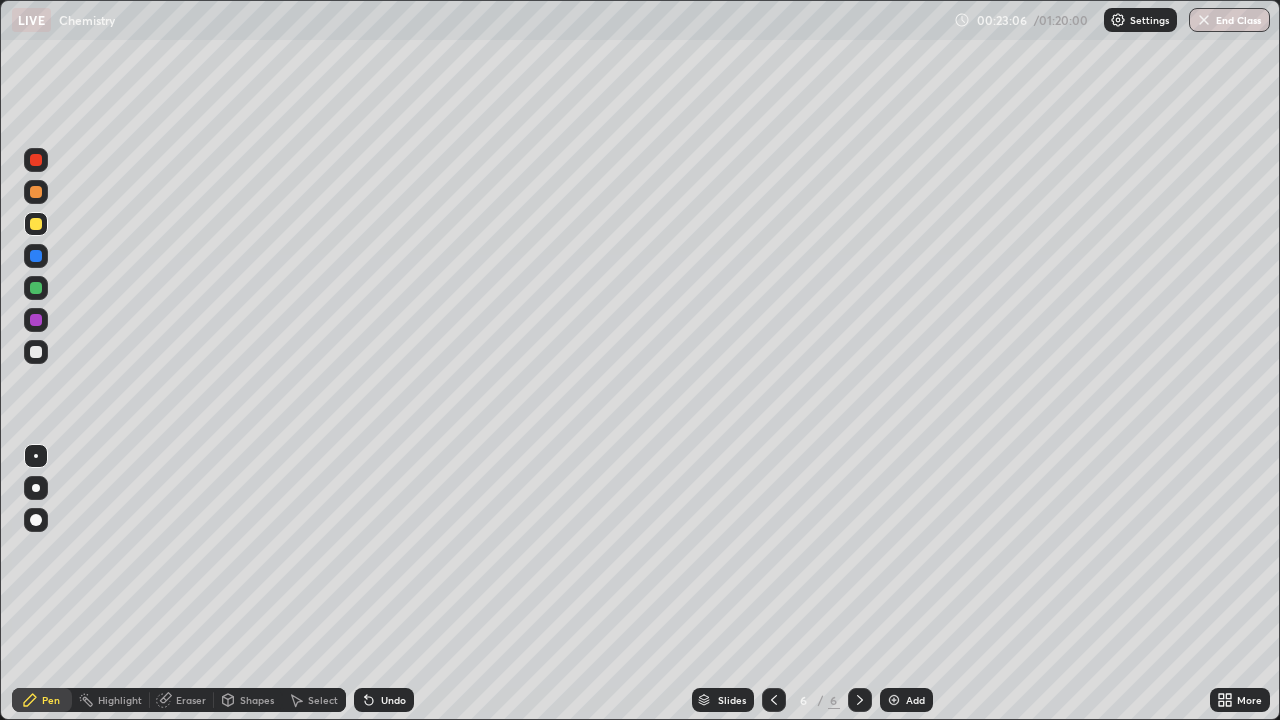 click 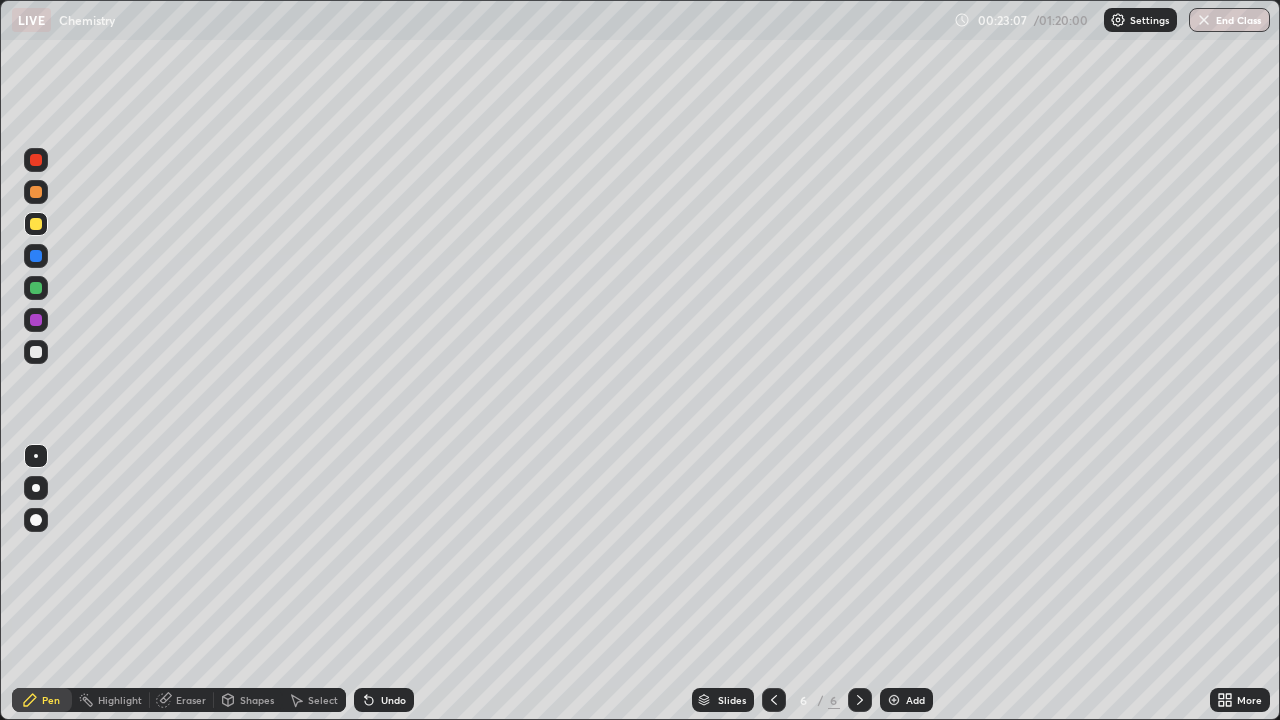 click 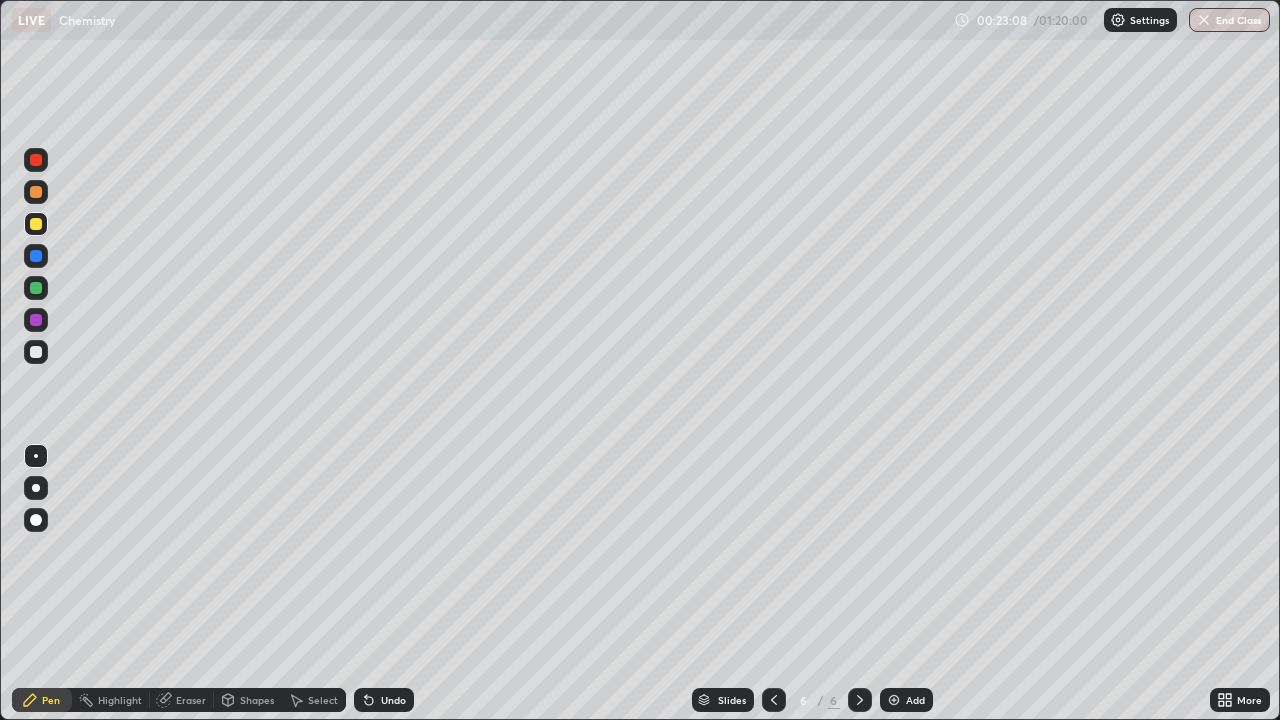 click on "Undo" at bounding box center (384, 700) 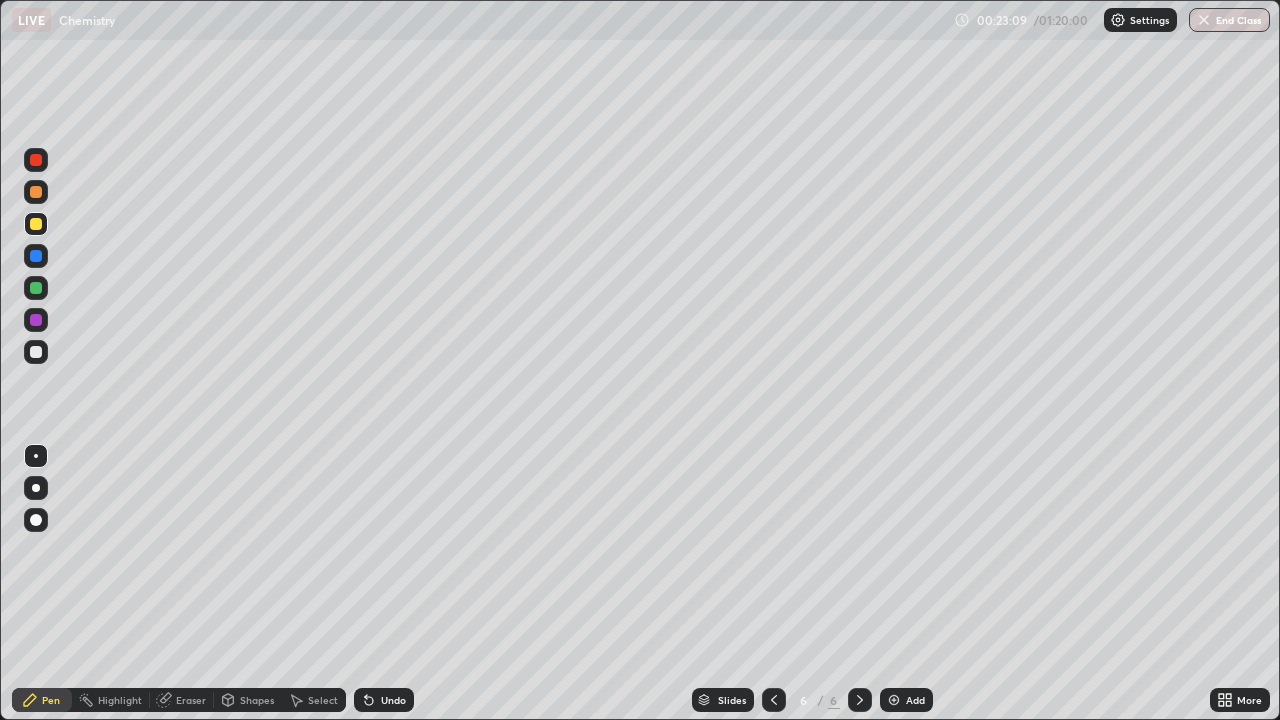 click on "Undo" at bounding box center [384, 700] 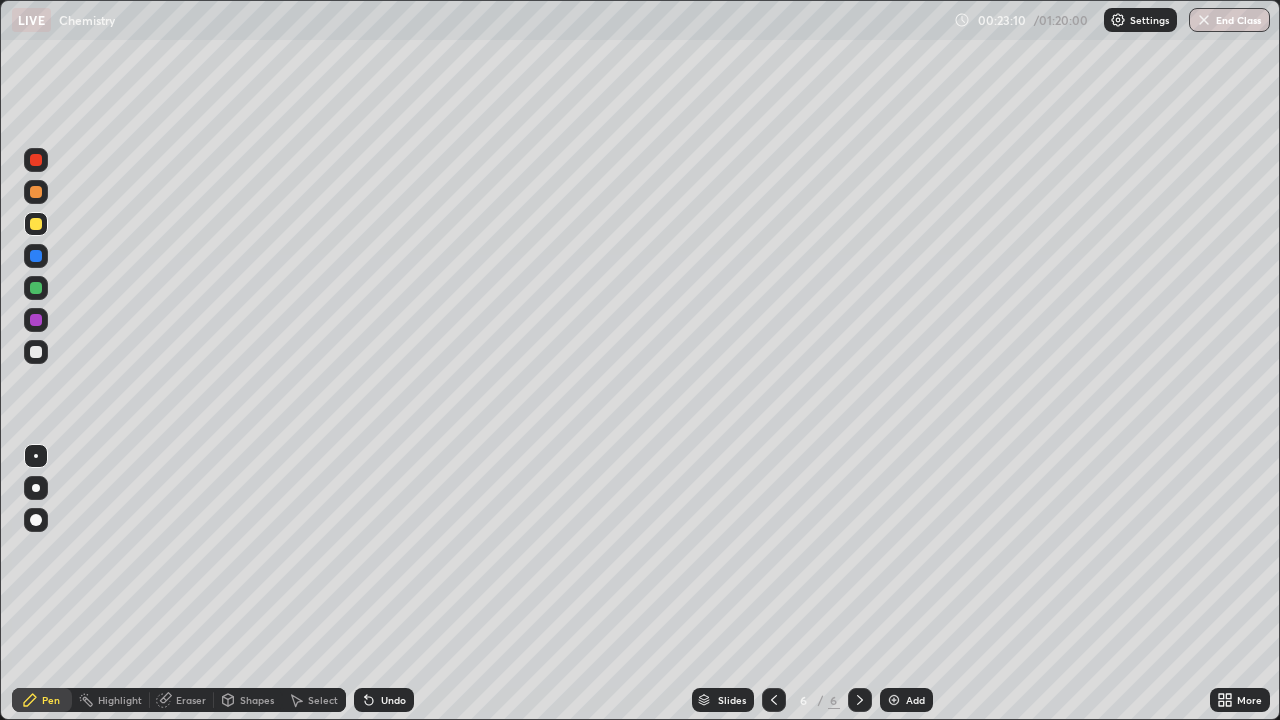 click on "Undo" at bounding box center (384, 700) 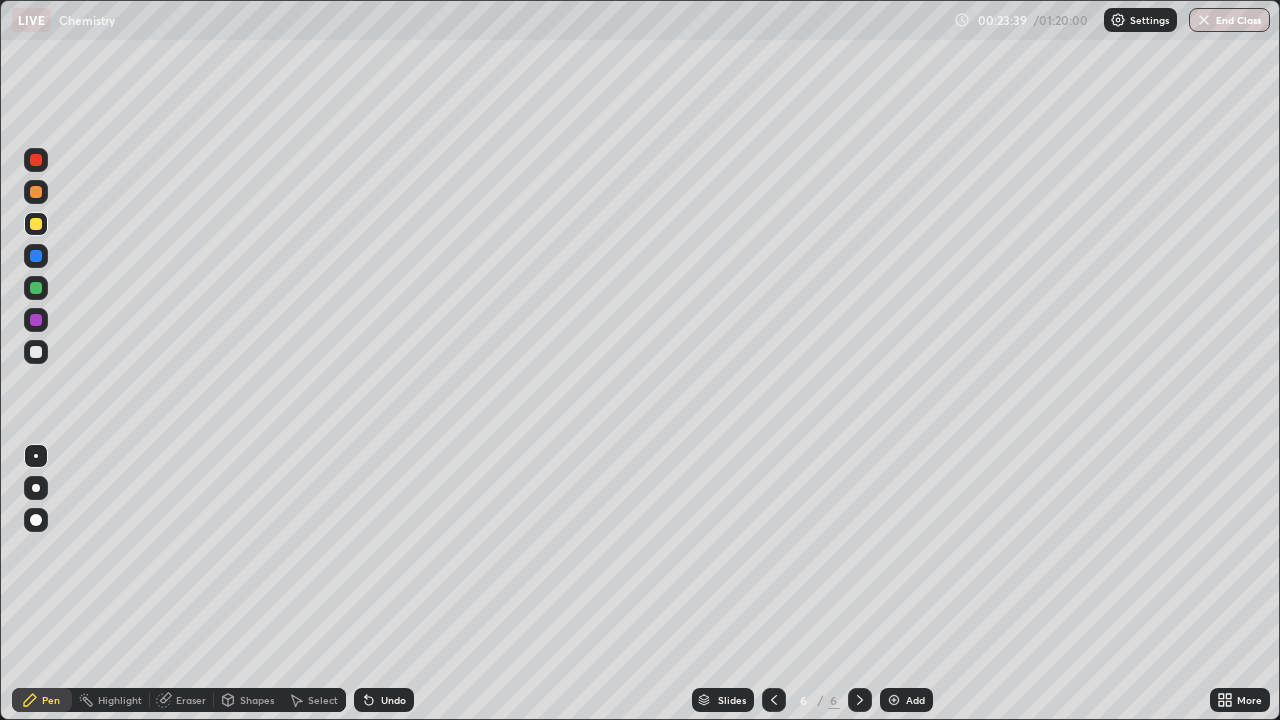 click at bounding box center [36, 288] 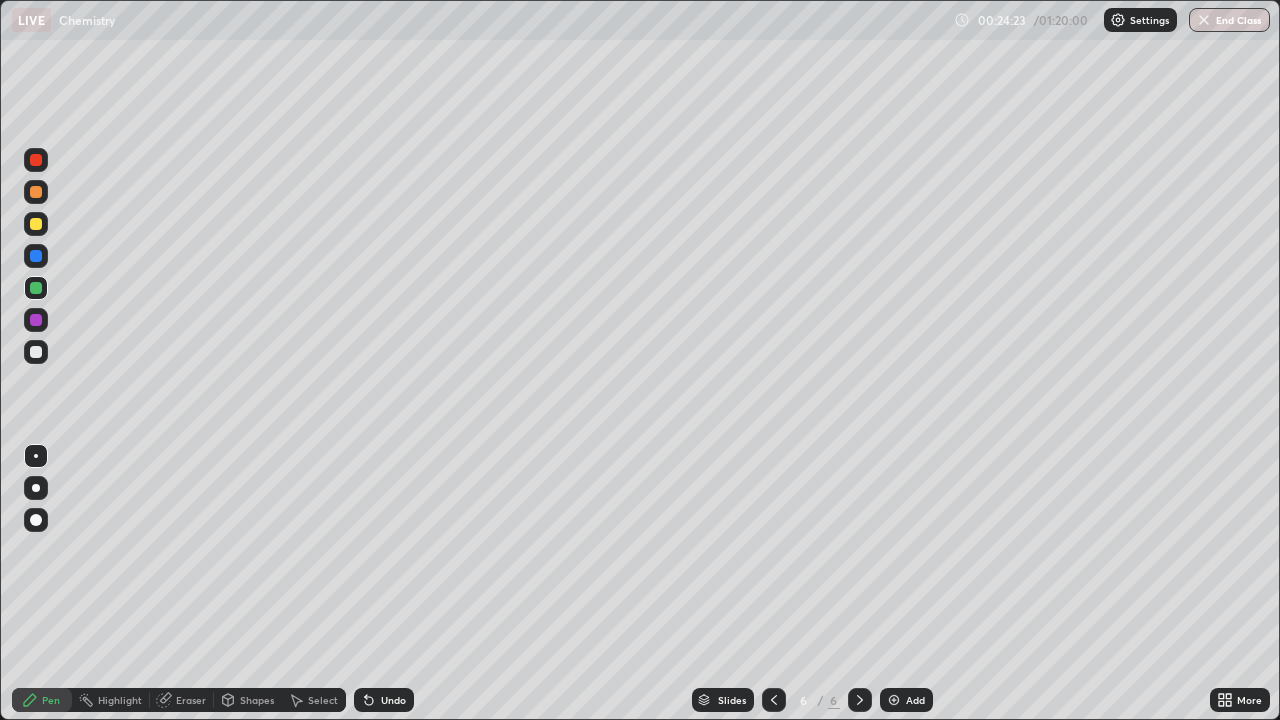 click 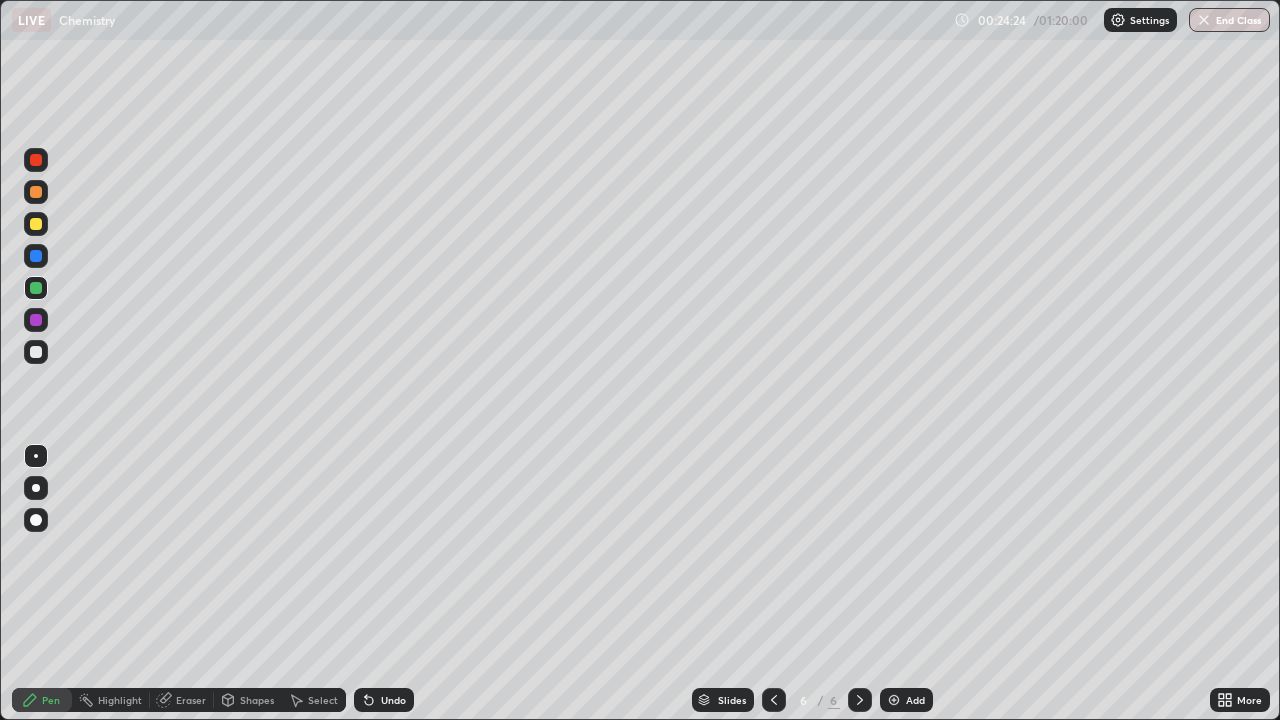 click 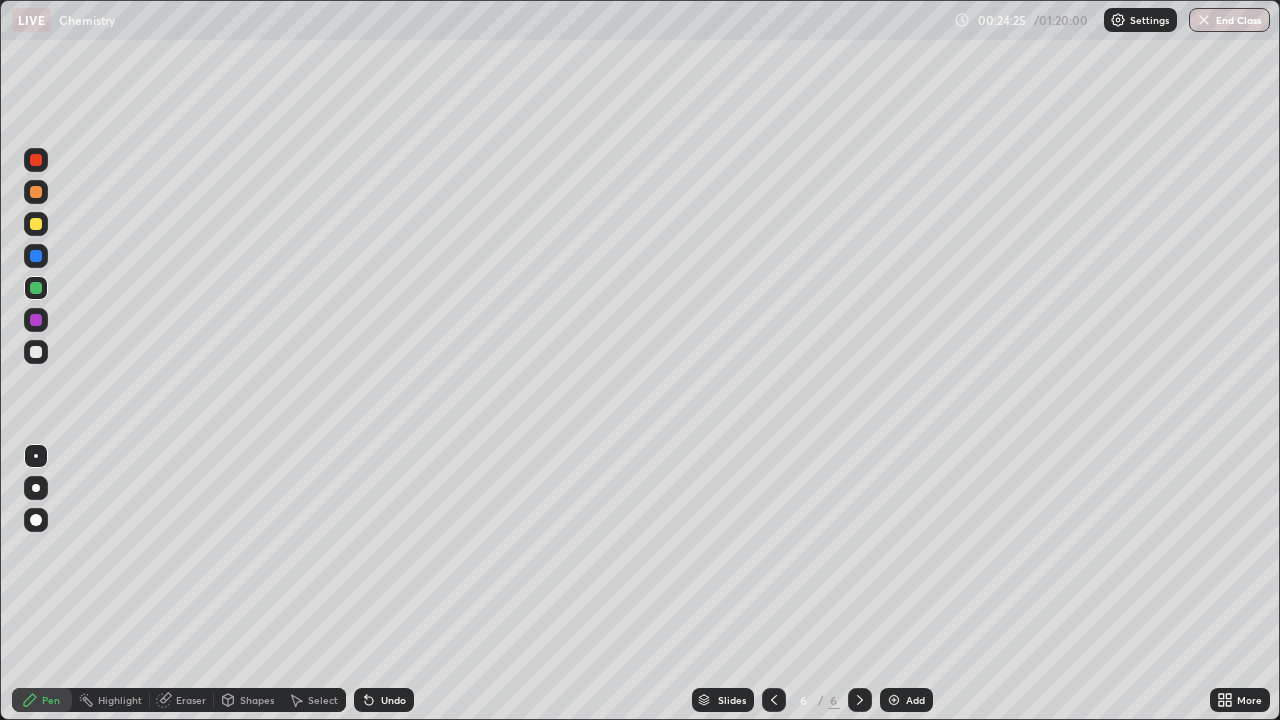 click 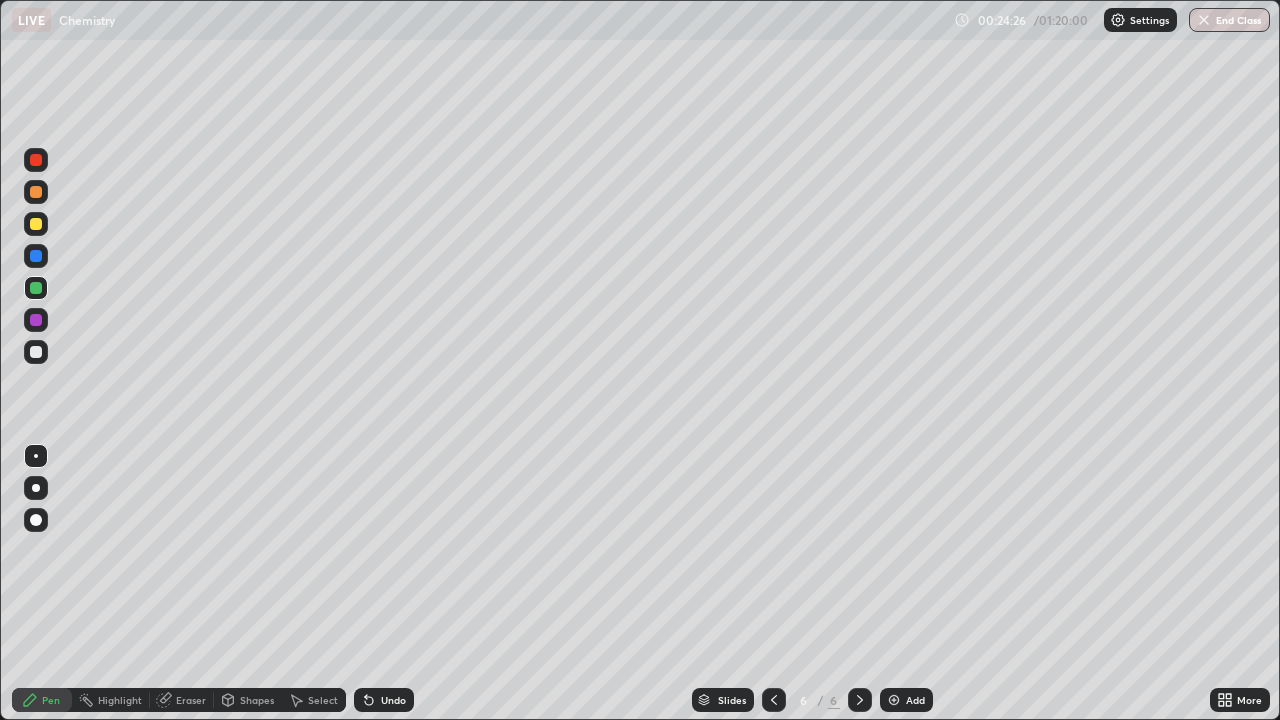 click on "Undo" at bounding box center [384, 700] 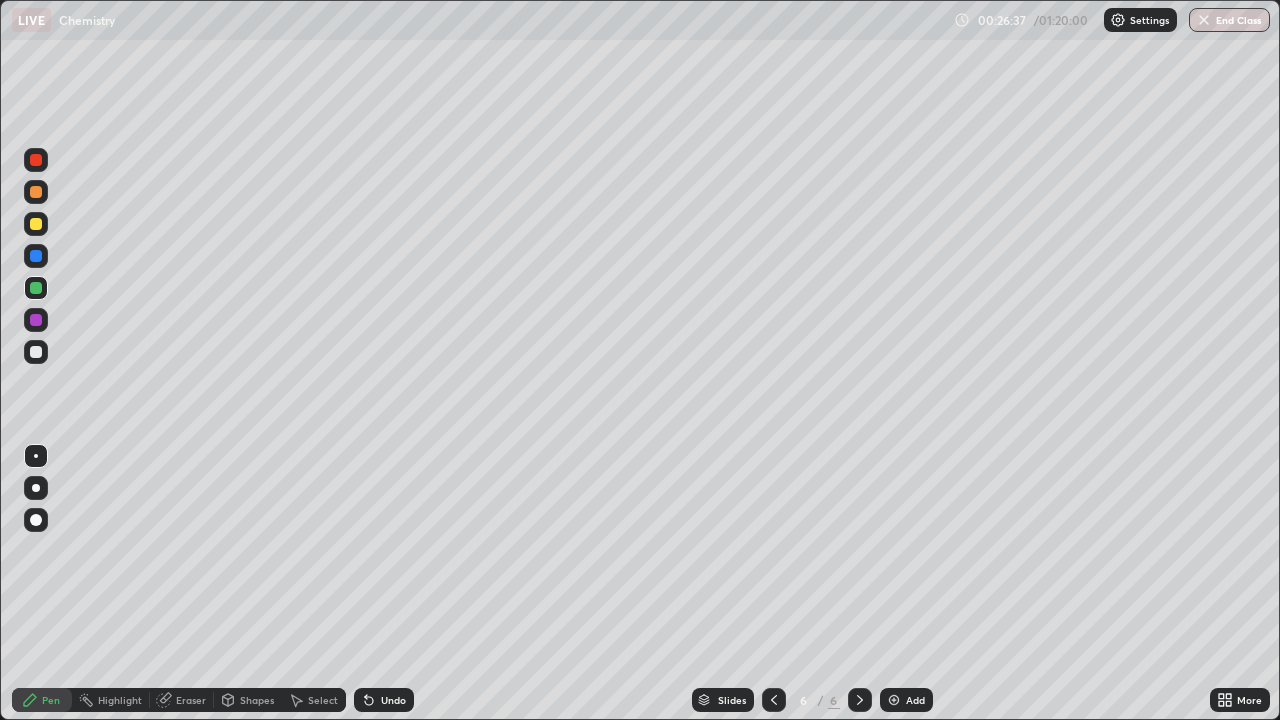 click 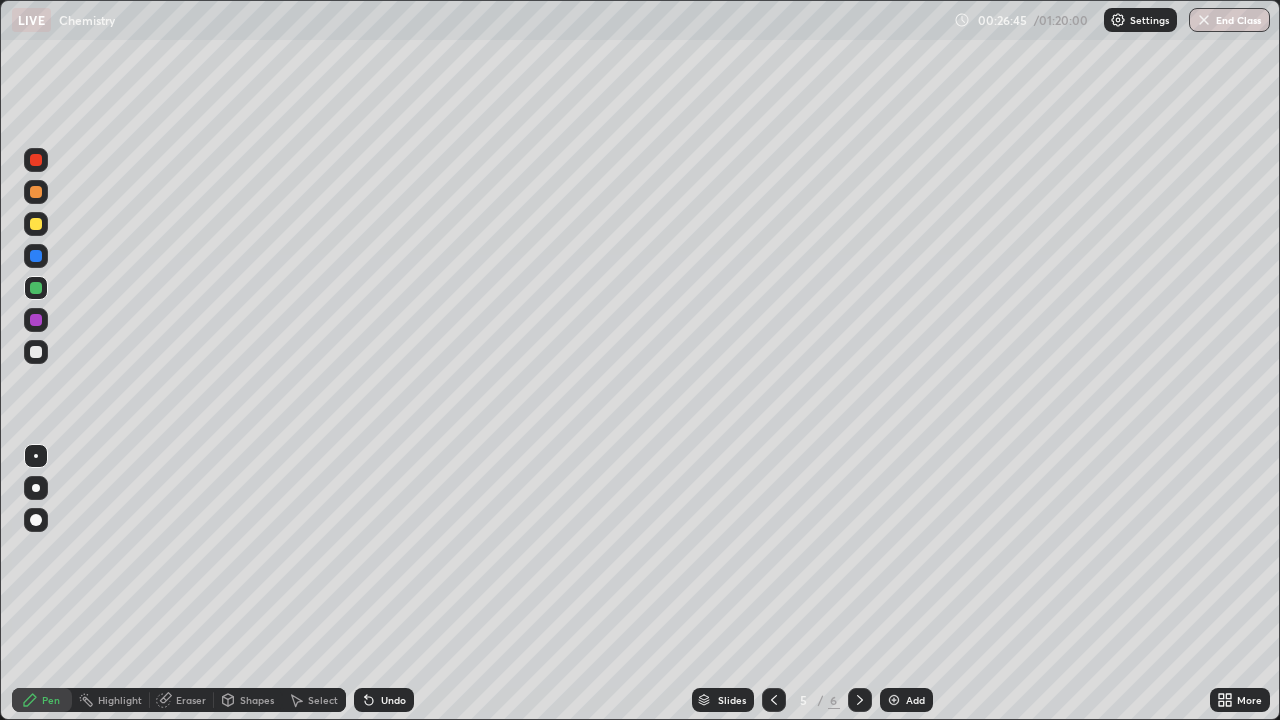 click 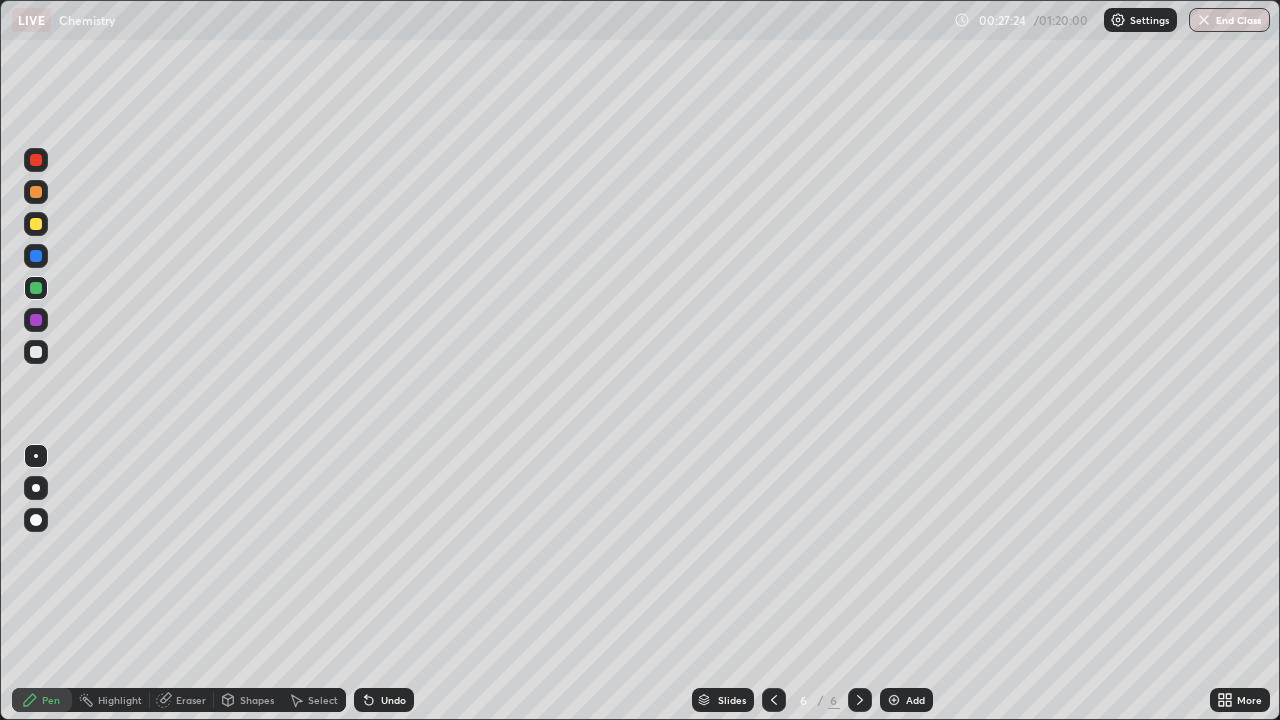 click 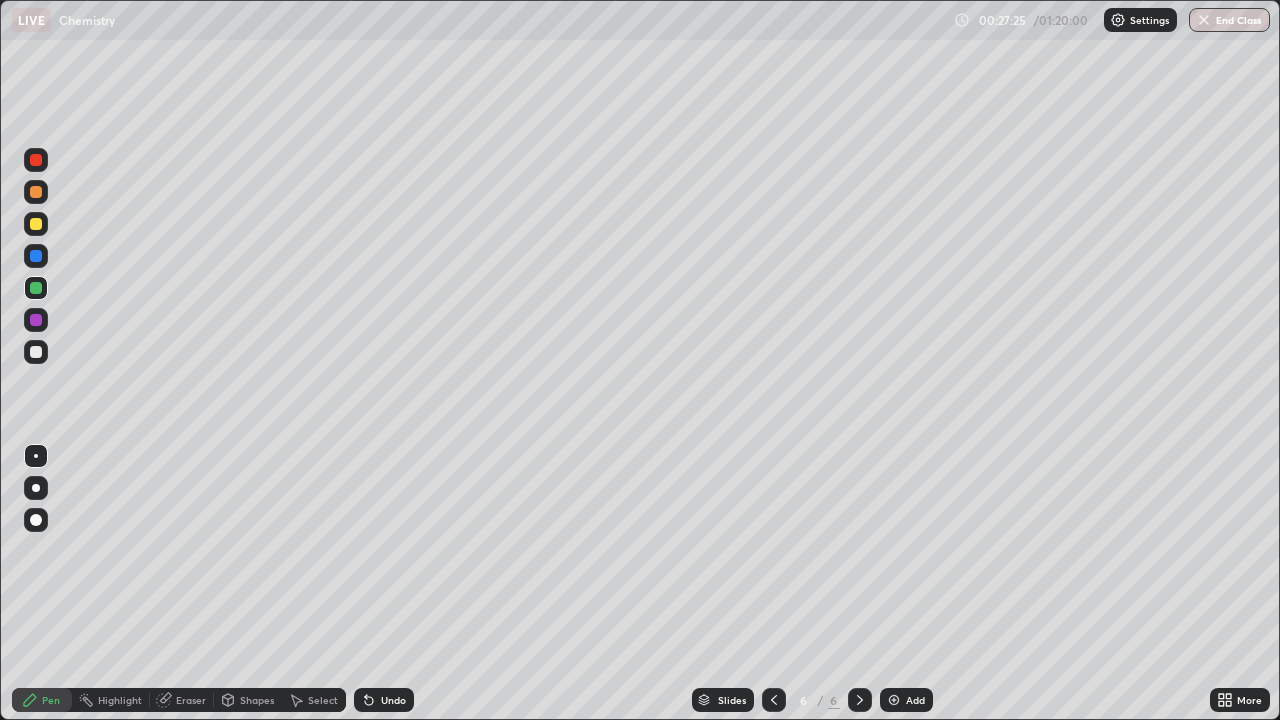 click 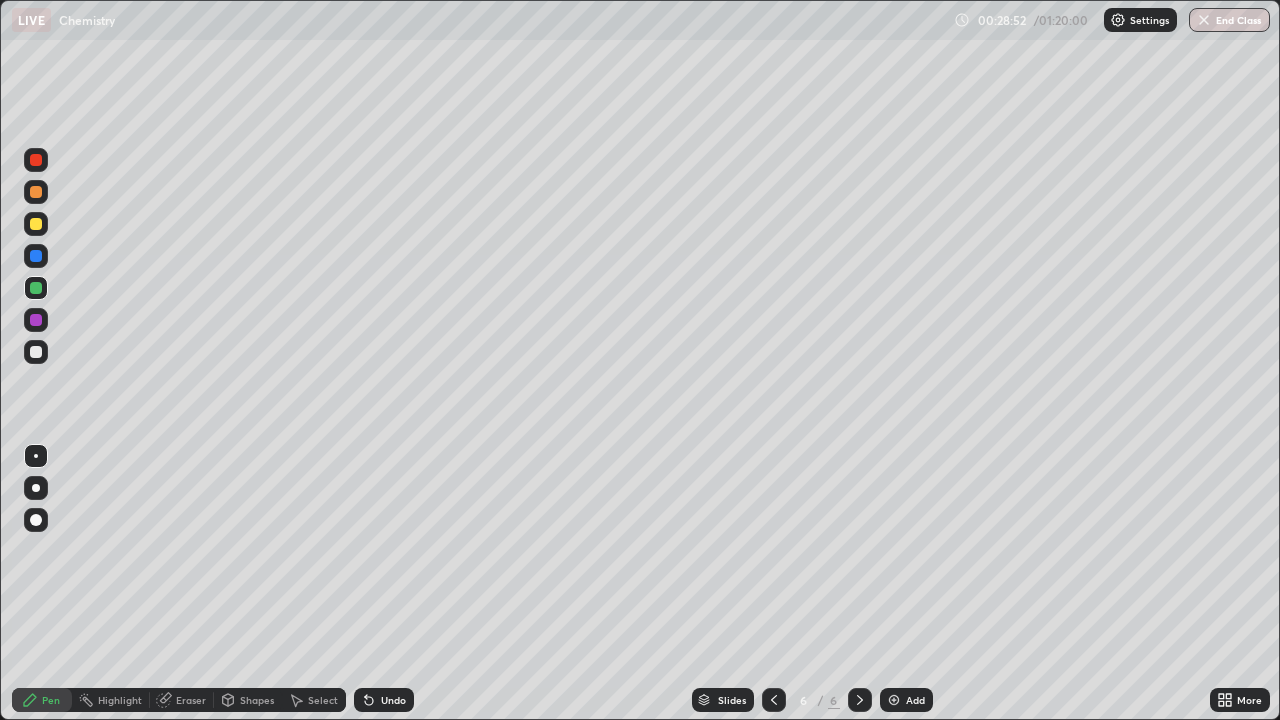 click 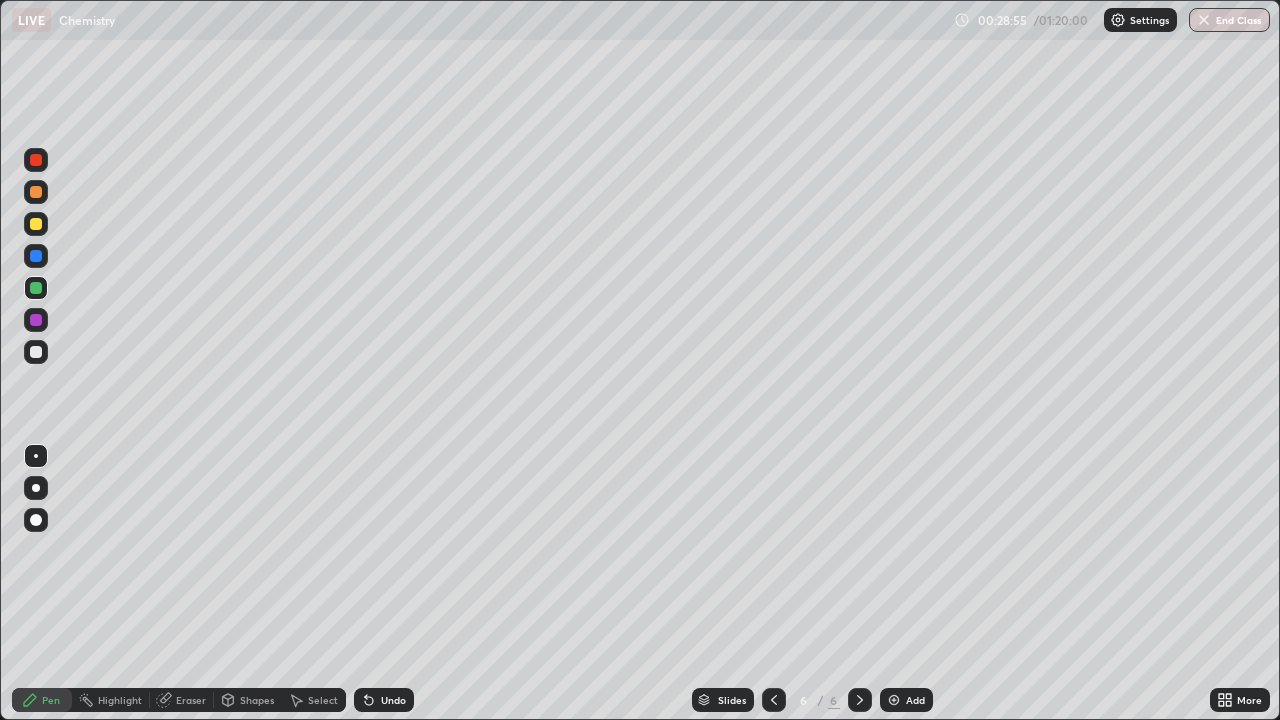 click at bounding box center [36, 224] 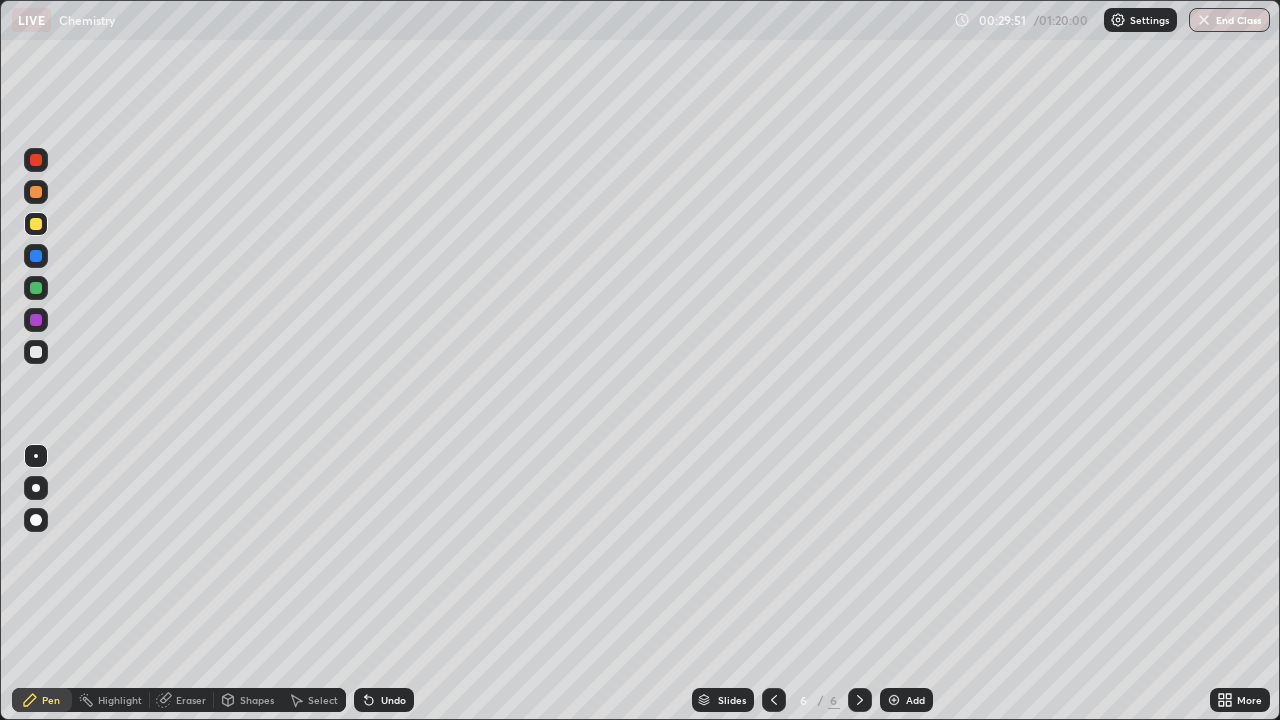 click on "Eraser" at bounding box center [191, 700] 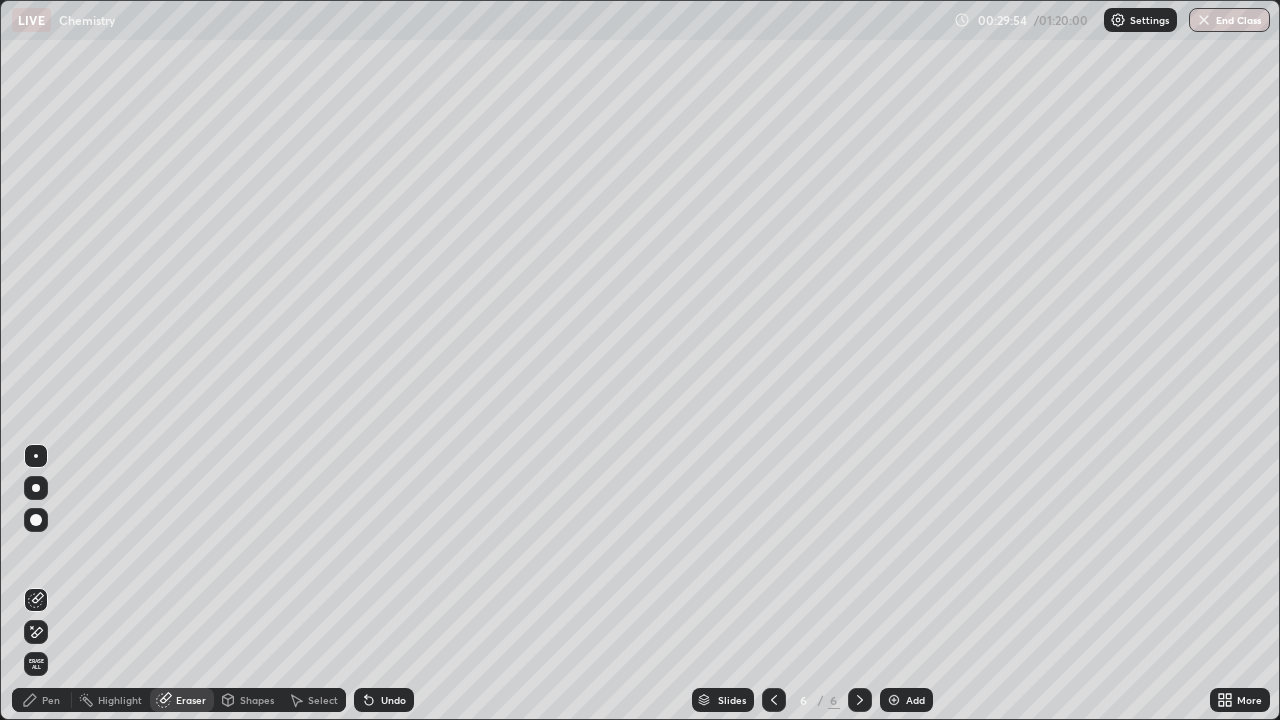 click on "Pen" at bounding box center (51, 700) 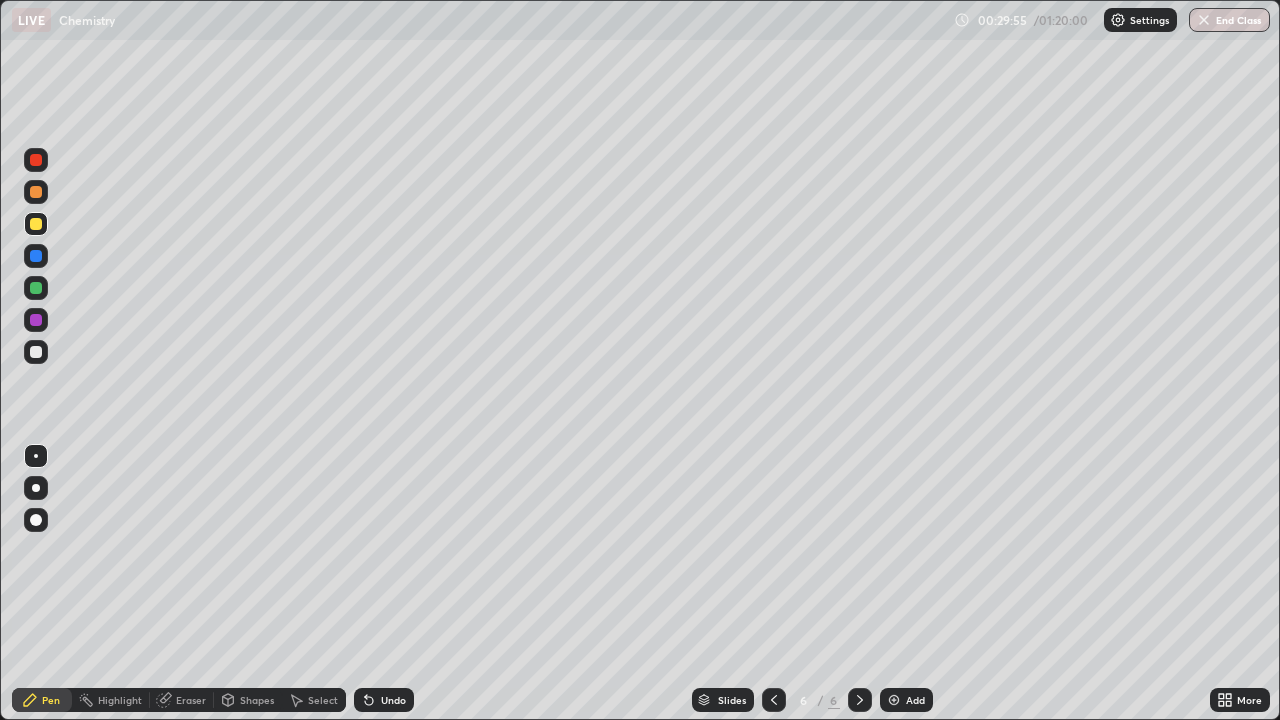 click at bounding box center [36, 288] 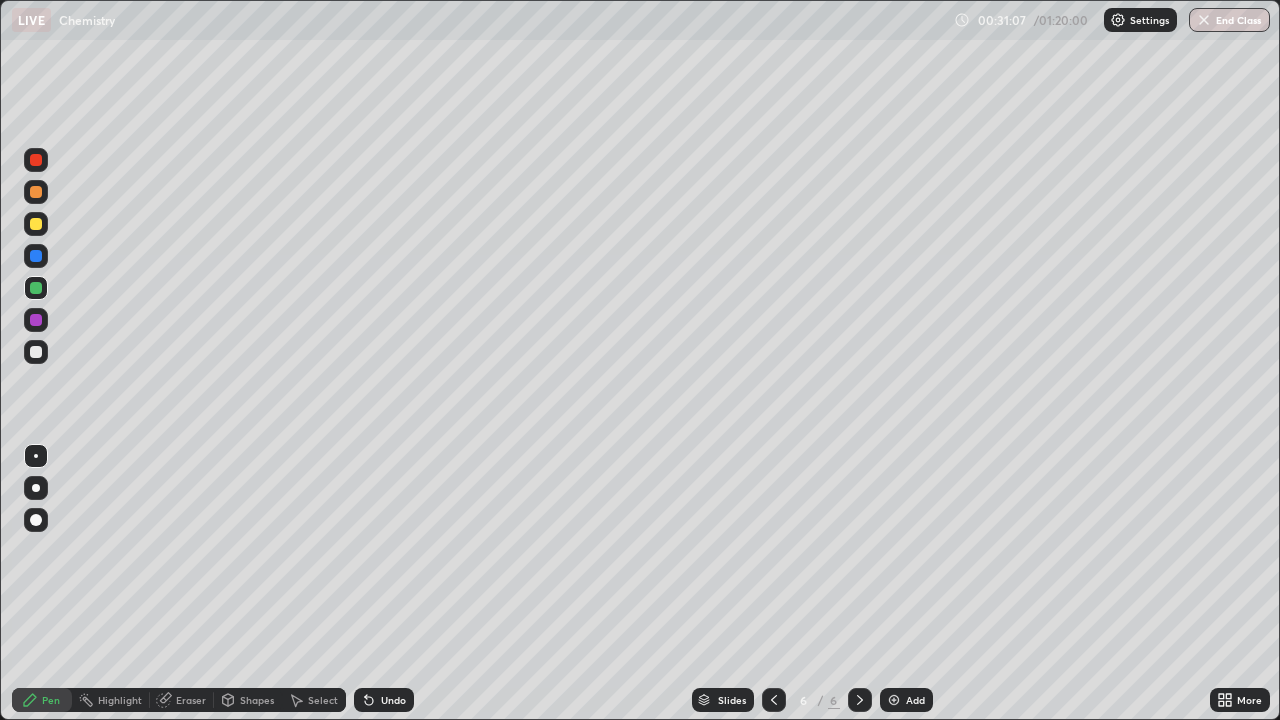 click at bounding box center (894, 700) 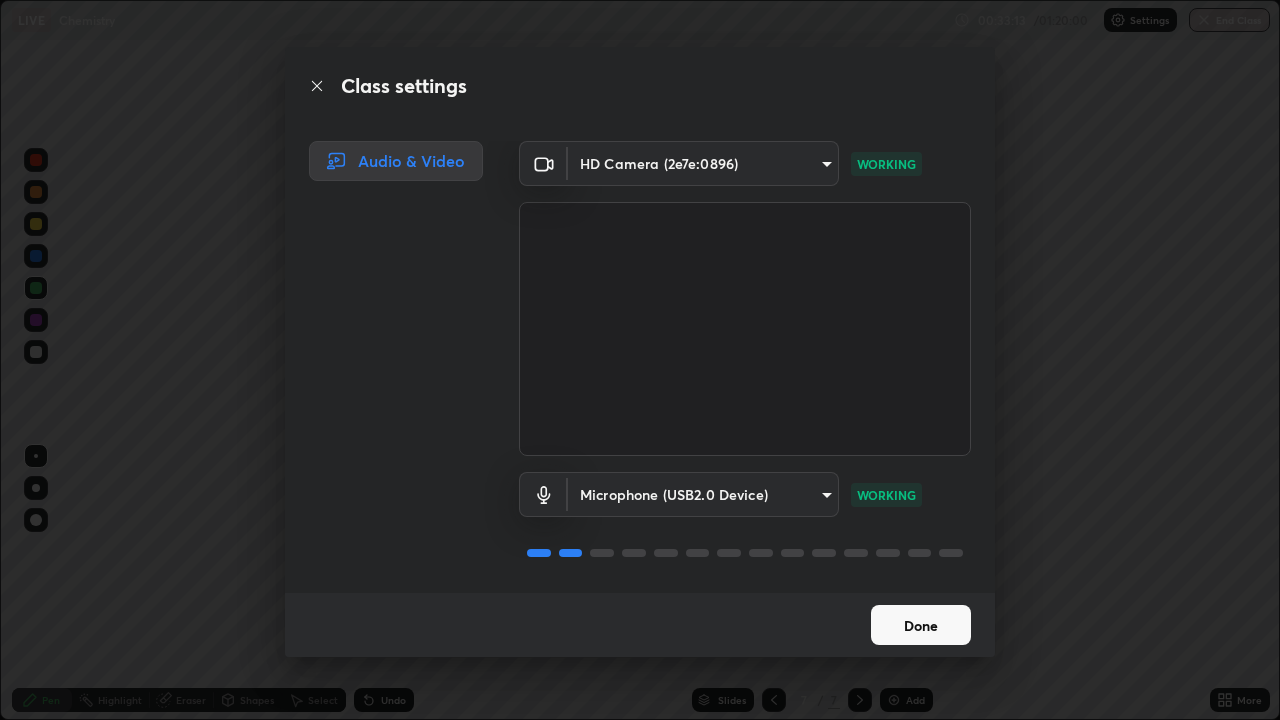 click on "Done" at bounding box center [921, 625] 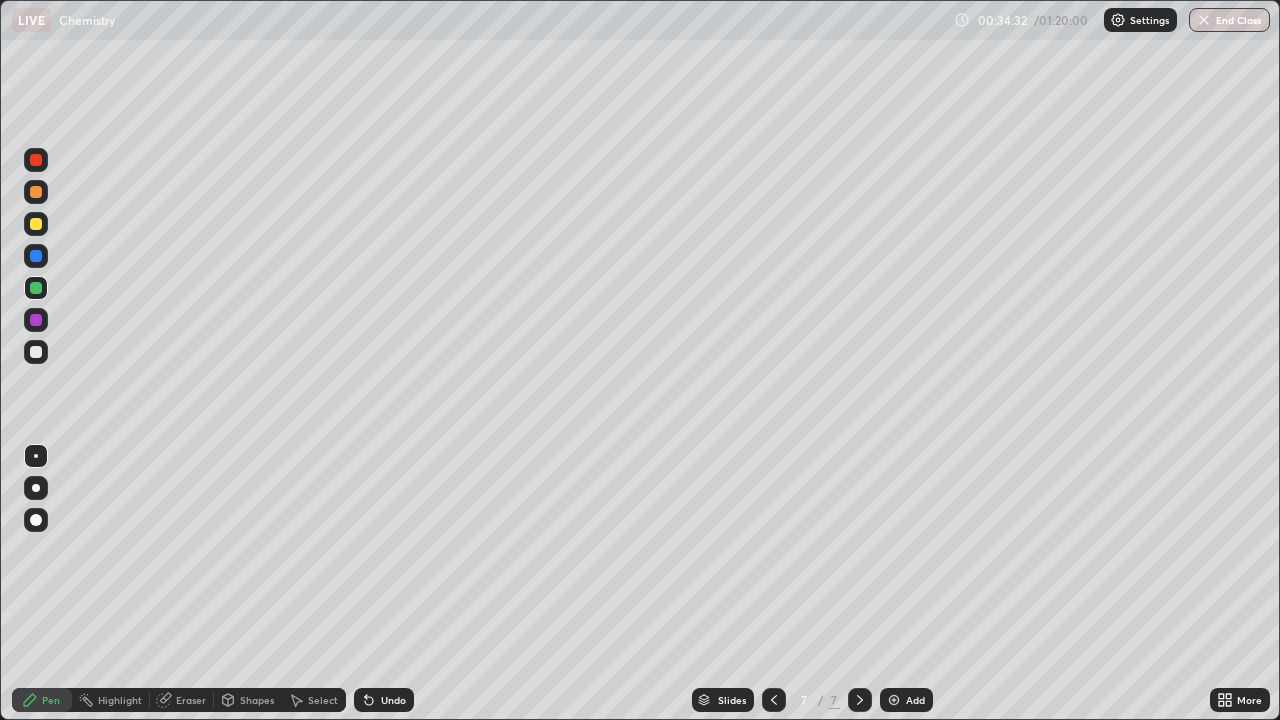 click 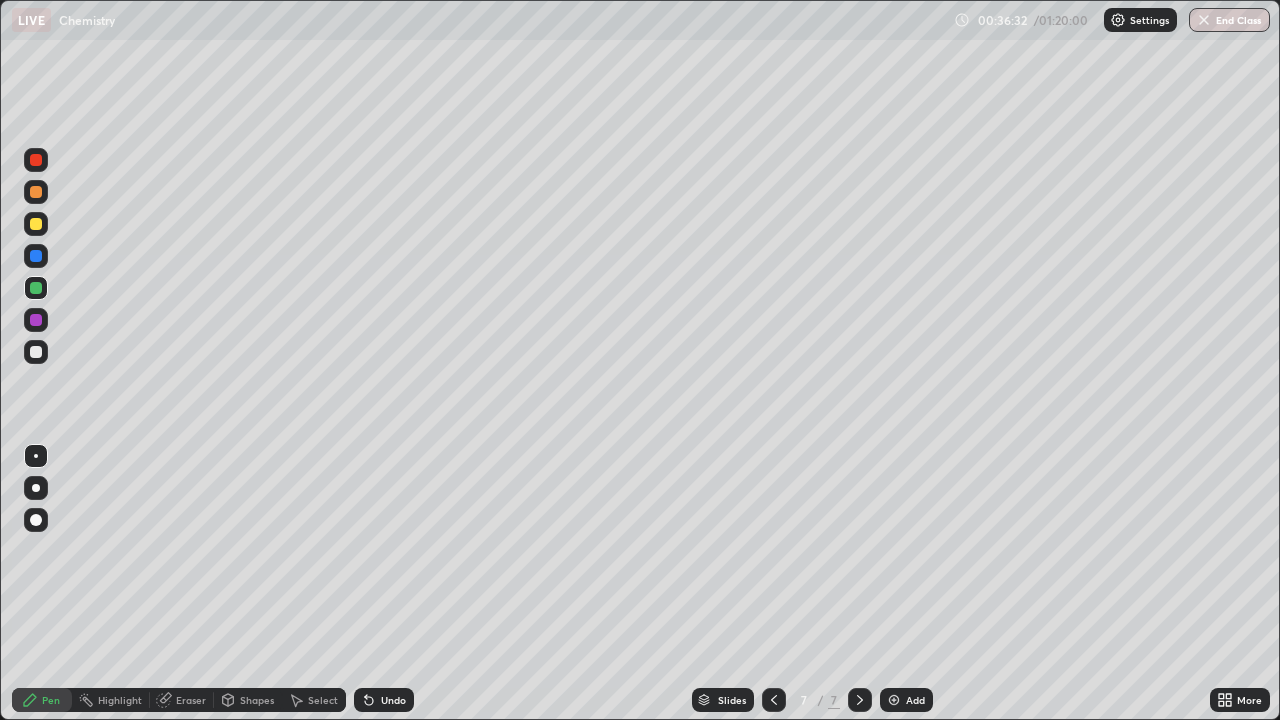 click 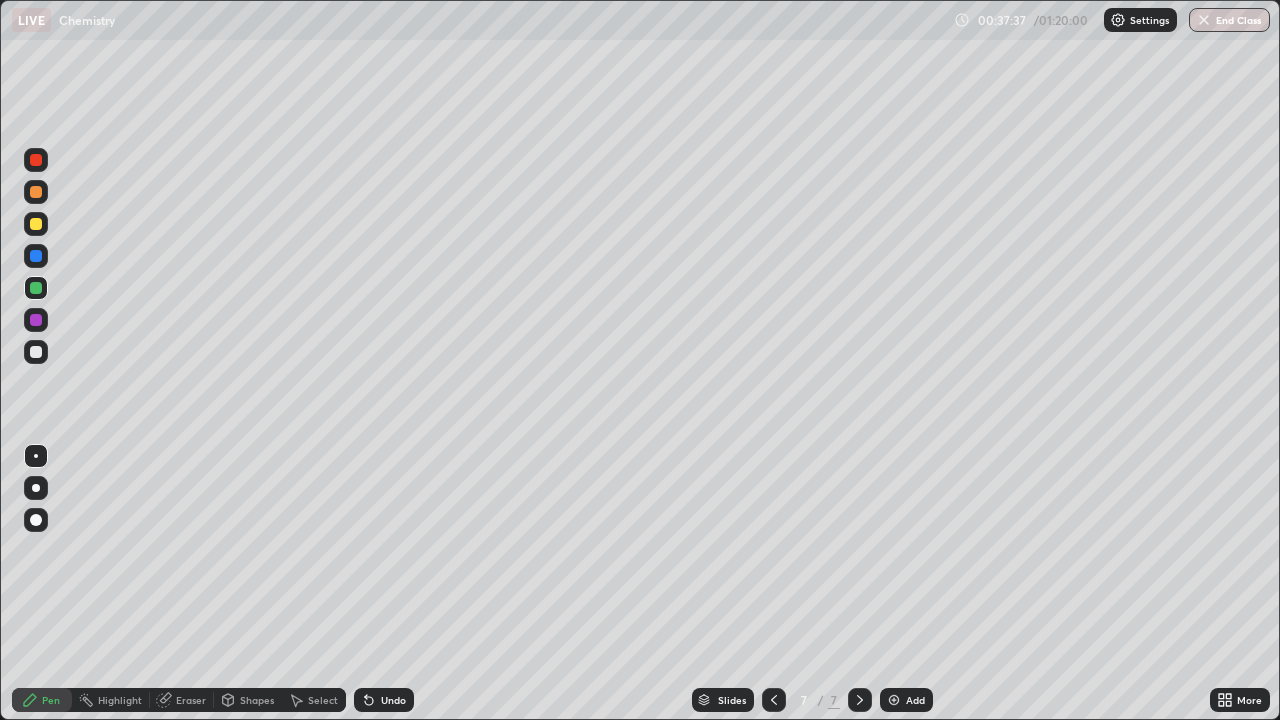 click 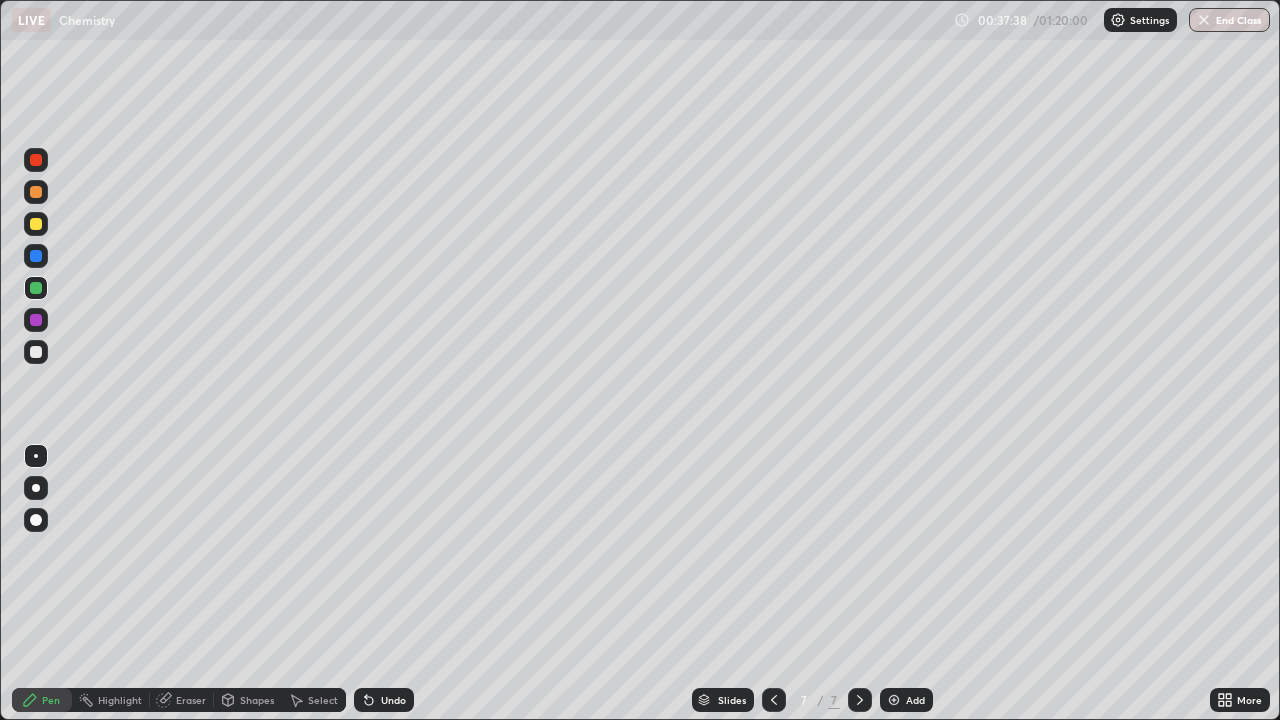 click 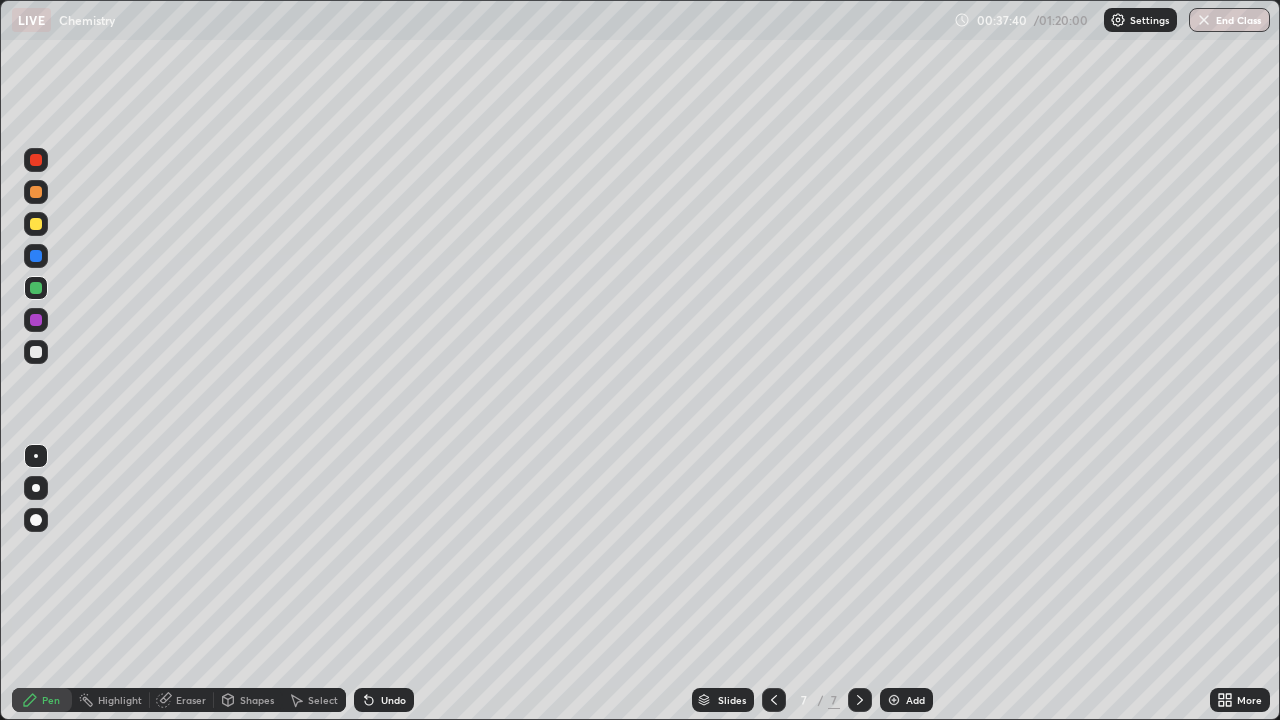 click 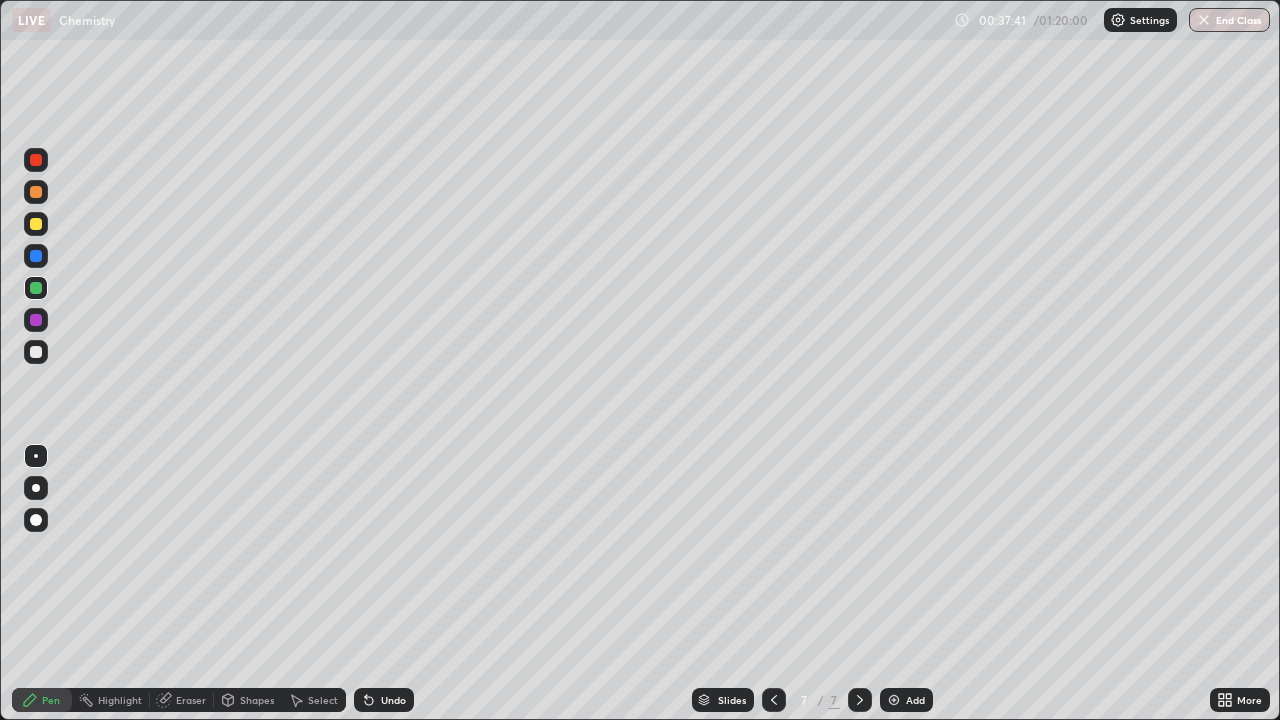 click 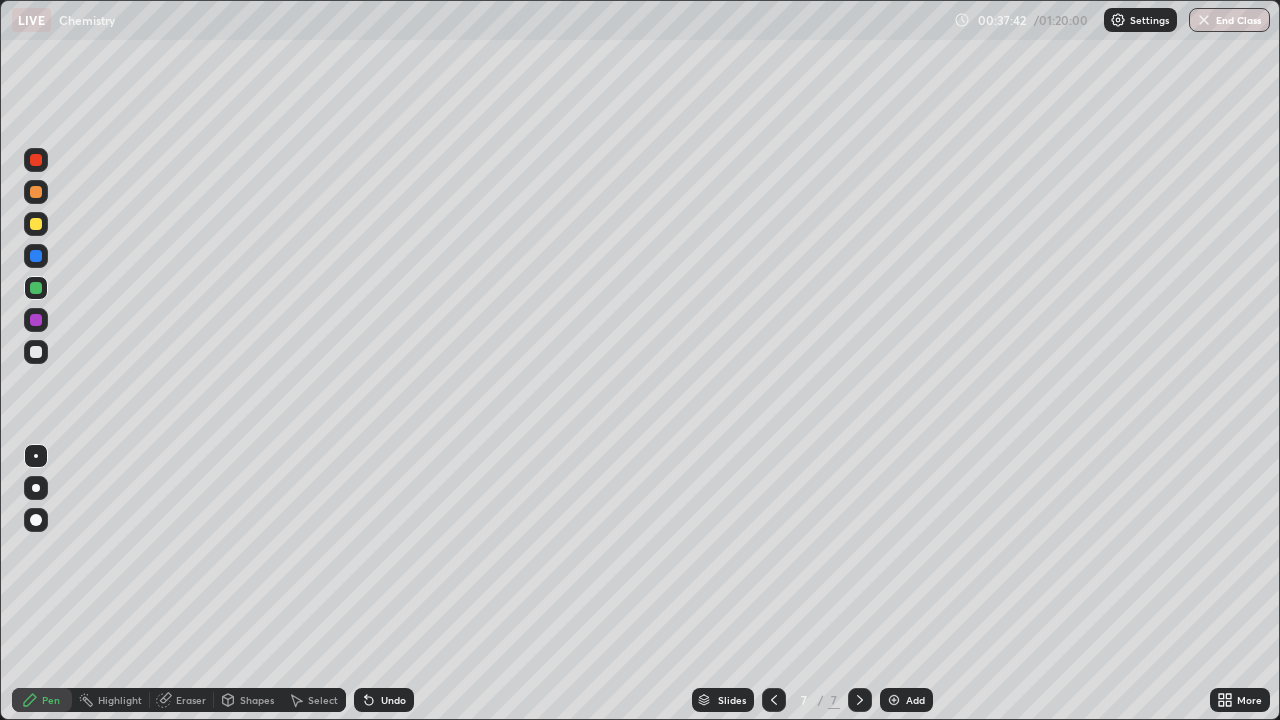 click 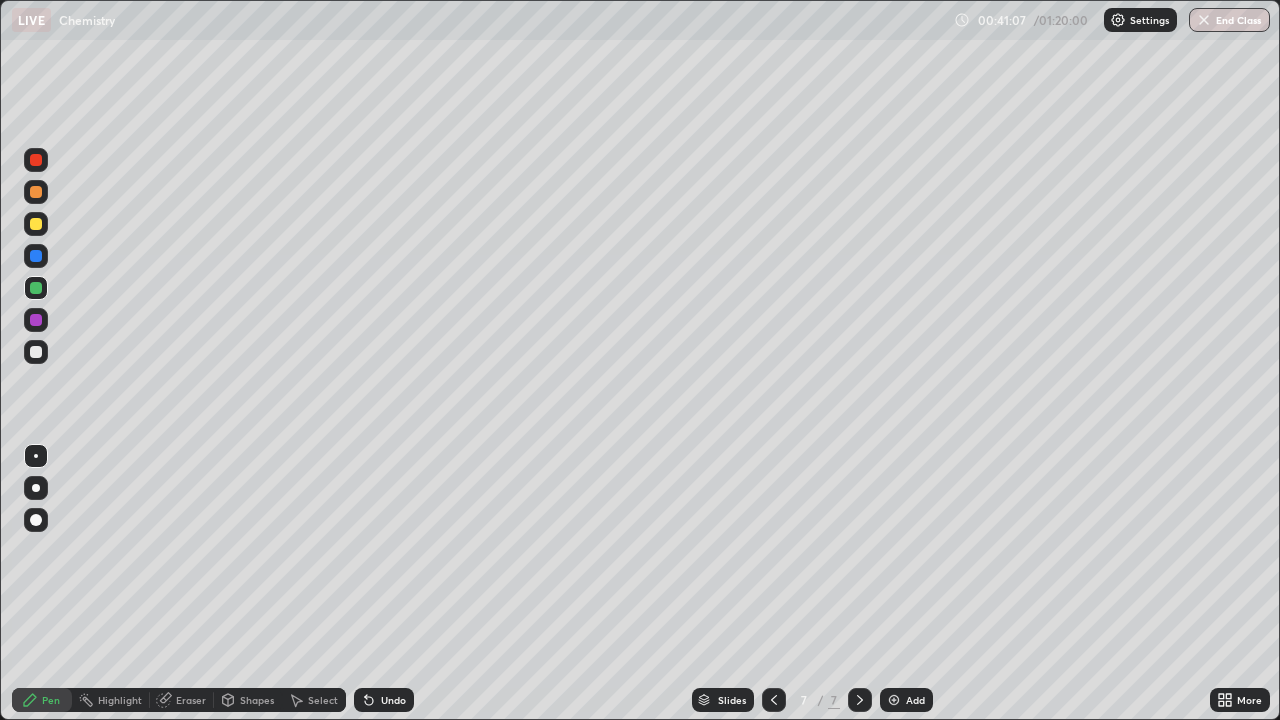 click 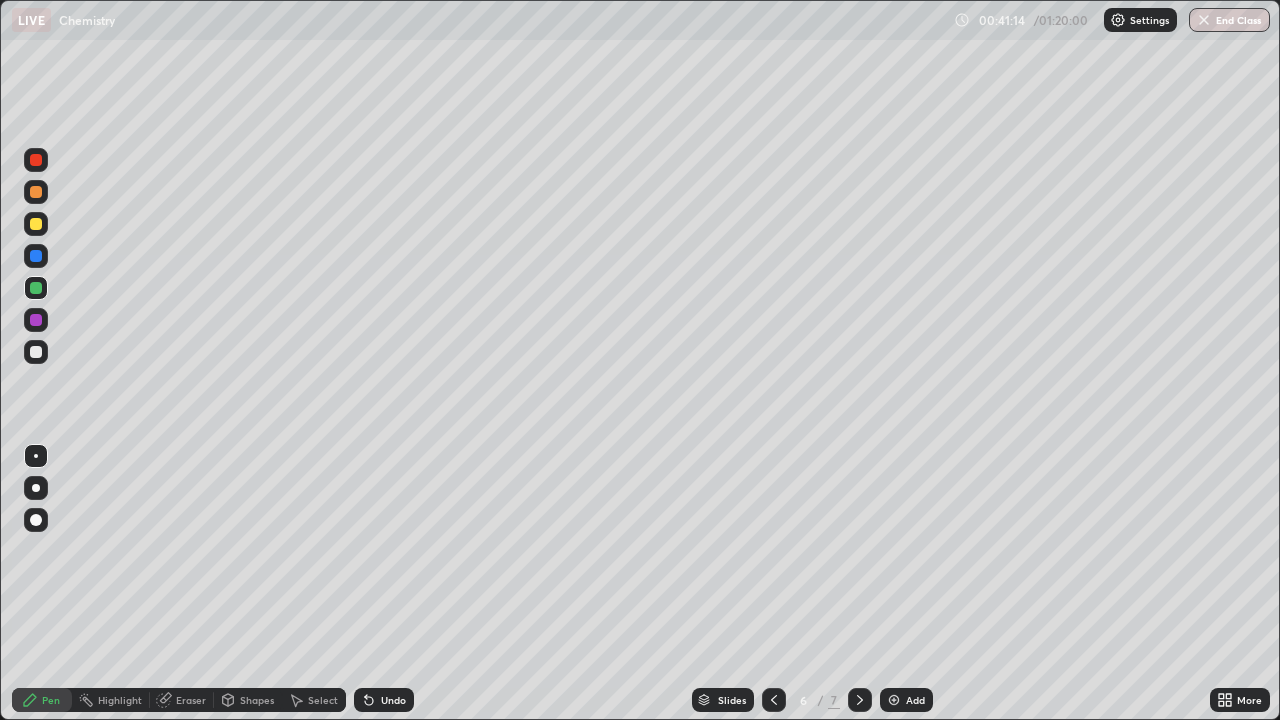click at bounding box center [36, 320] 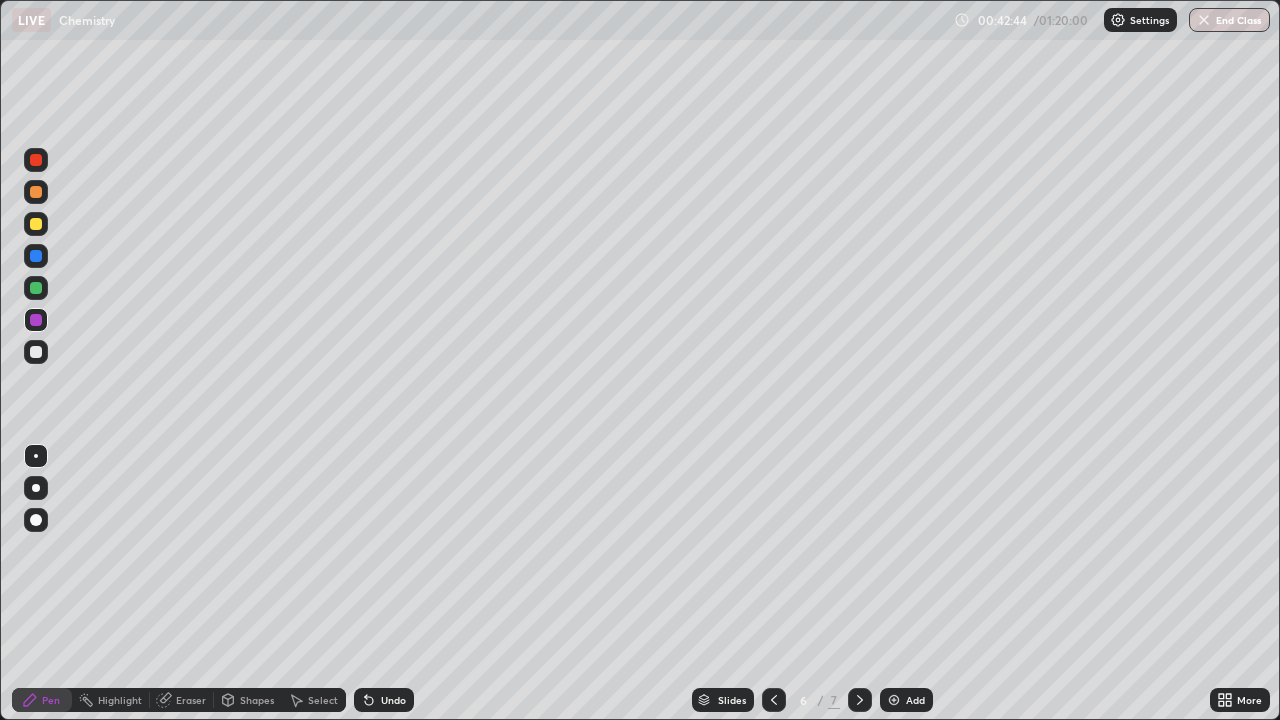 click at bounding box center (894, 700) 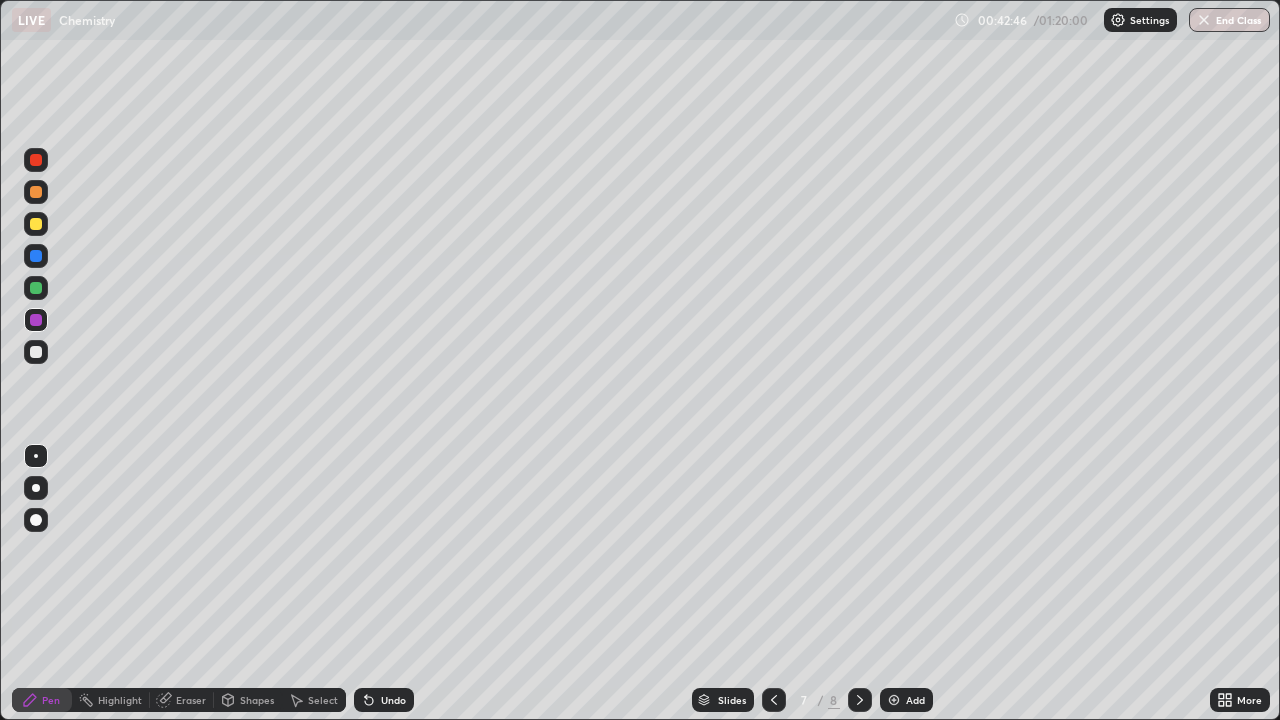 click 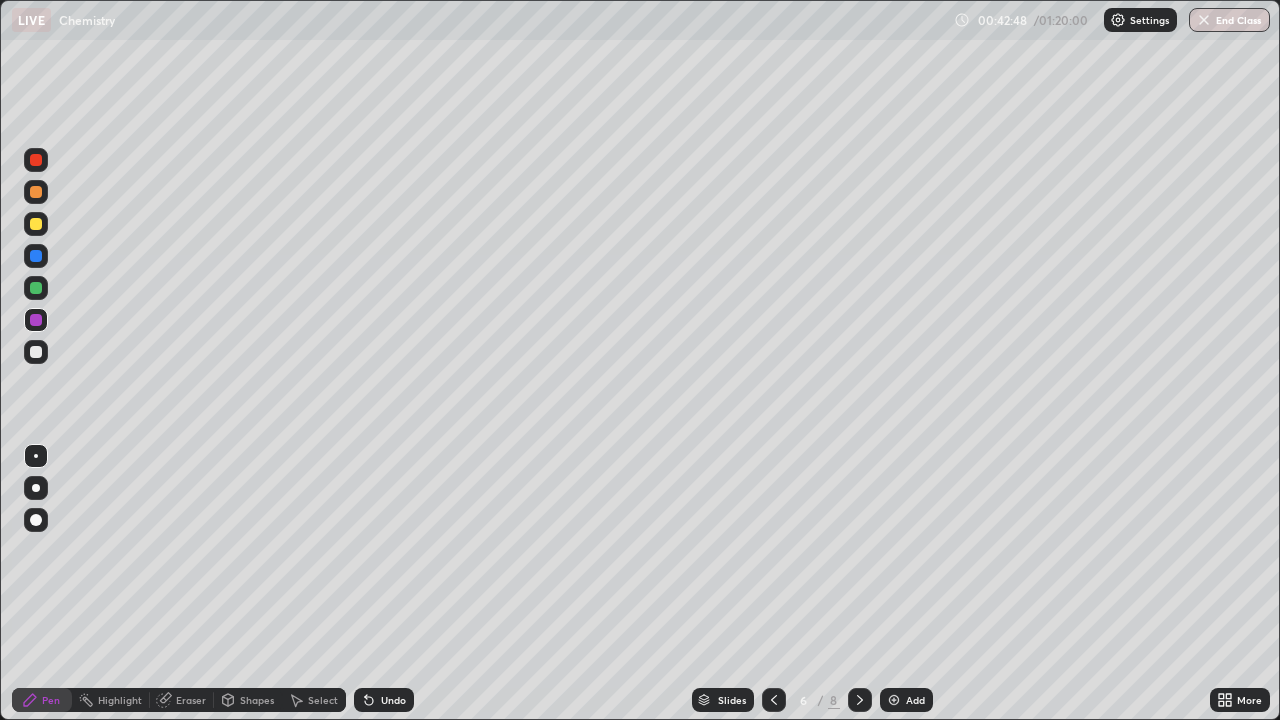 click 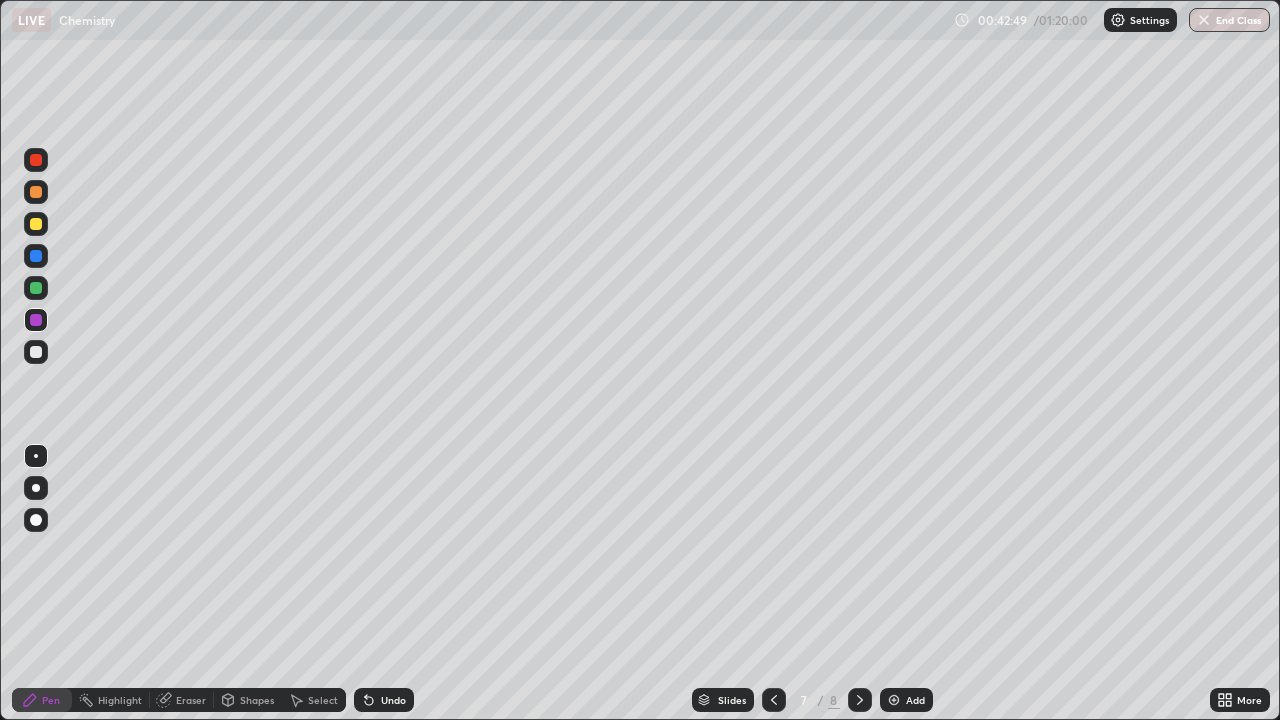 click 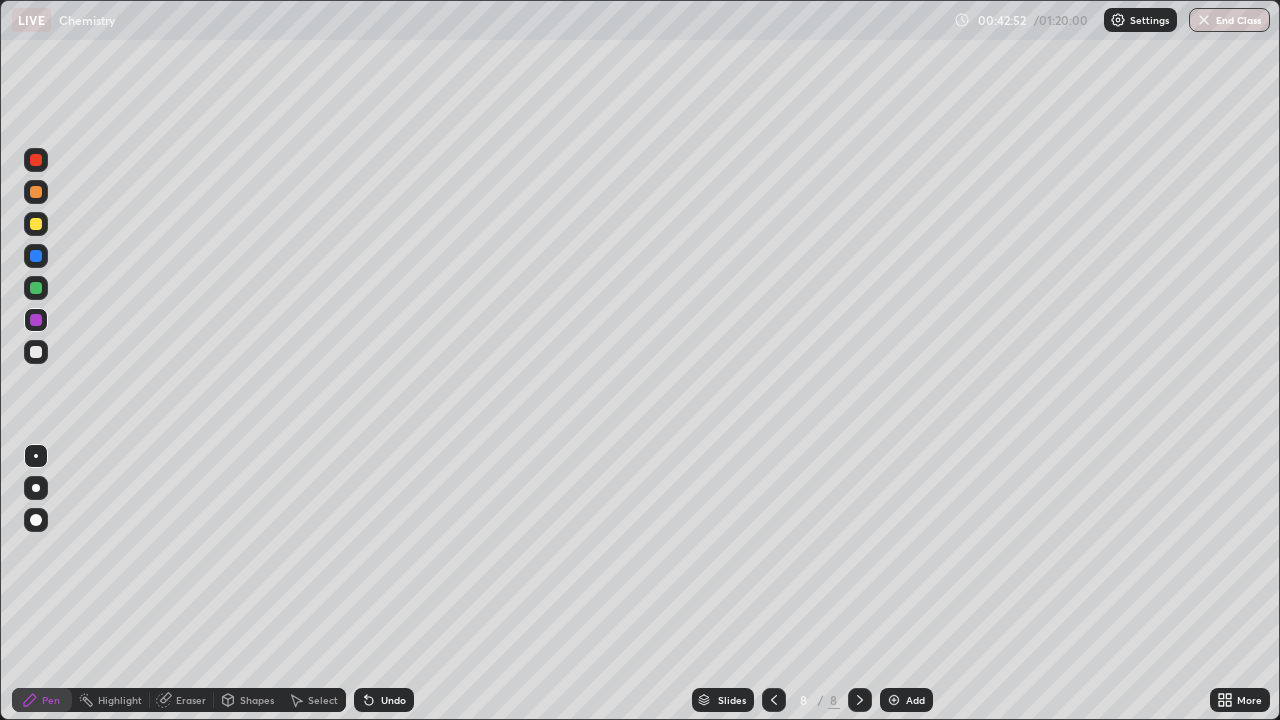 click at bounding box center [894, 700] 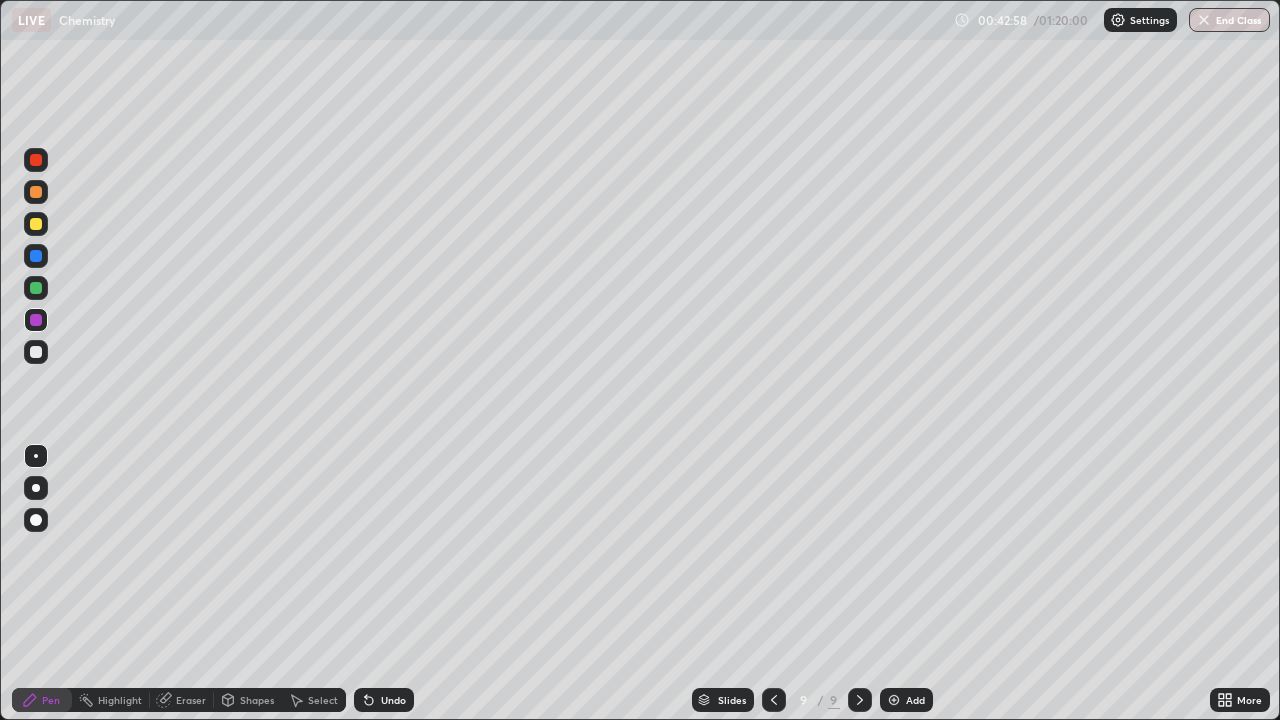 click at bounding box center [36, 288] 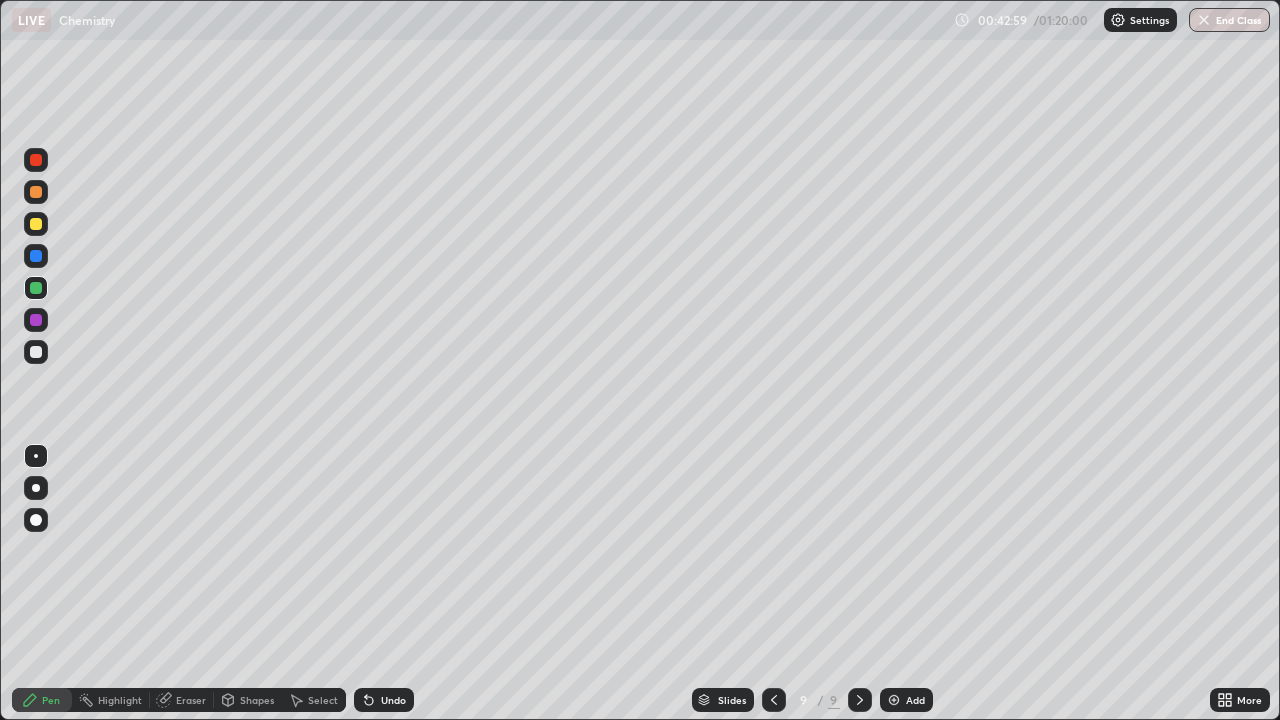 click at bounding box center [36, 192] 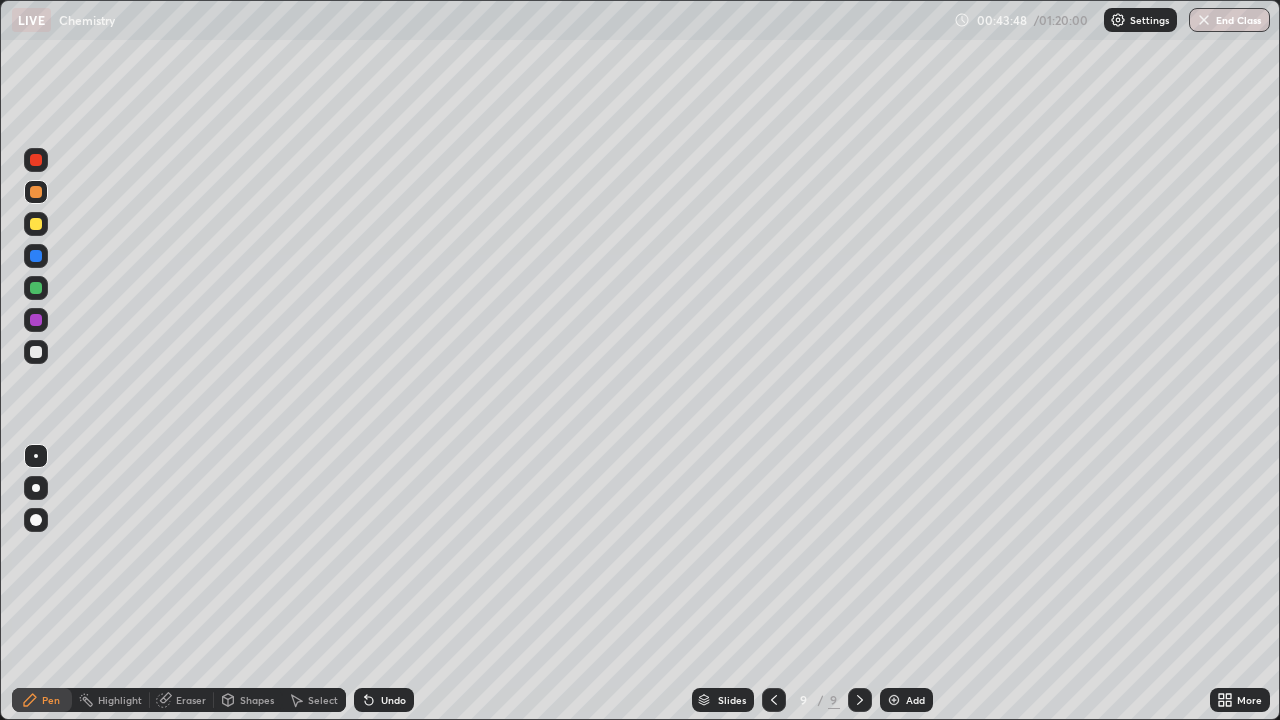 click on "Eraser" at bounding box center [191, 700] 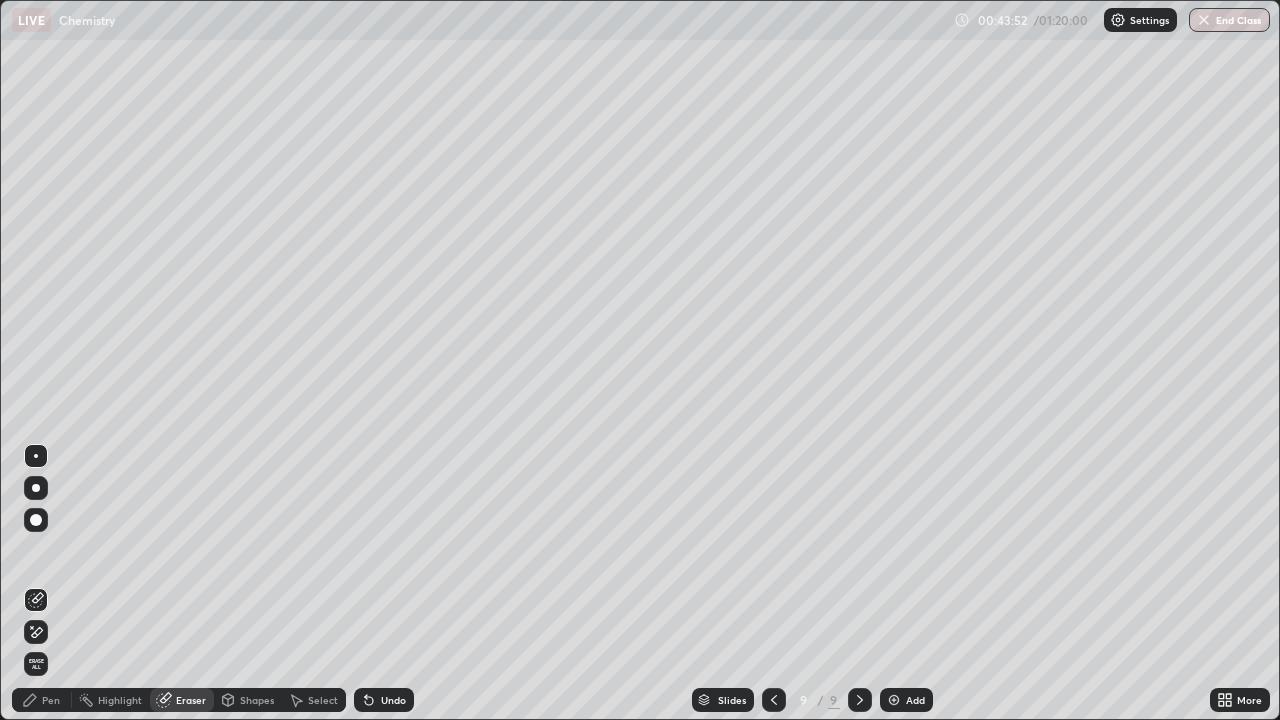 click on "Pen" at bounding box center [51, 700] 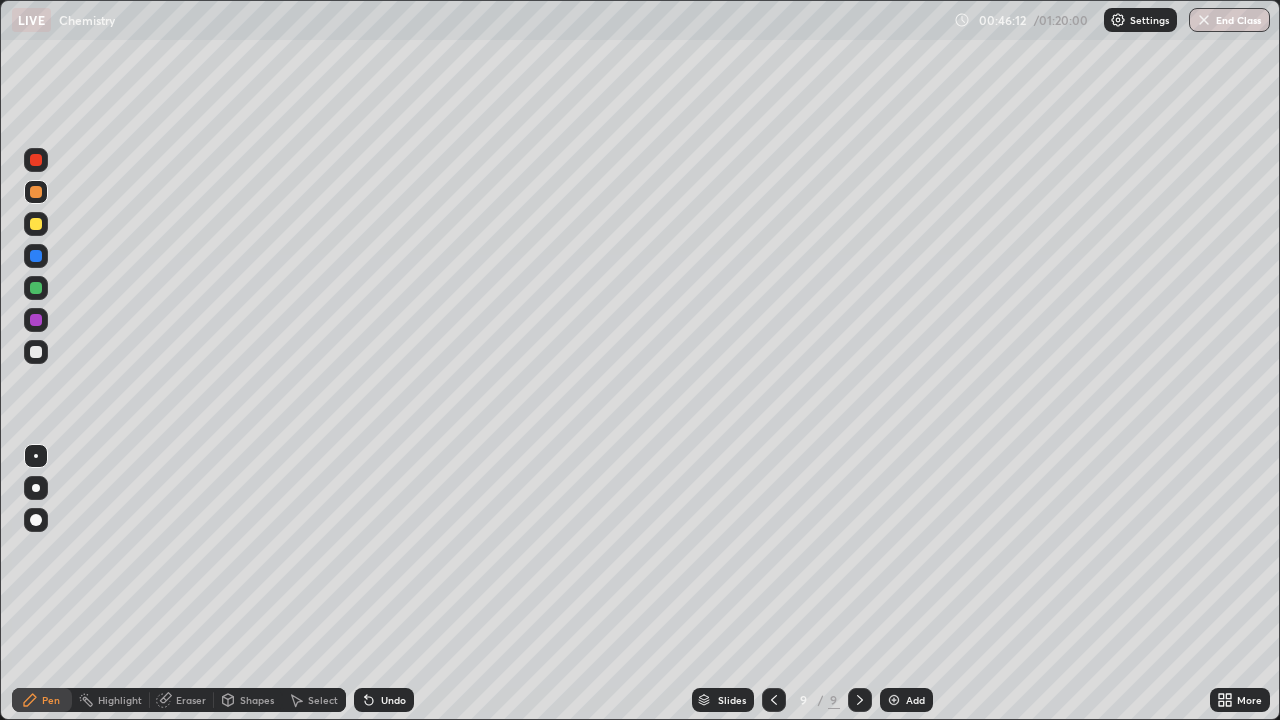 click 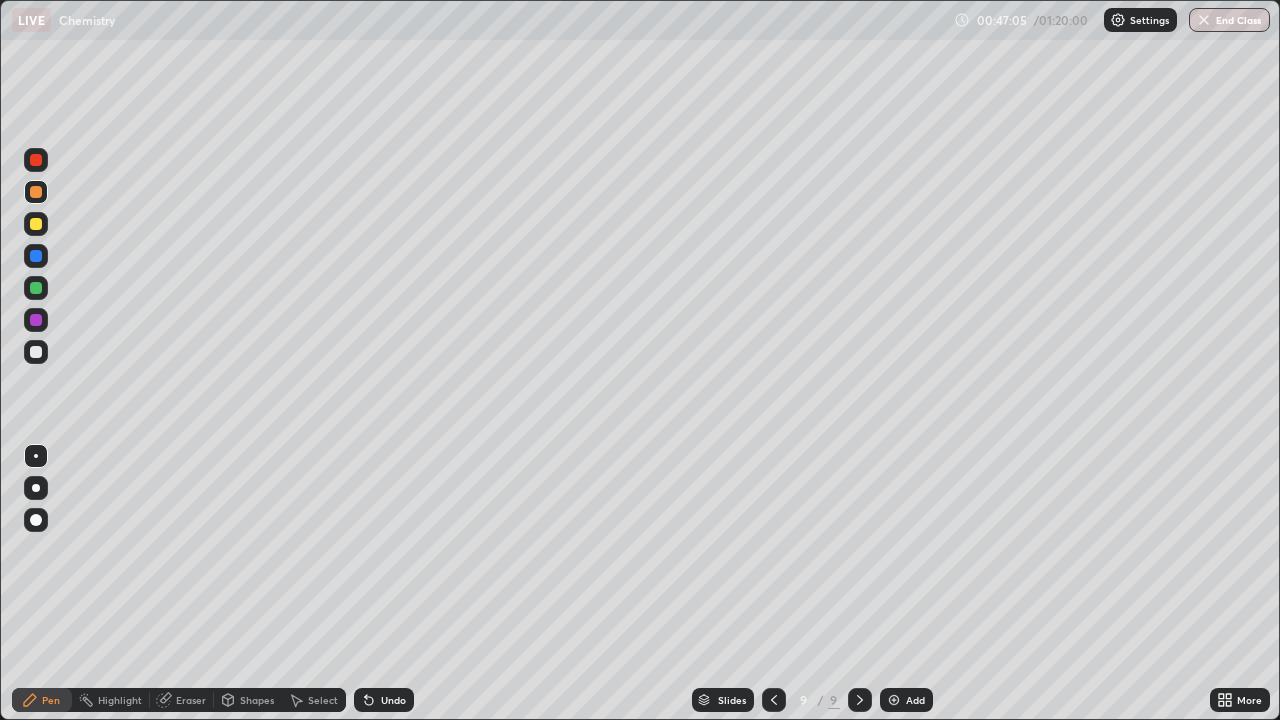 click at bounding box center [36, 256] 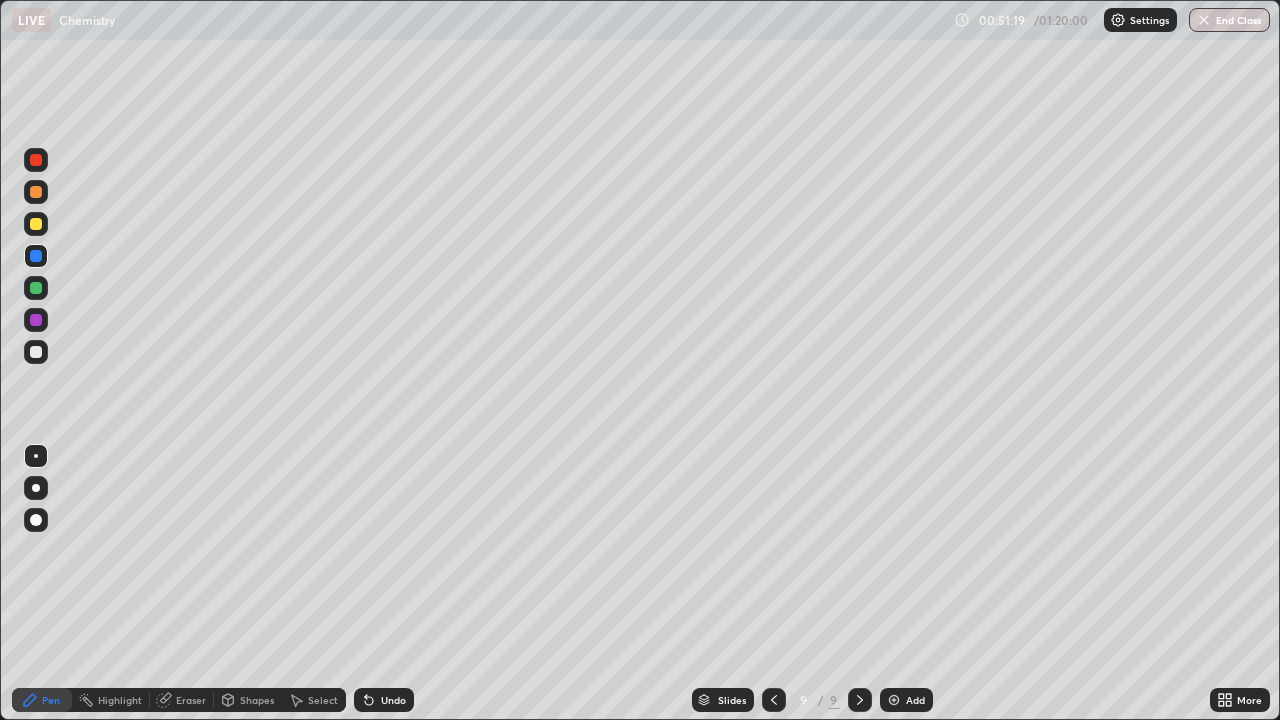 click at bounding box center (894, 700) 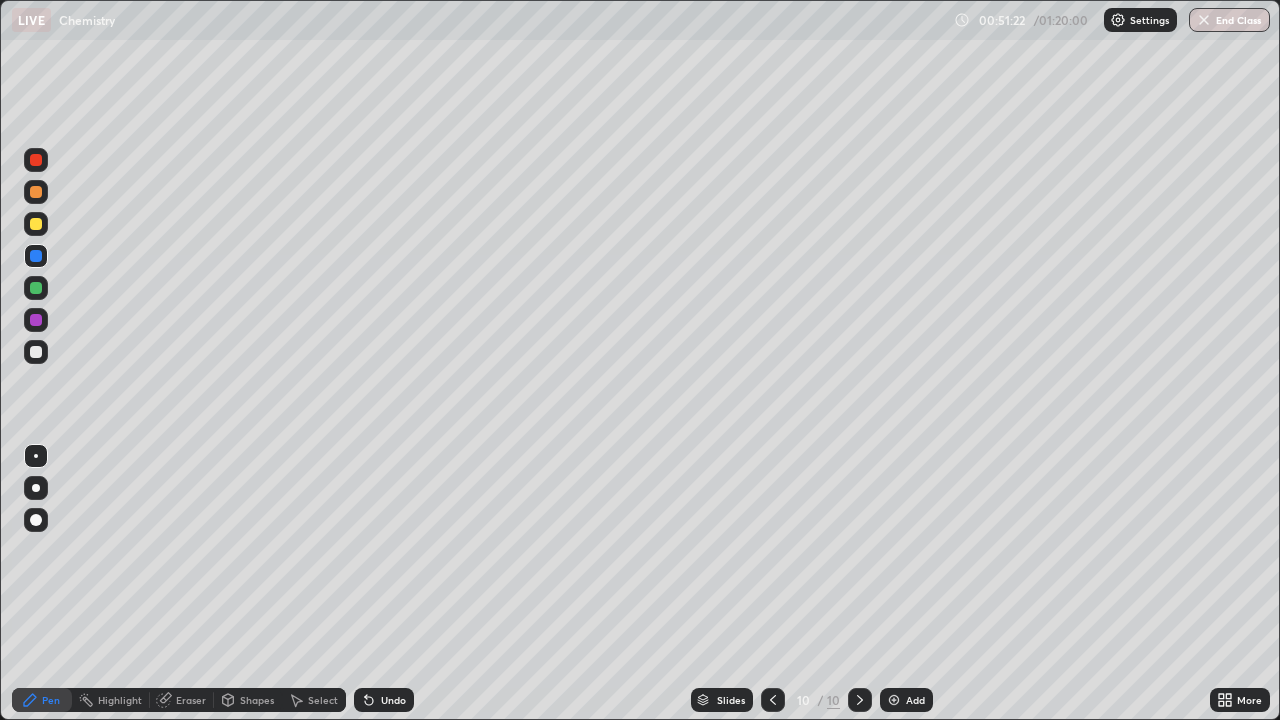 click at bounding box center [36, 352] 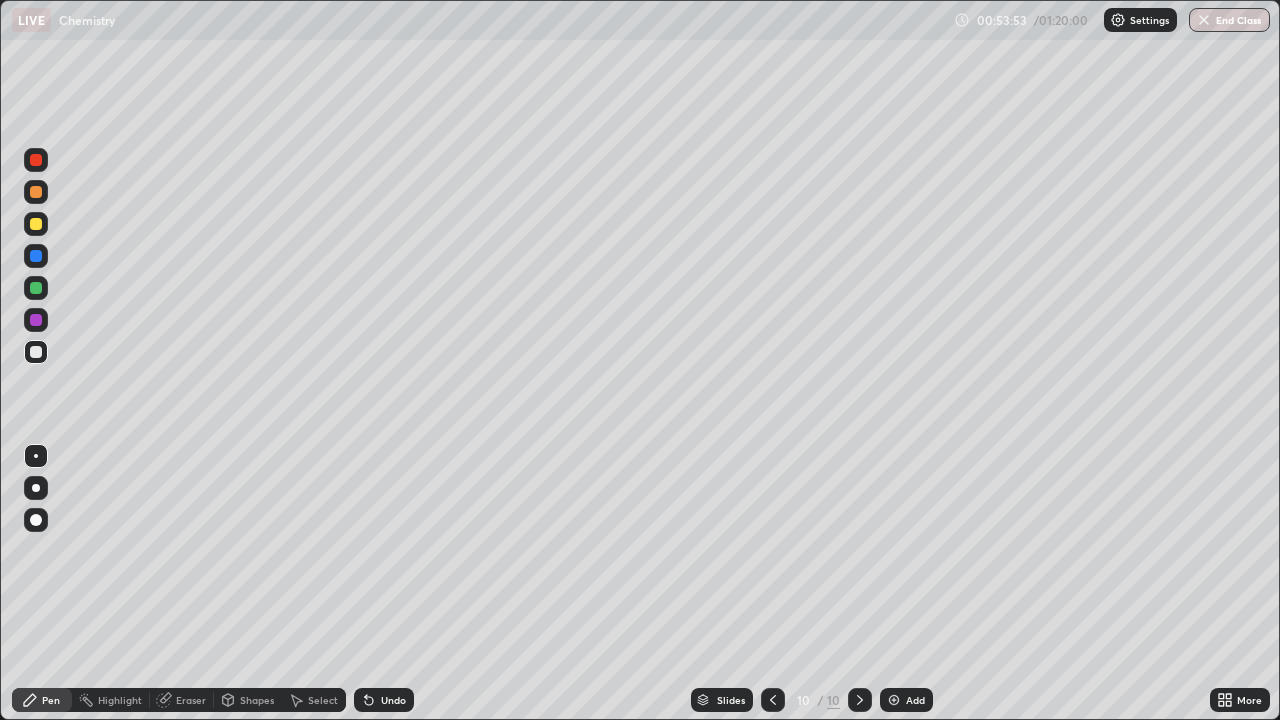 click at bounding box center [36, 224] 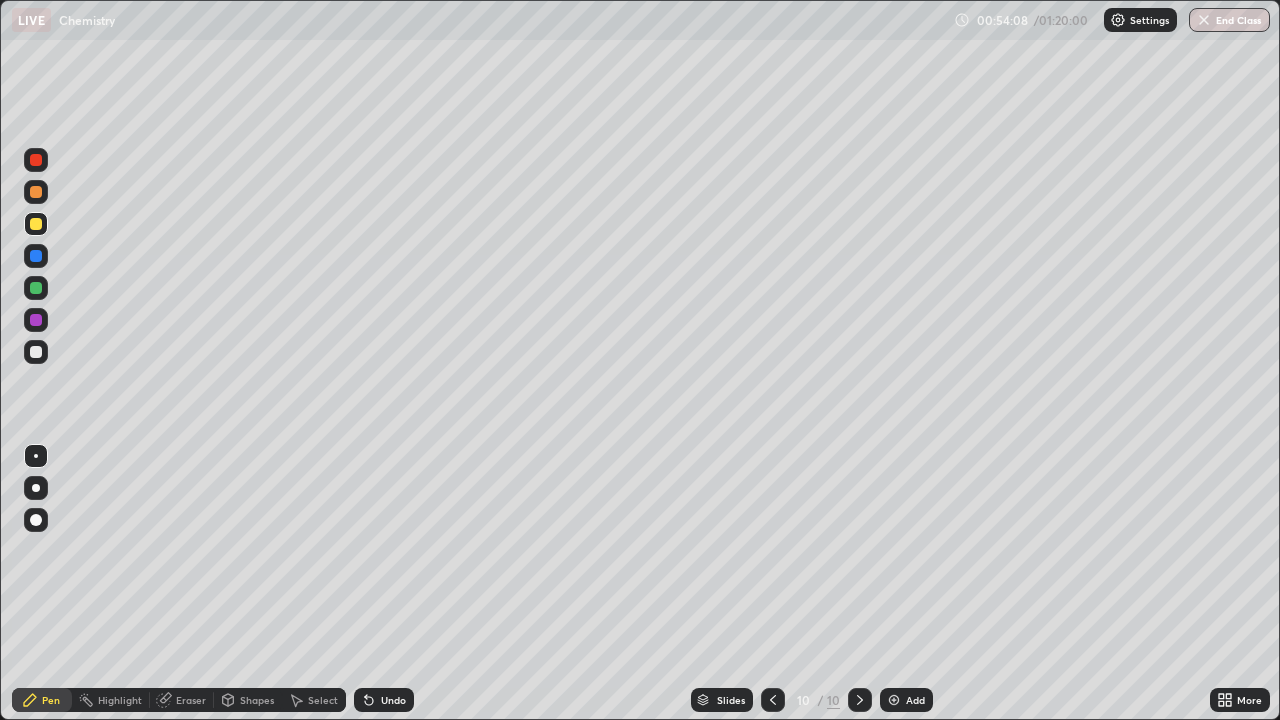 click 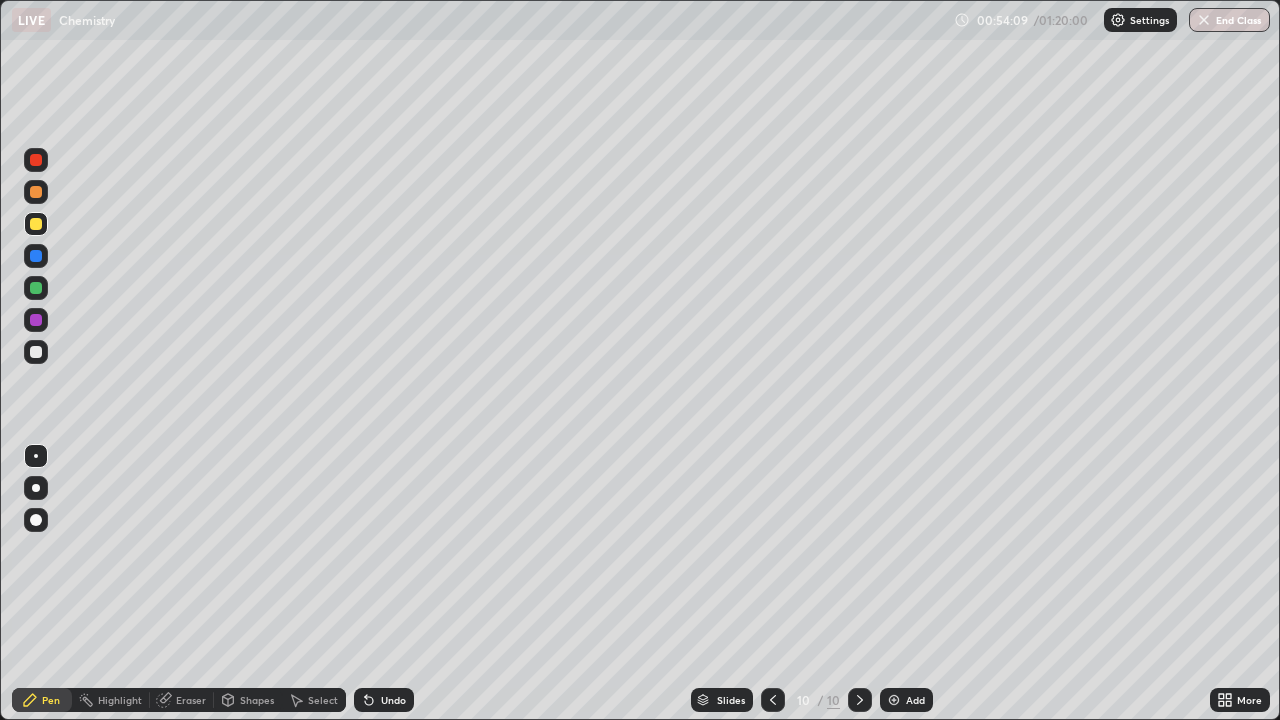 click 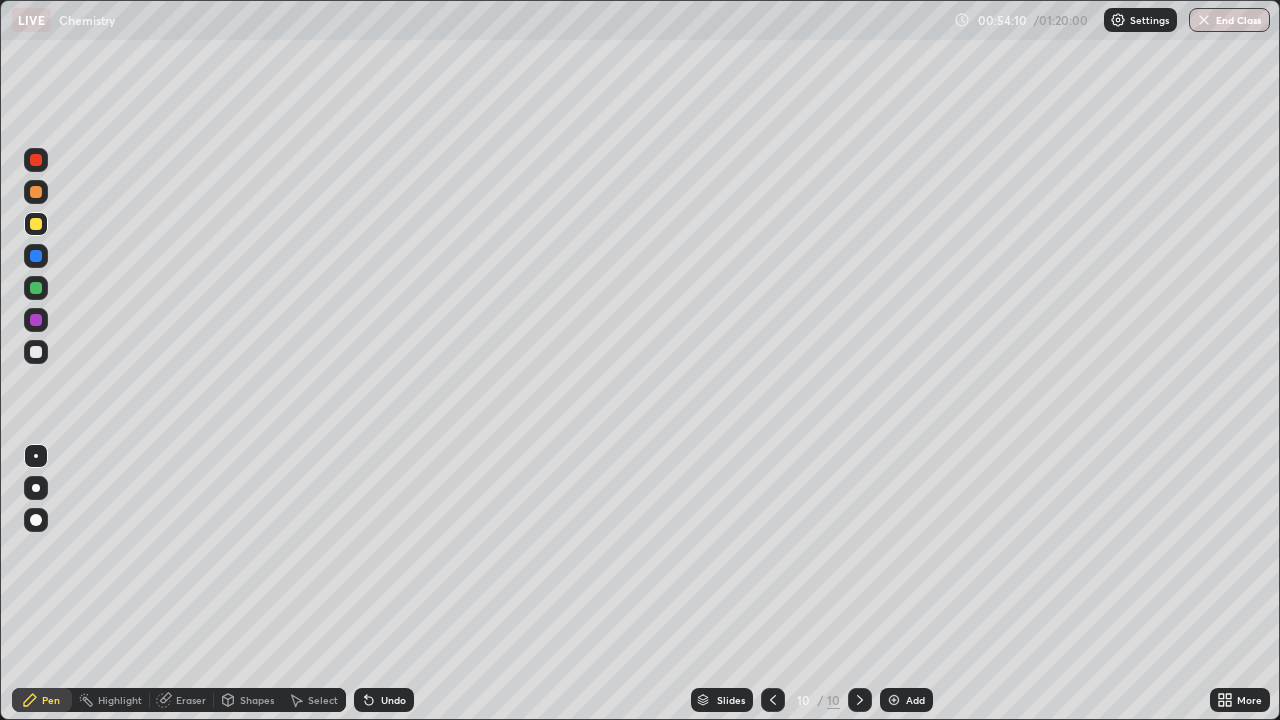 click 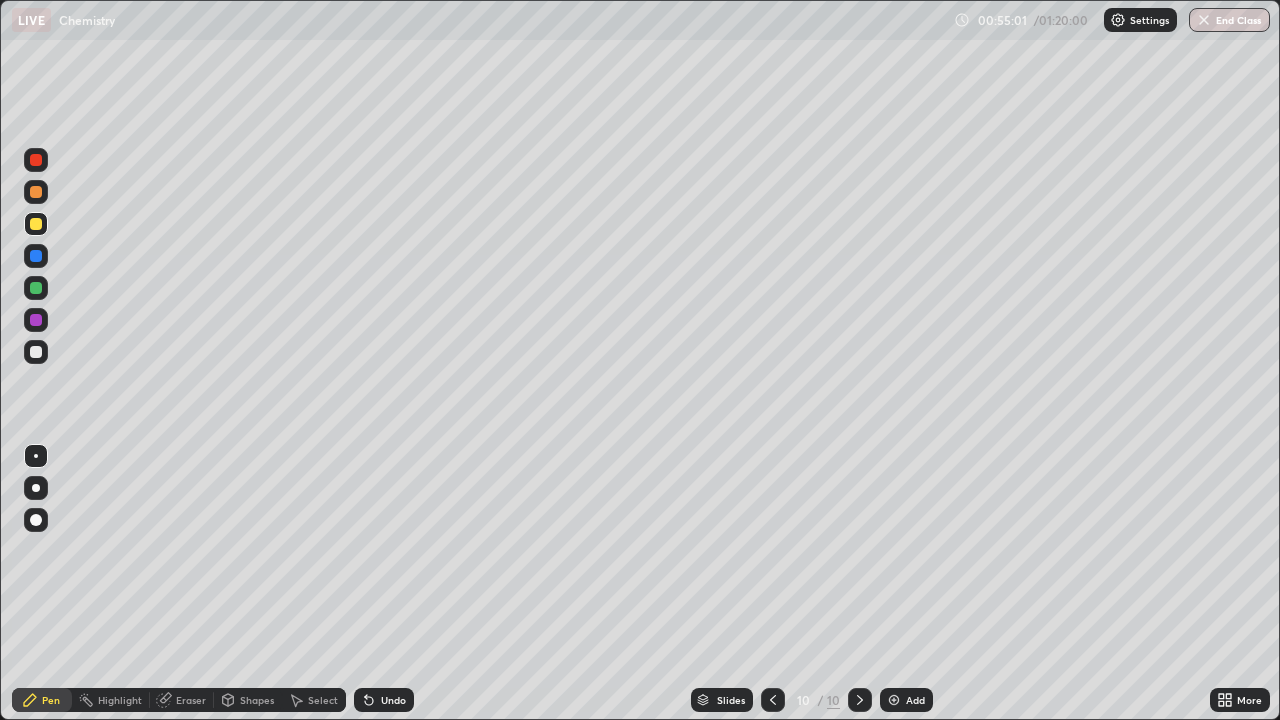 click at bounding box center [36, 288] 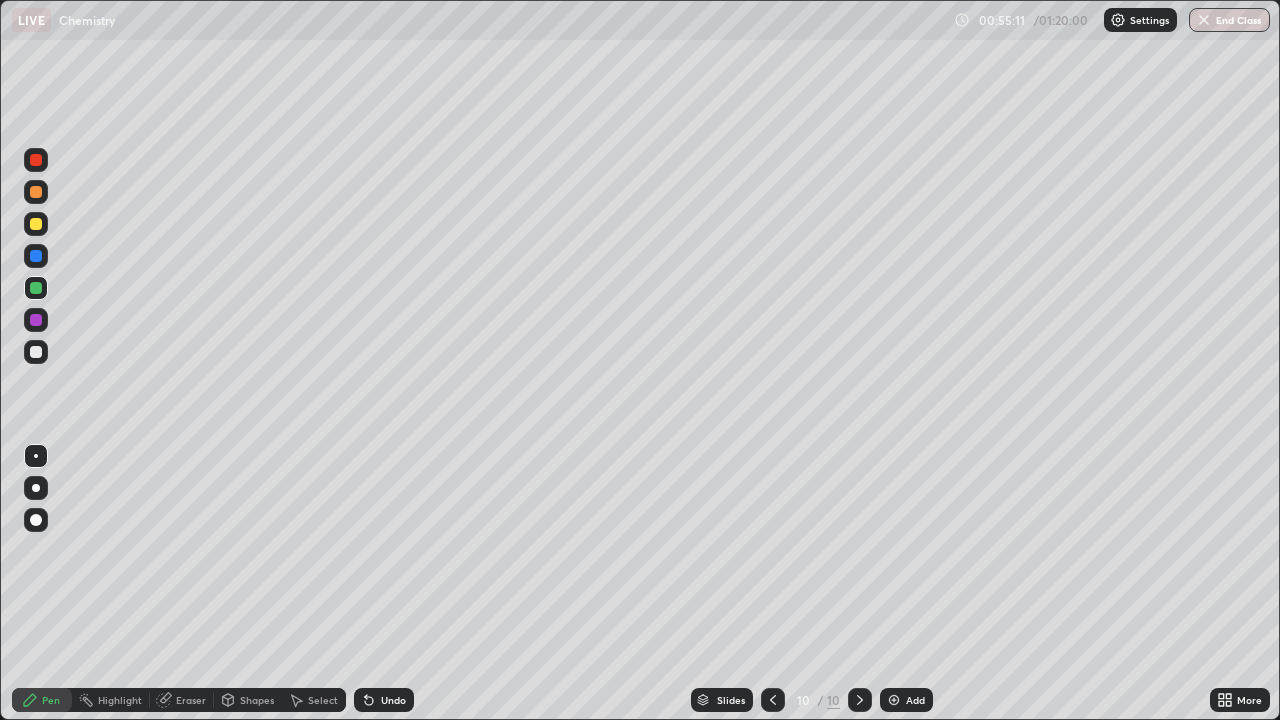 click at bounding box center (36, 224) 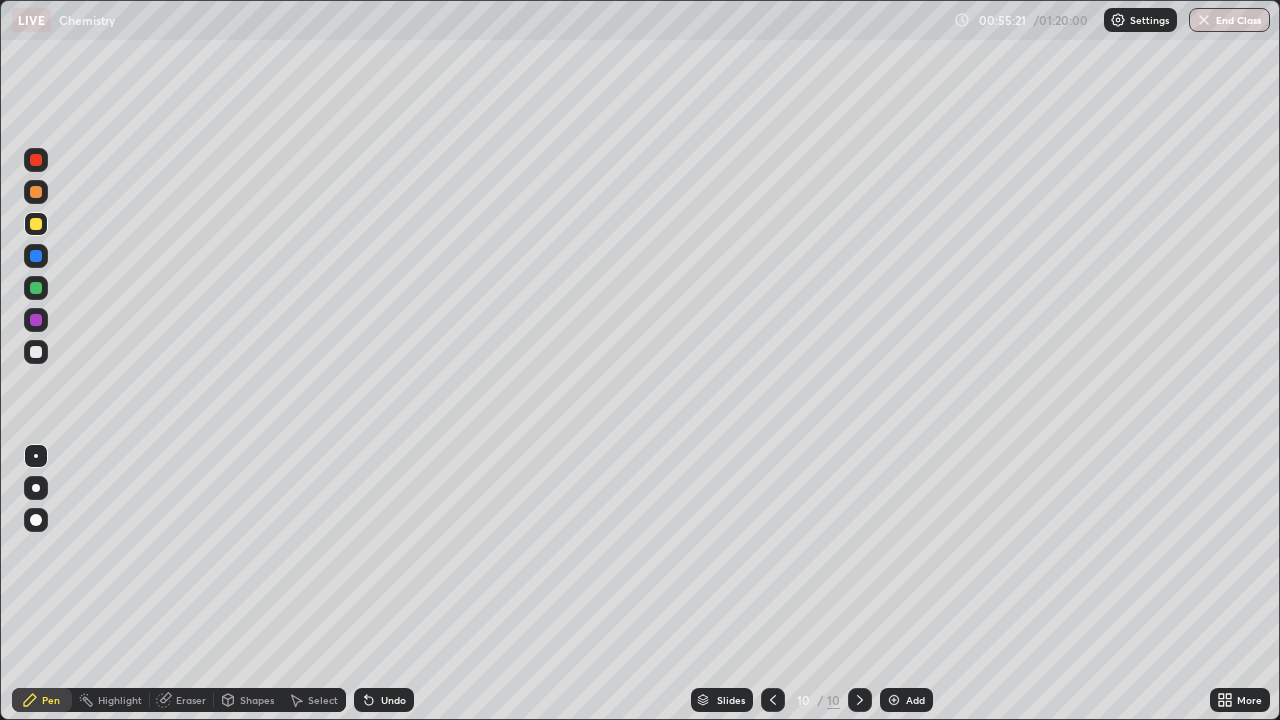 click at bounding box center (36, 288) 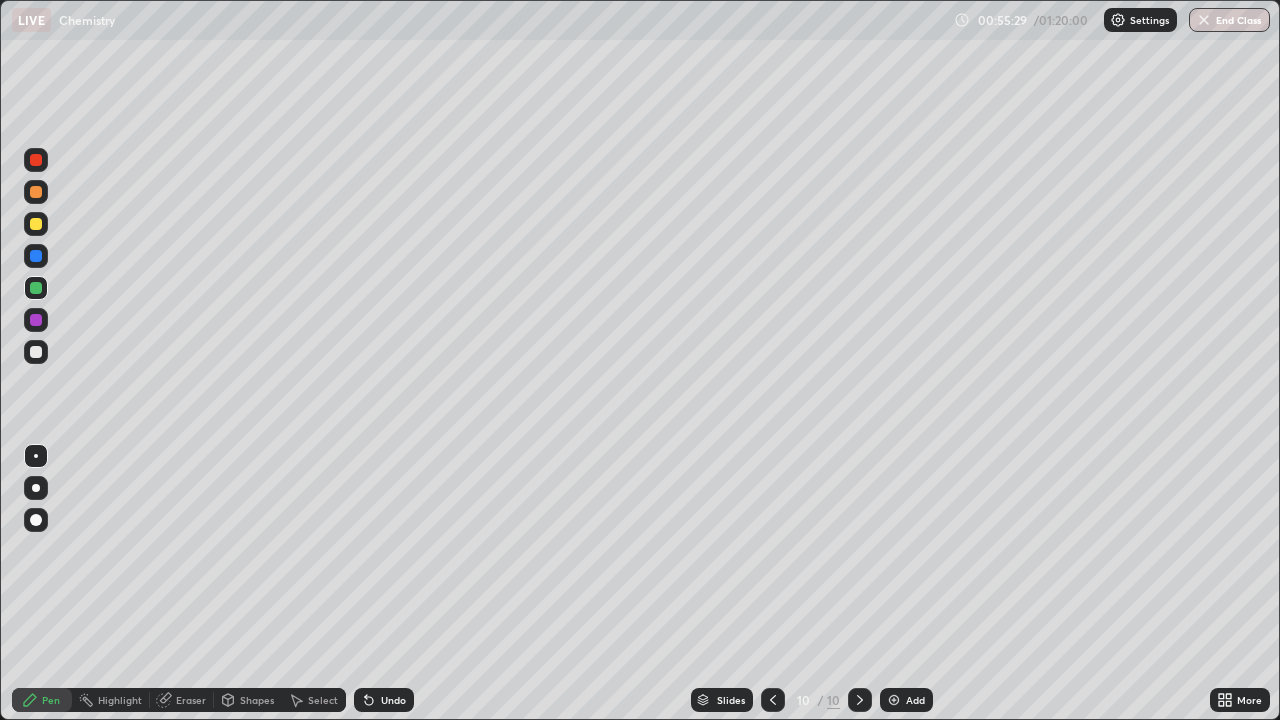 click on "Eraser" at bounding box center (191, 700) 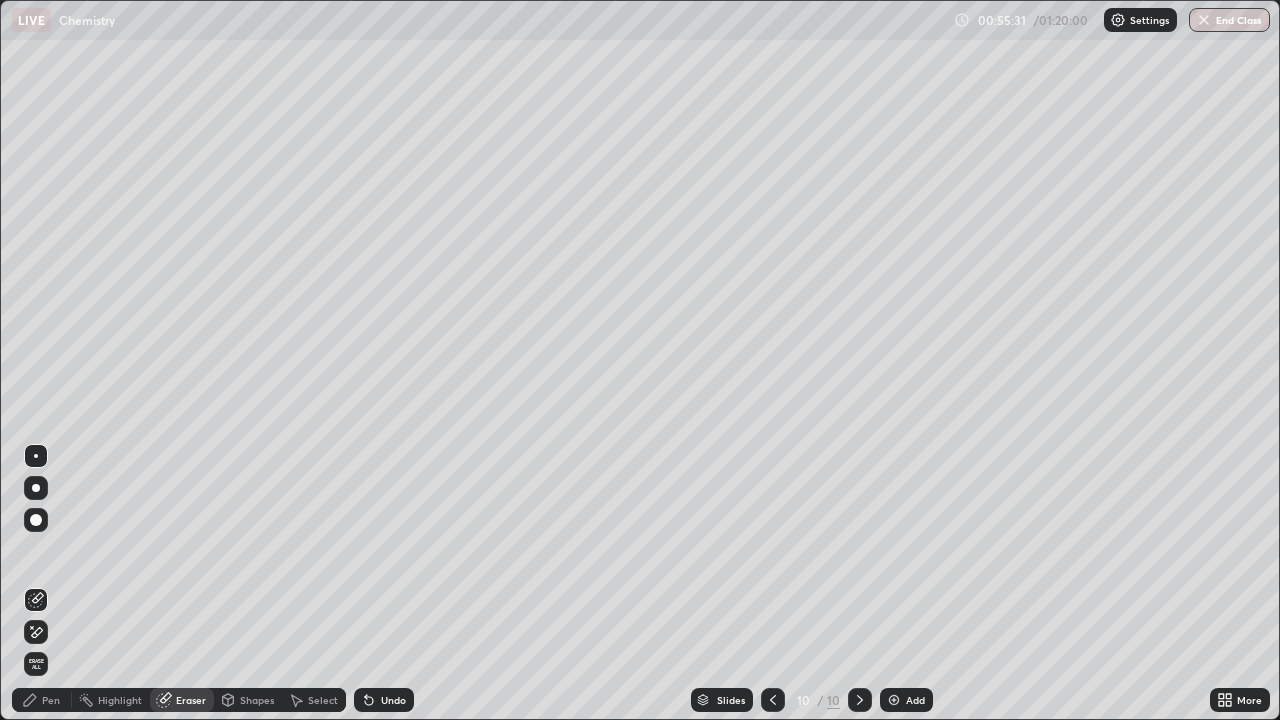 click on "Pen" at bounding box center (51, 700) 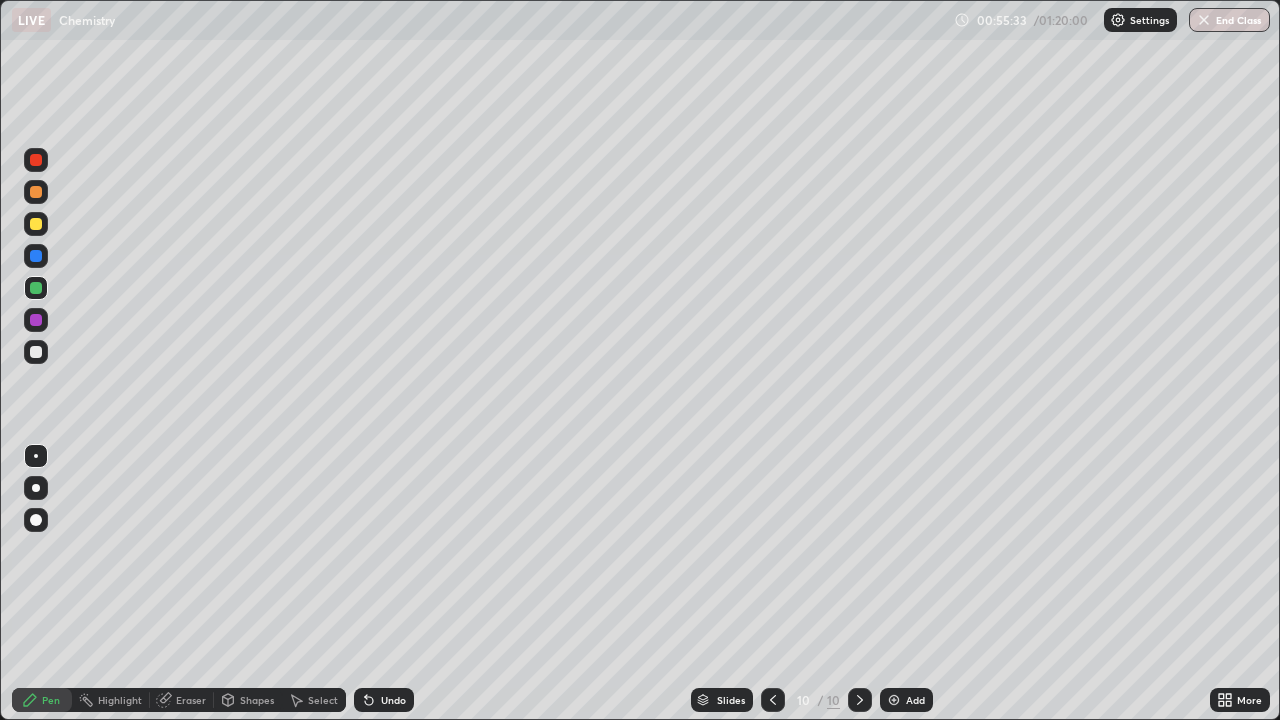 click at bounding box center (36, 288) 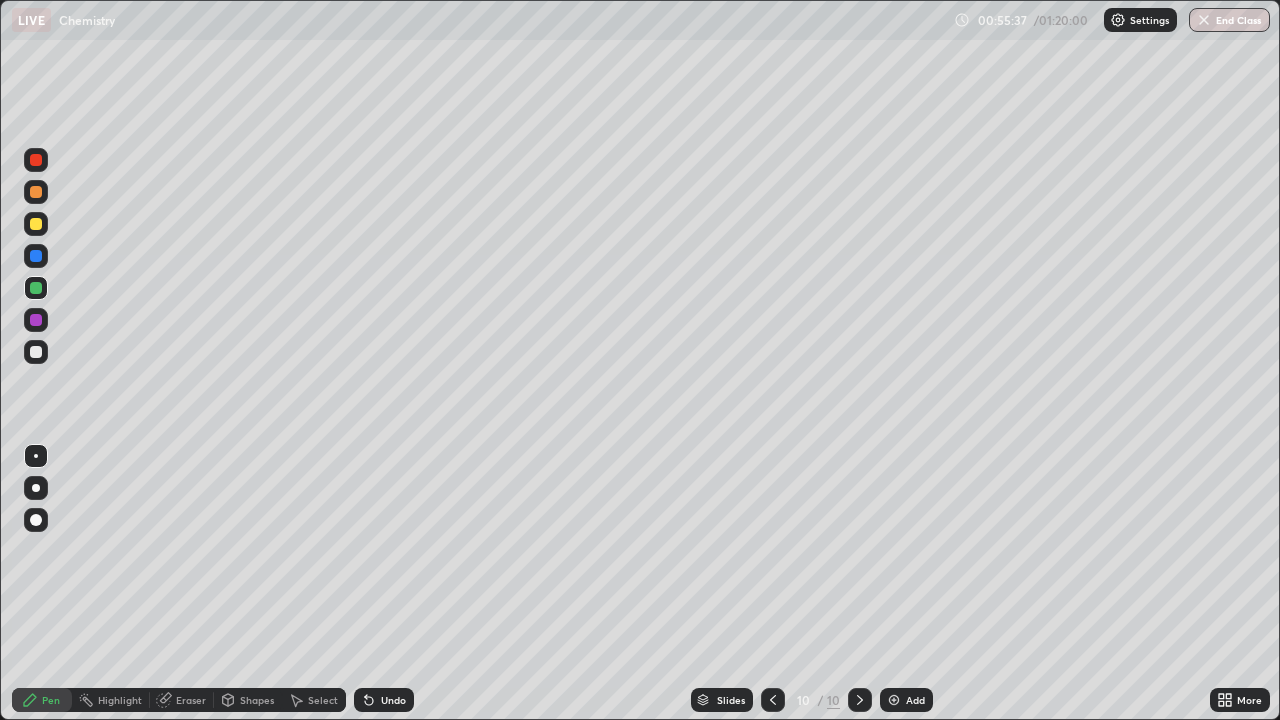 click on "Eraser" at bounding box center (191, 700) 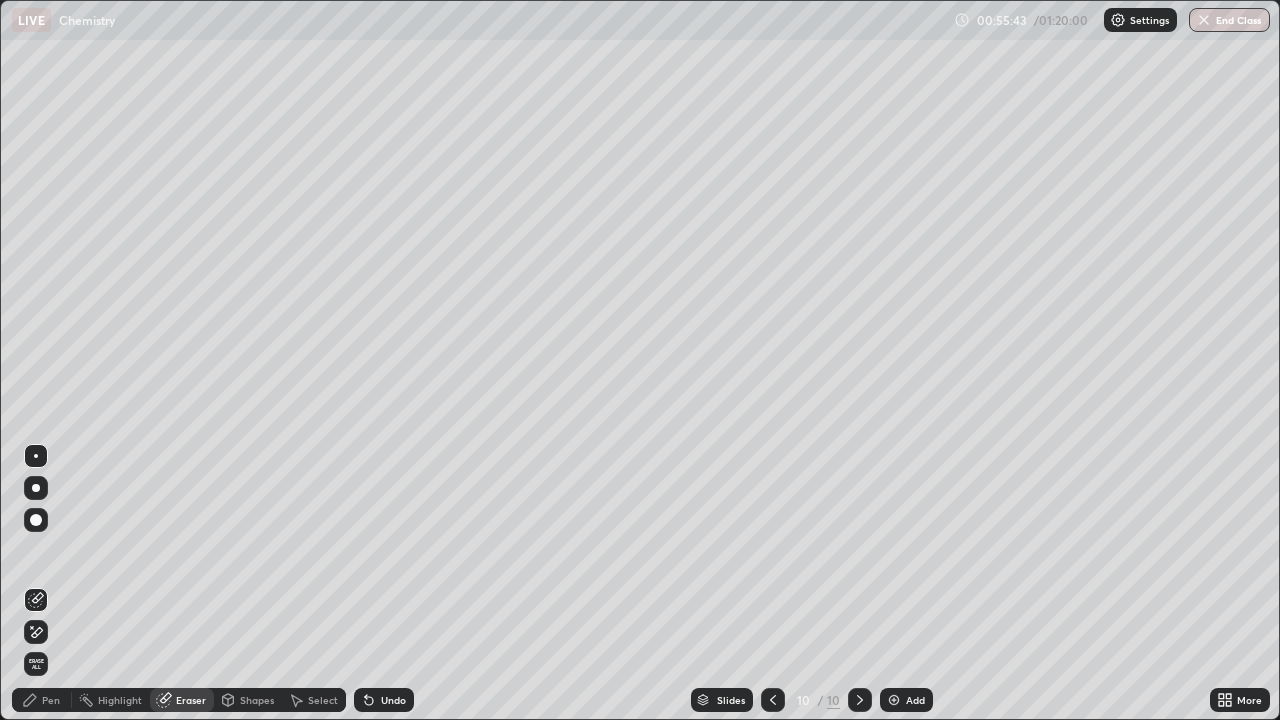 click on "Pen" at bounding box center (51, 700) 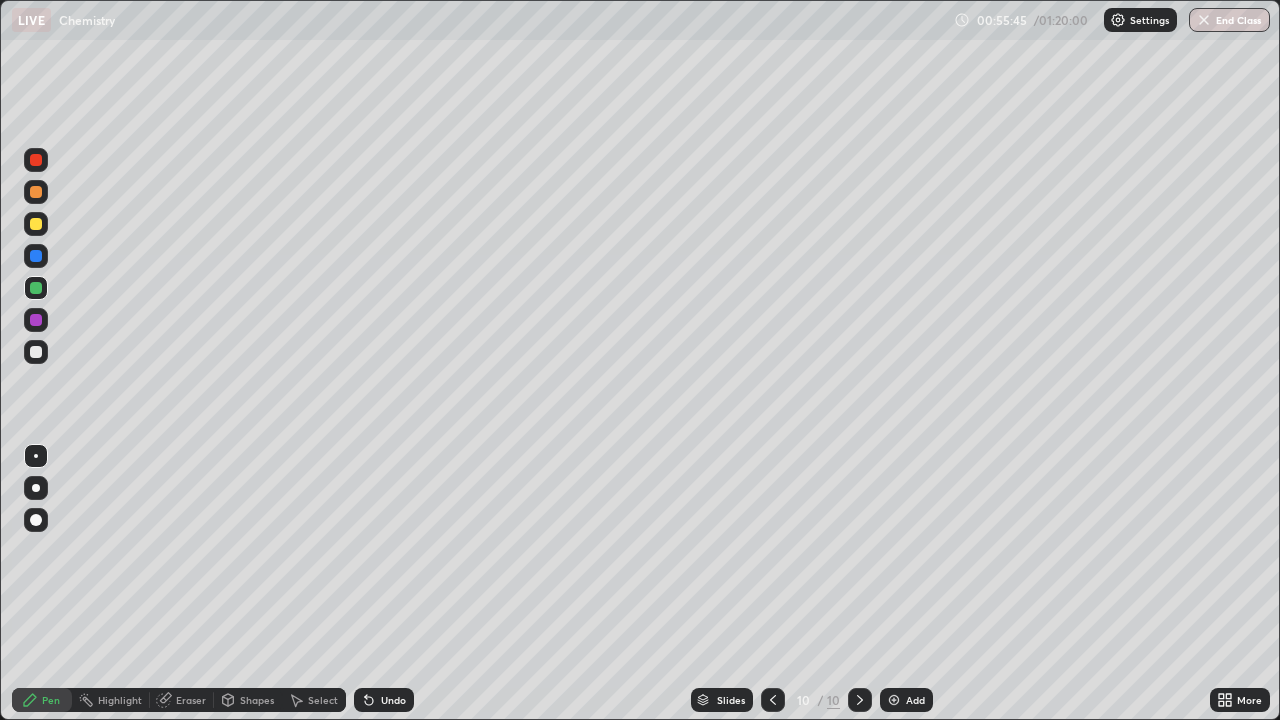 click at bounding box center (36, 224) 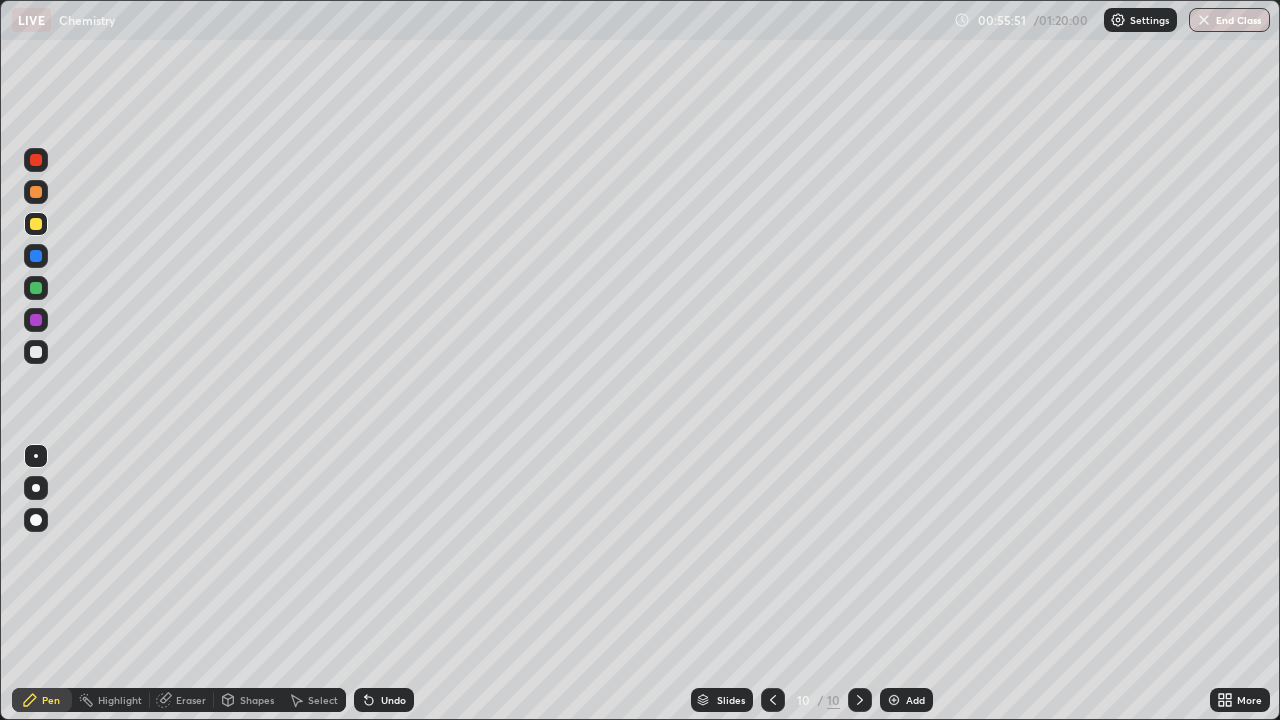 click at bounding box center [36, 288] 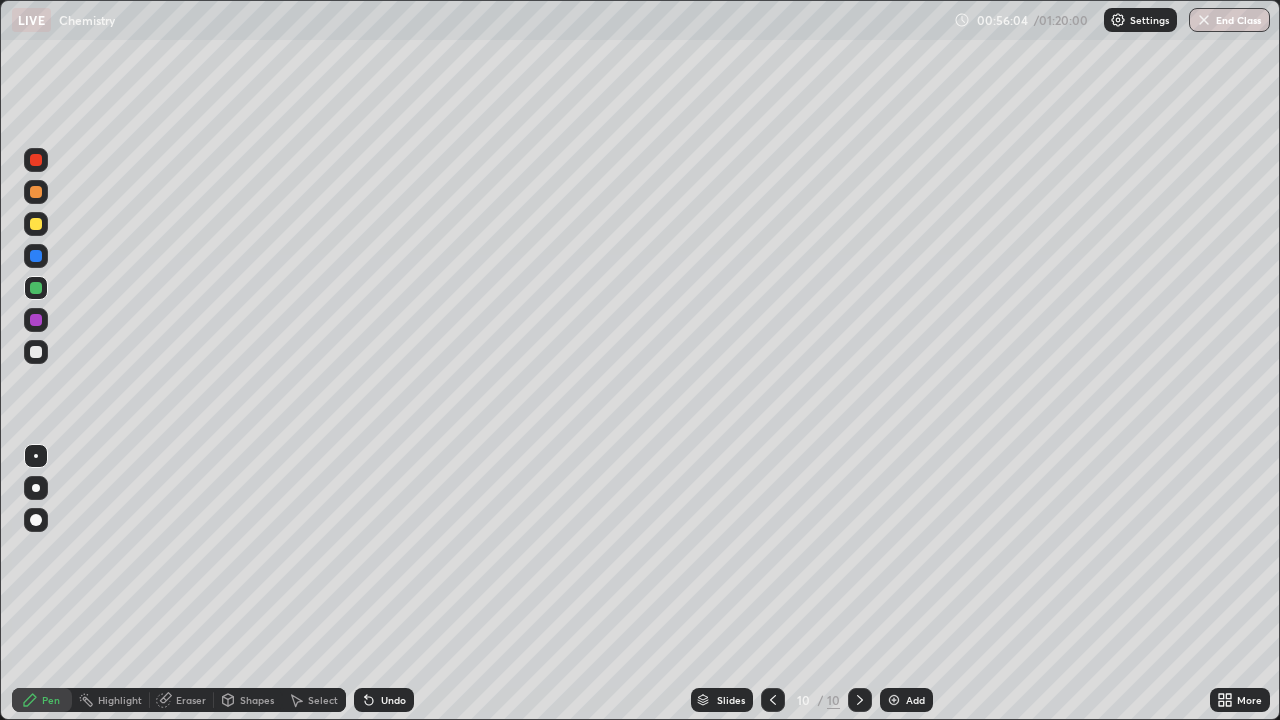 click at bounding box center (36, 224) 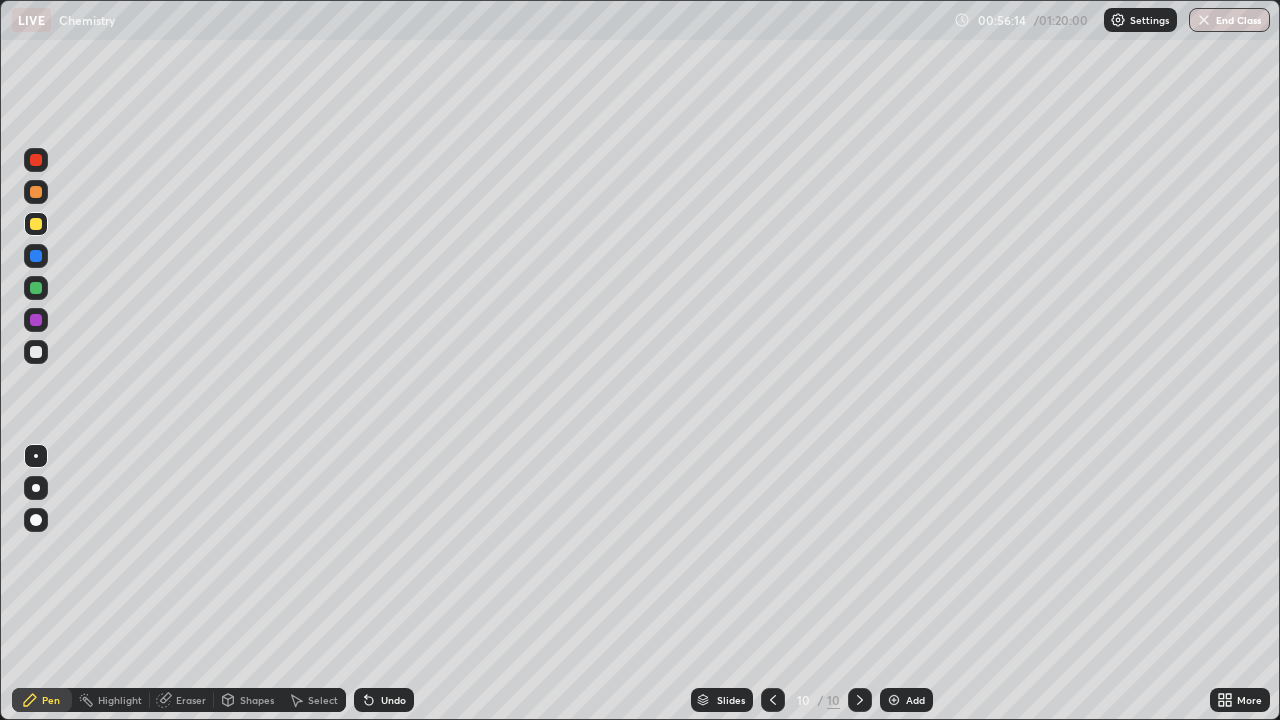 click at bounding box center [36, 288] 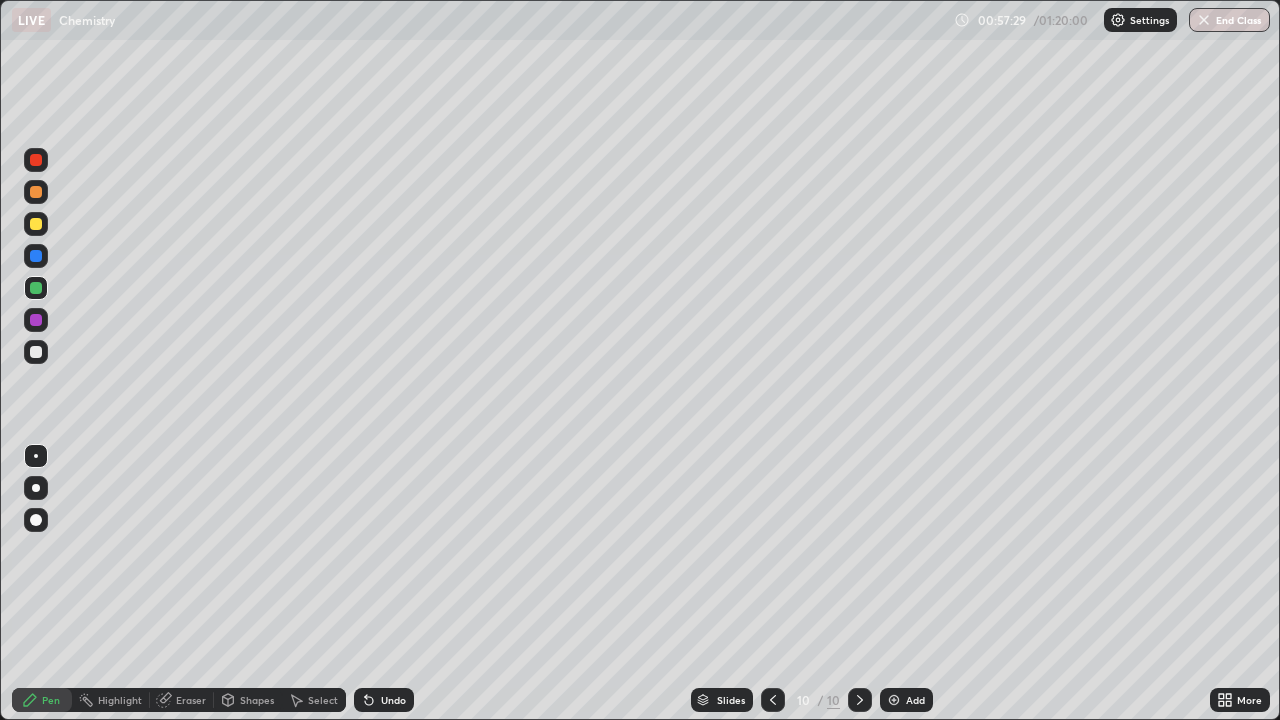 click 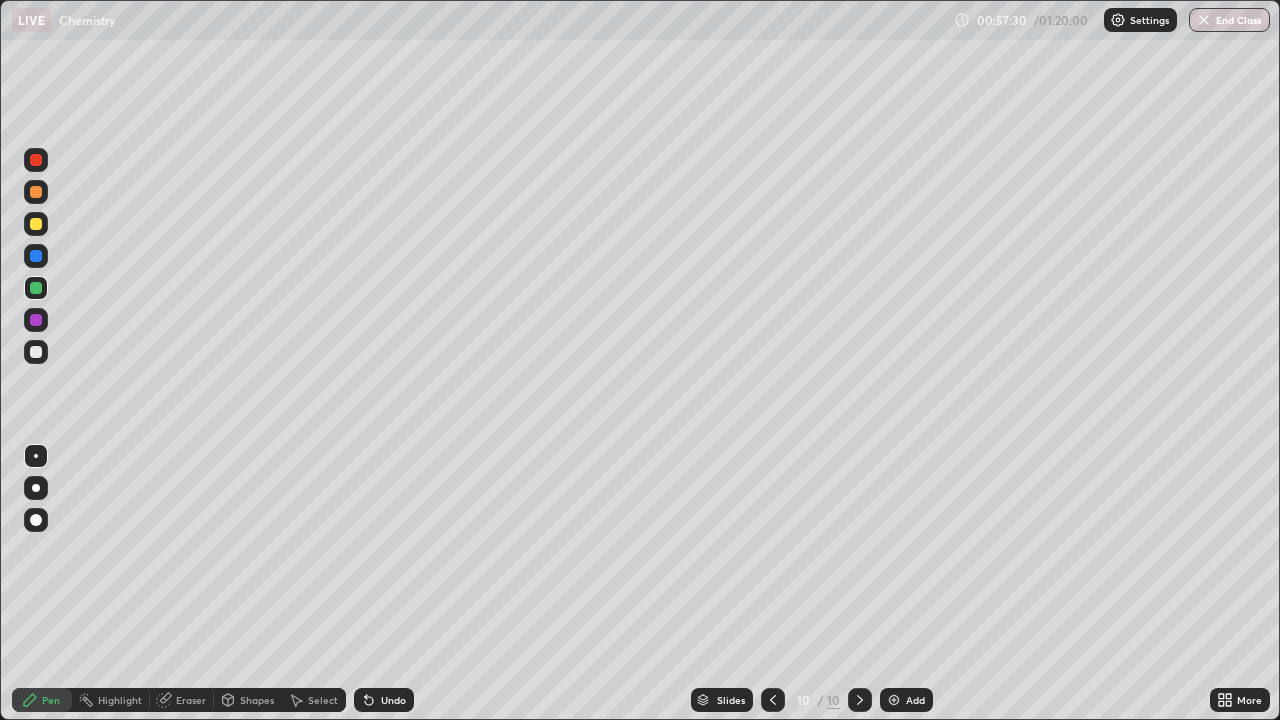 click 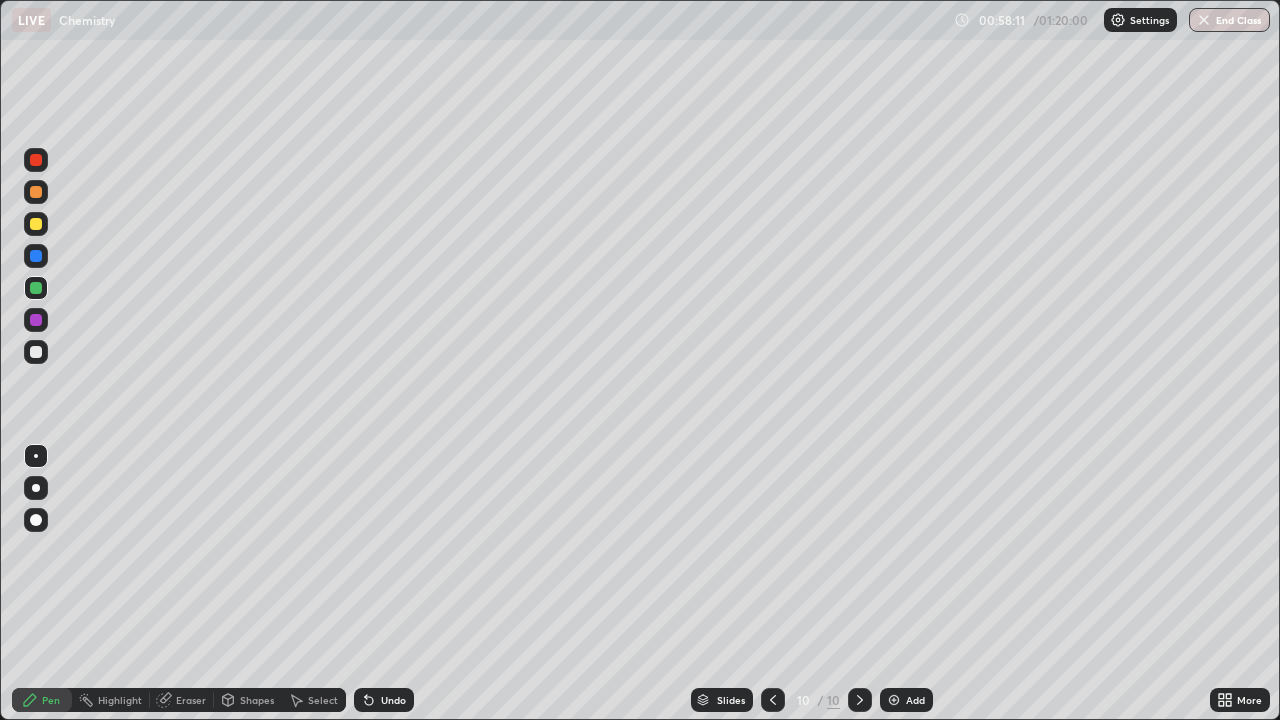 click on "Eraser" at bounding box center [191, 700] 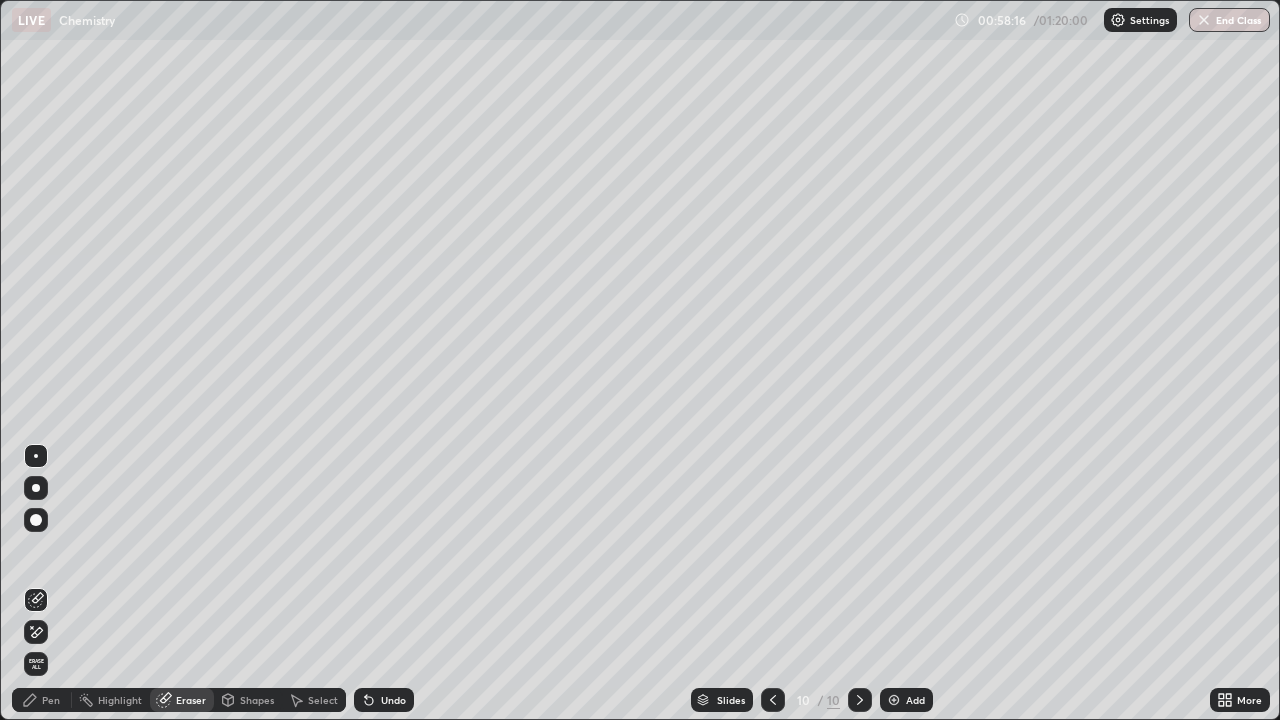 click on "Pen" at bounding box center [51, 700] 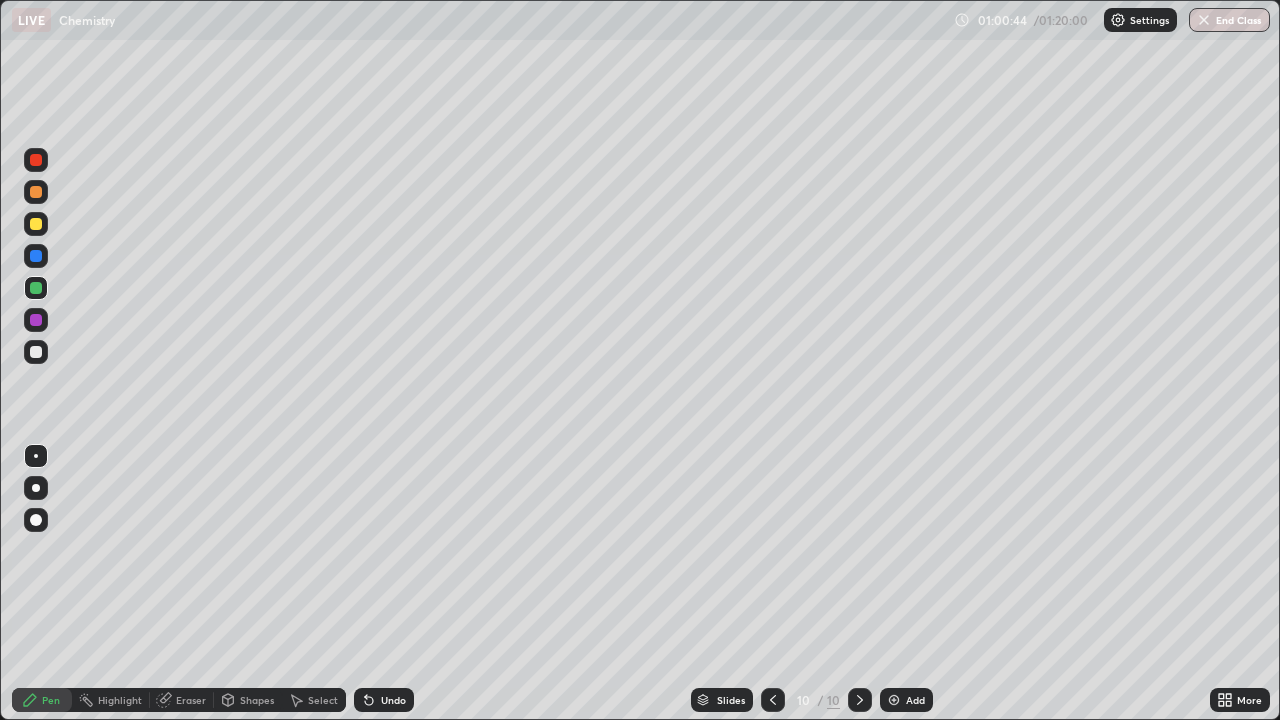 click at bounding box center (894, 700) 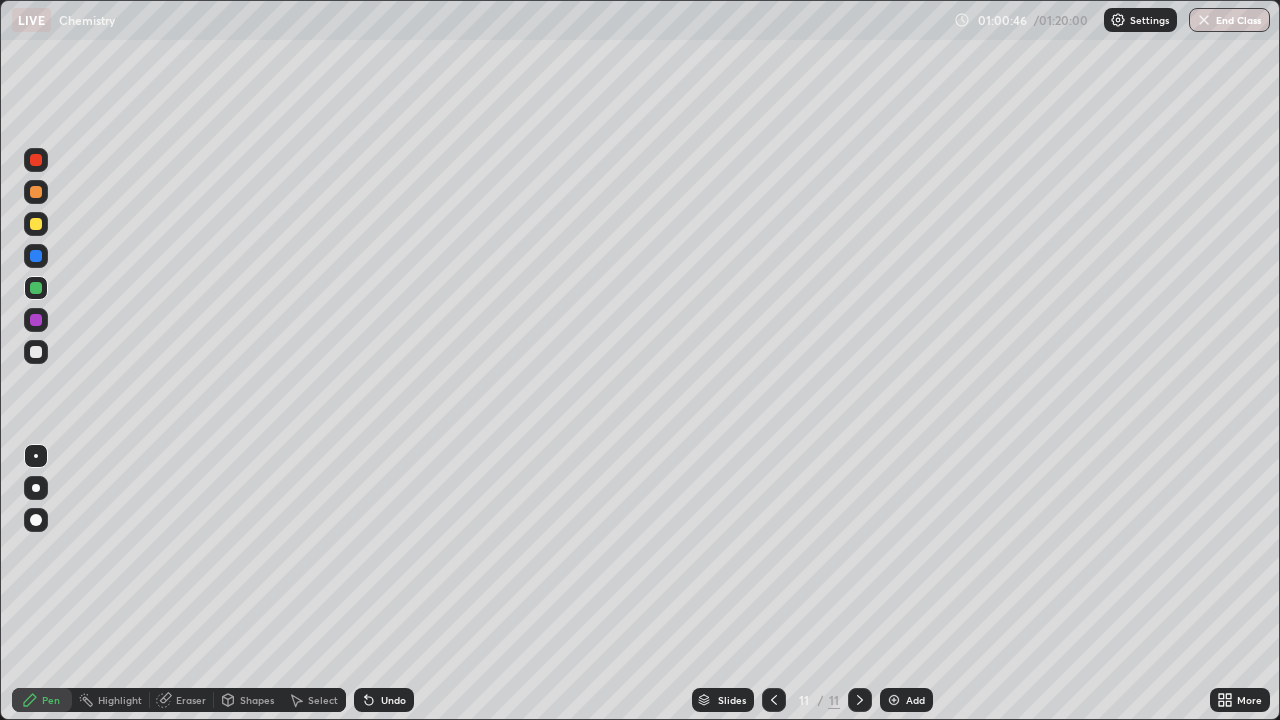 click at bounding box center (36, 224) 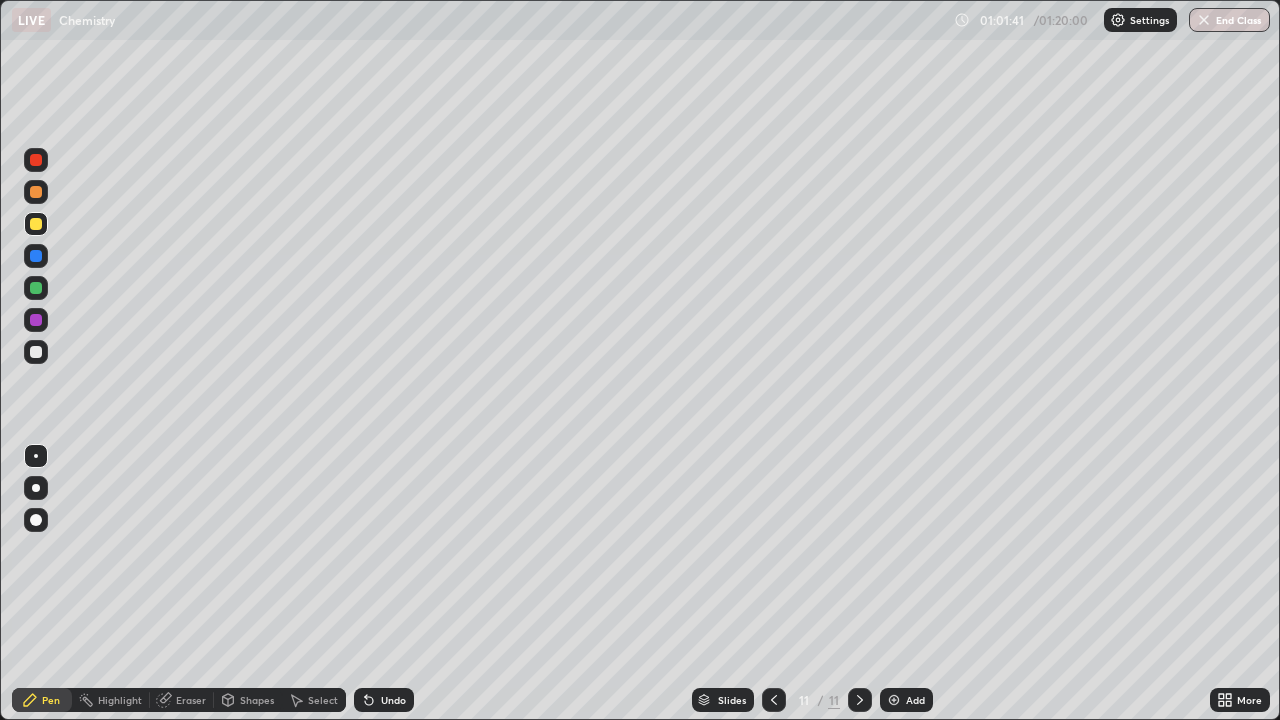 click at bounding box center [36, 288] 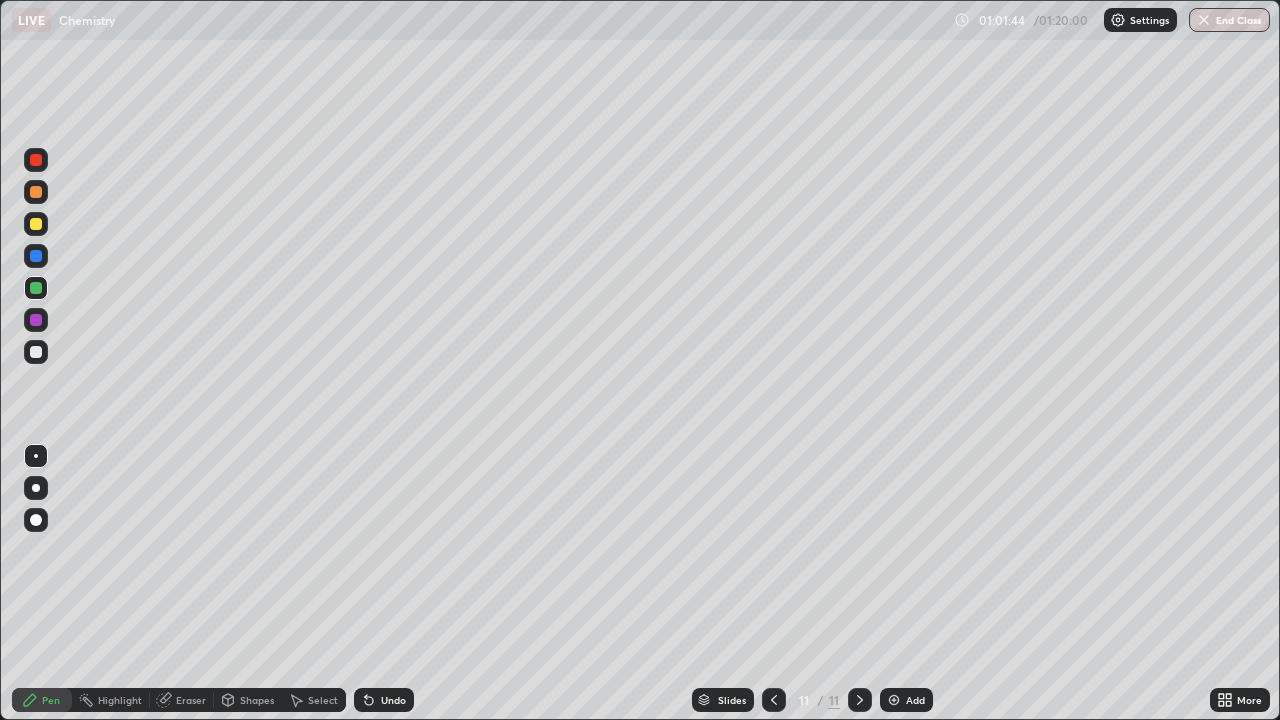 click 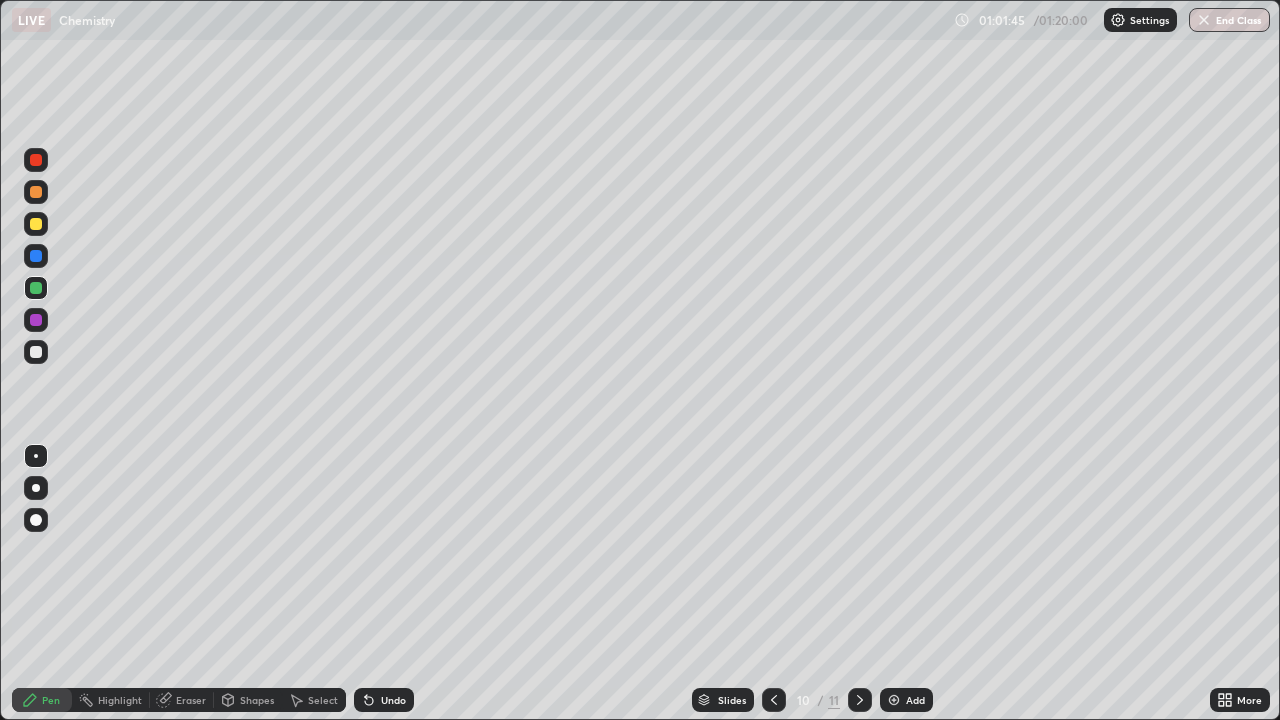 click 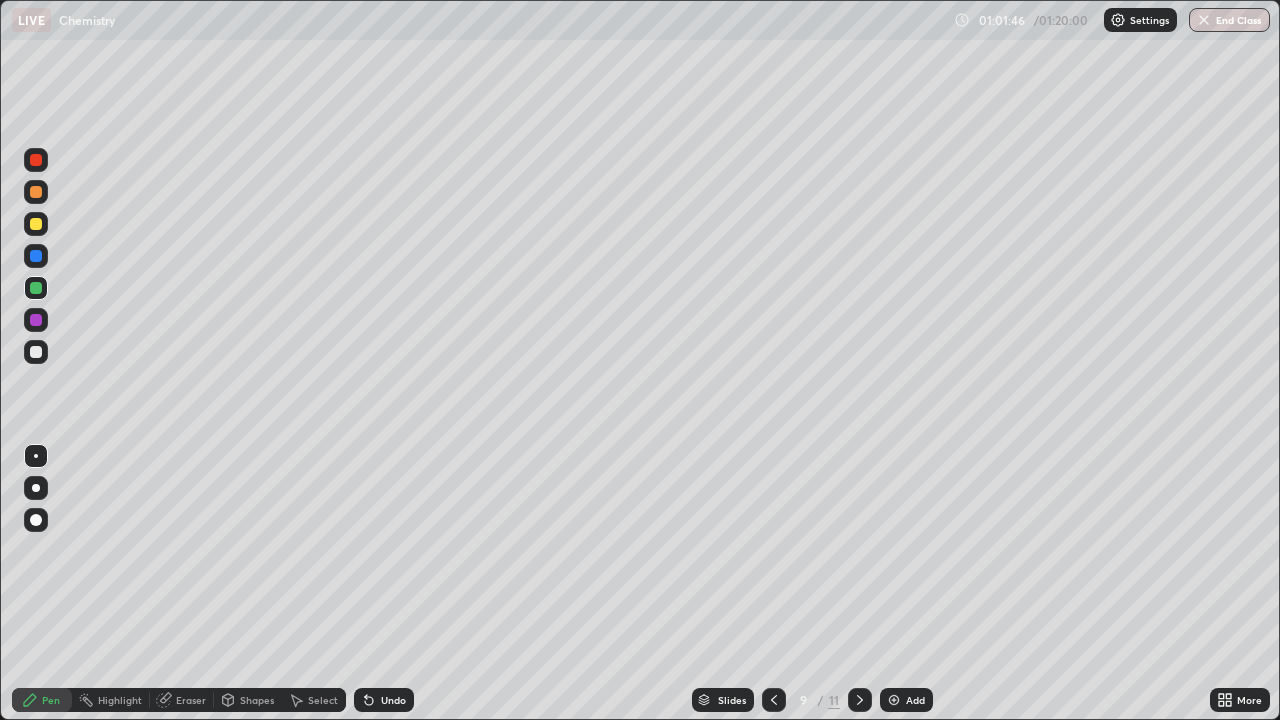 click 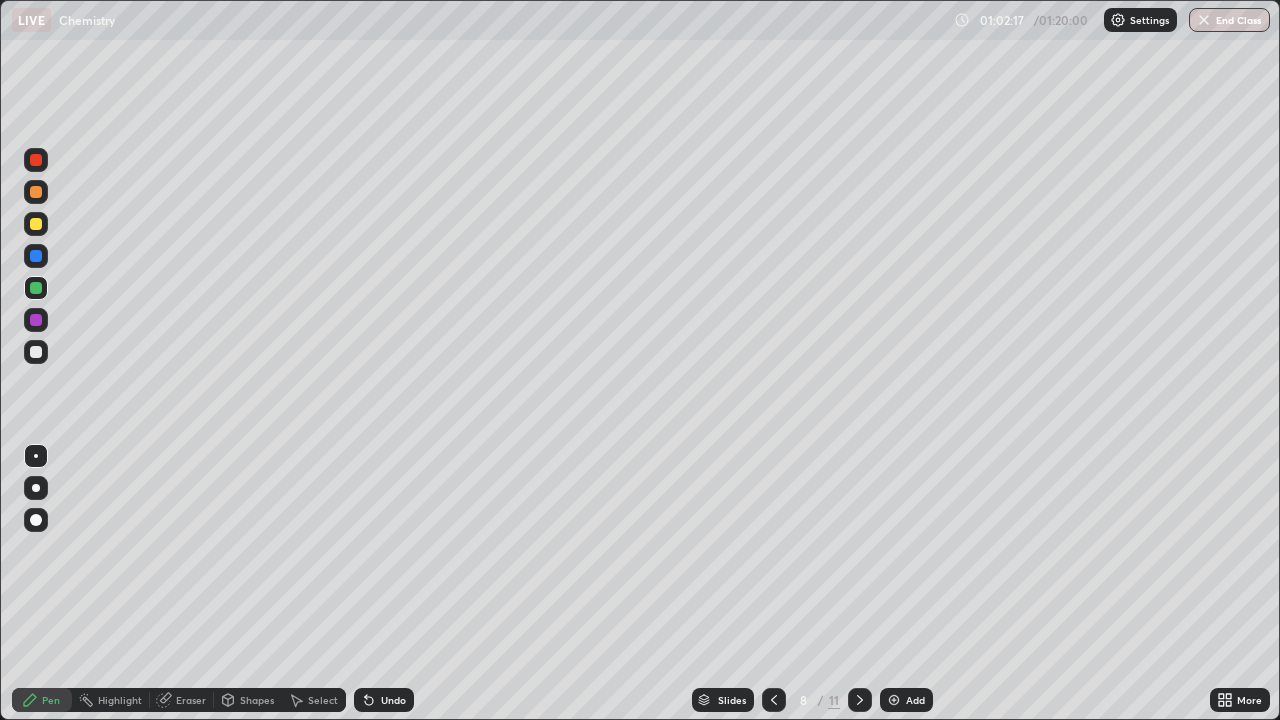 click 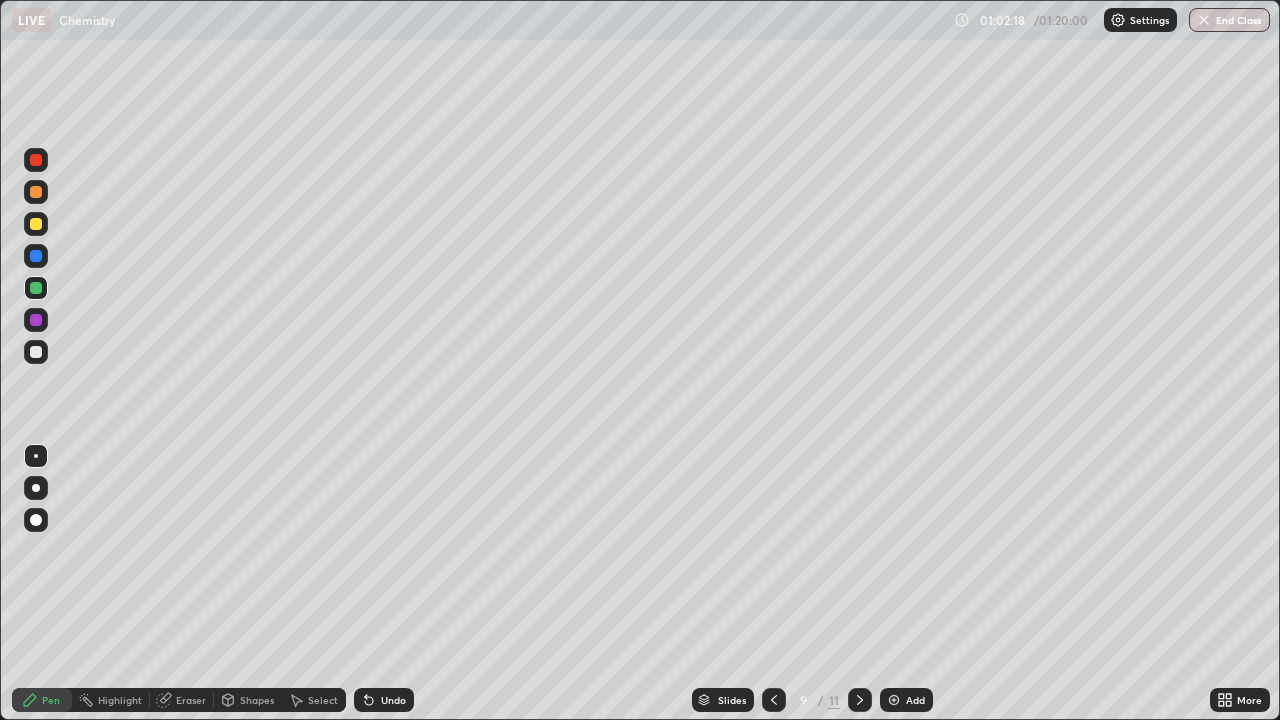 click 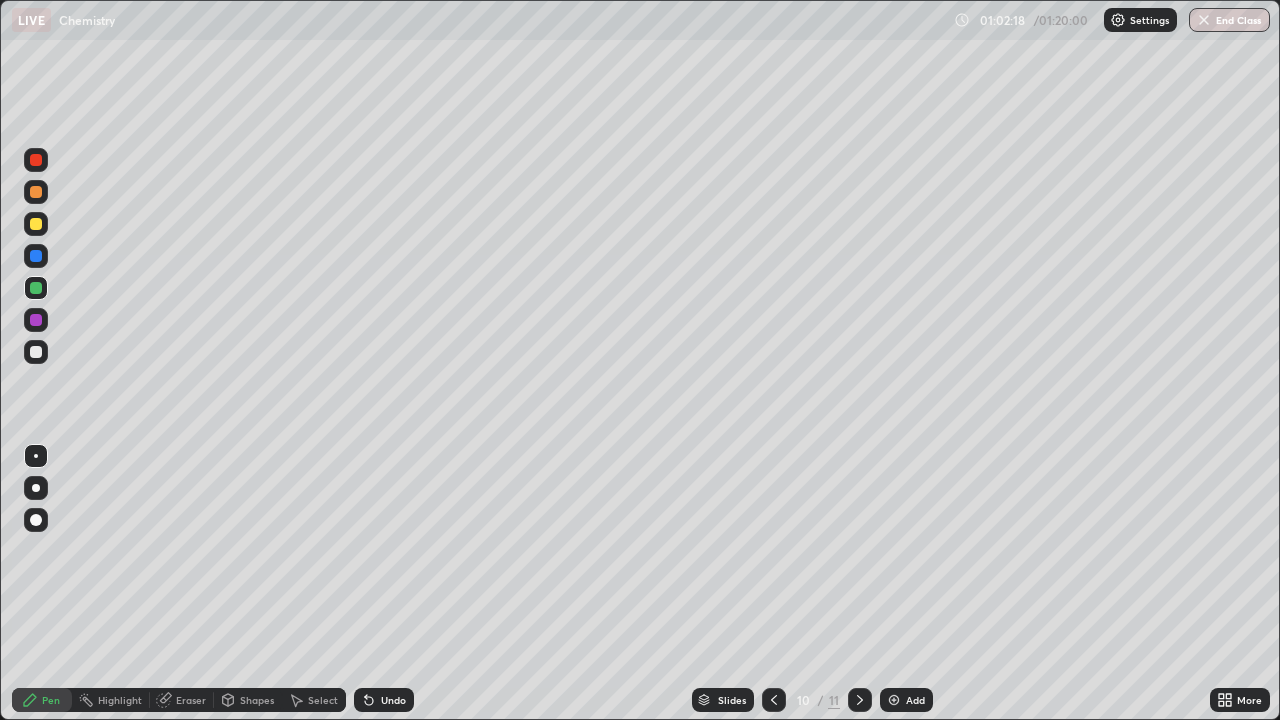 click 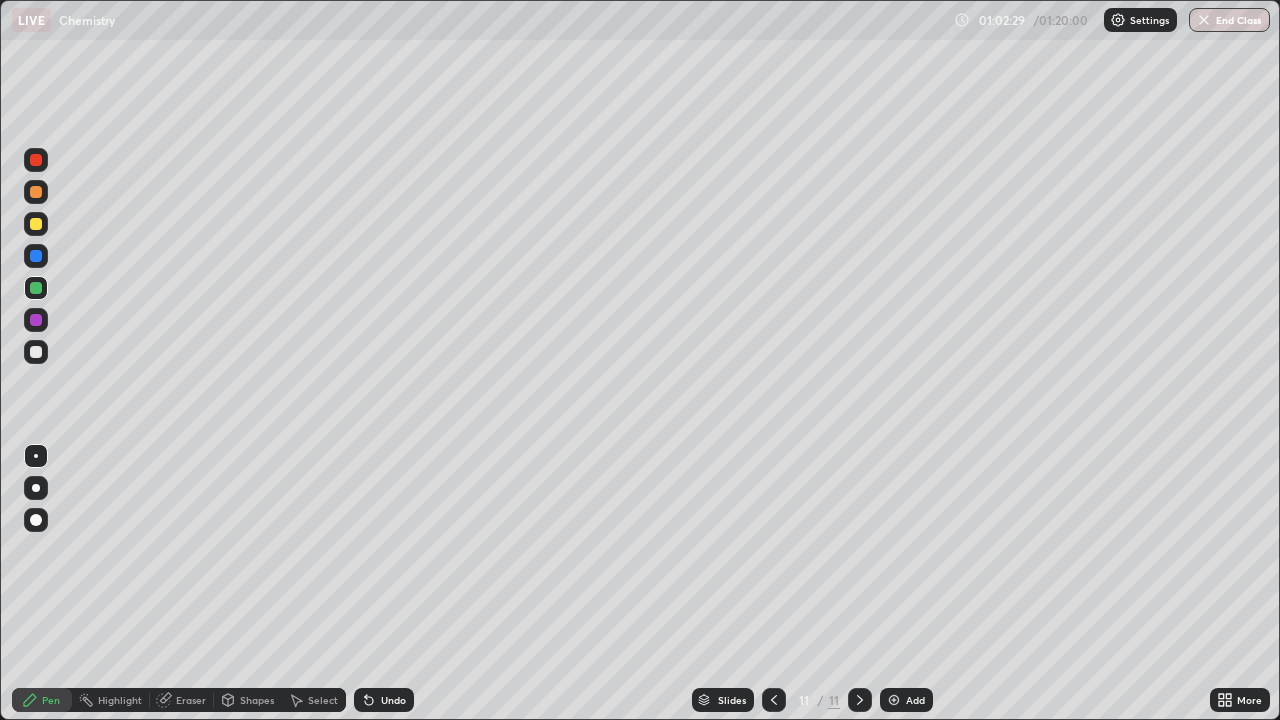 click at bounding box center [36, 224] 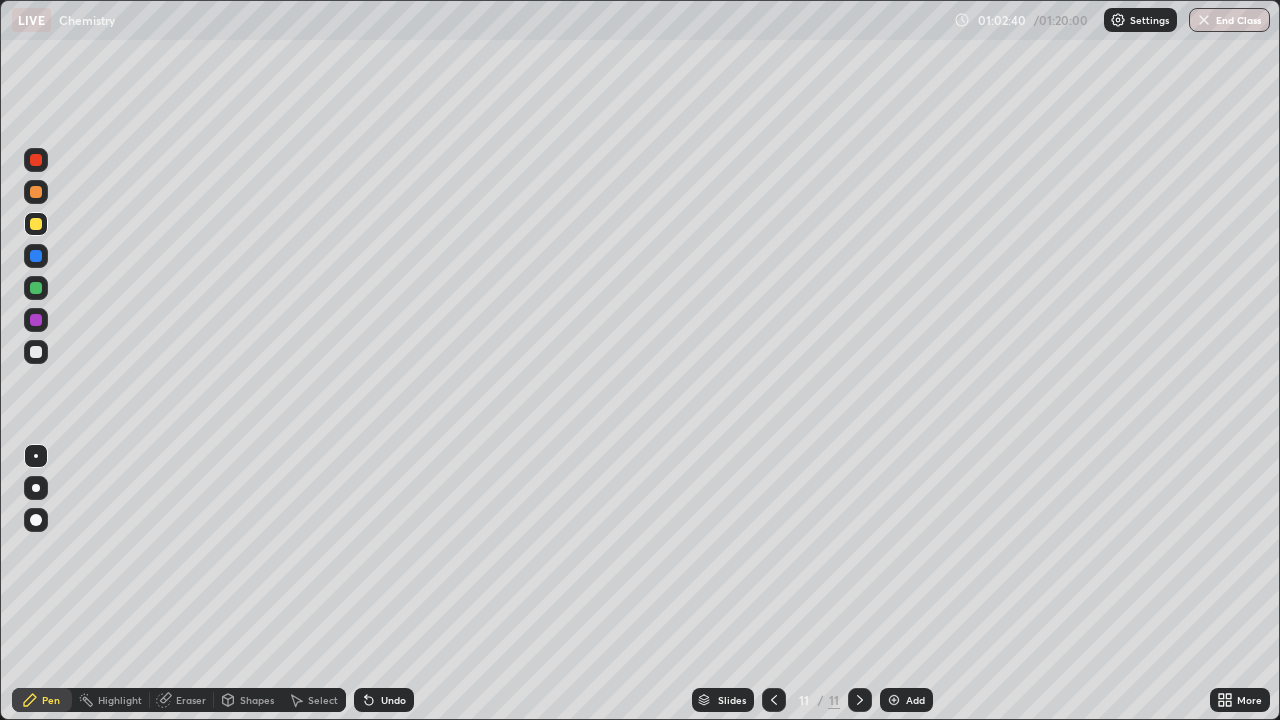 click 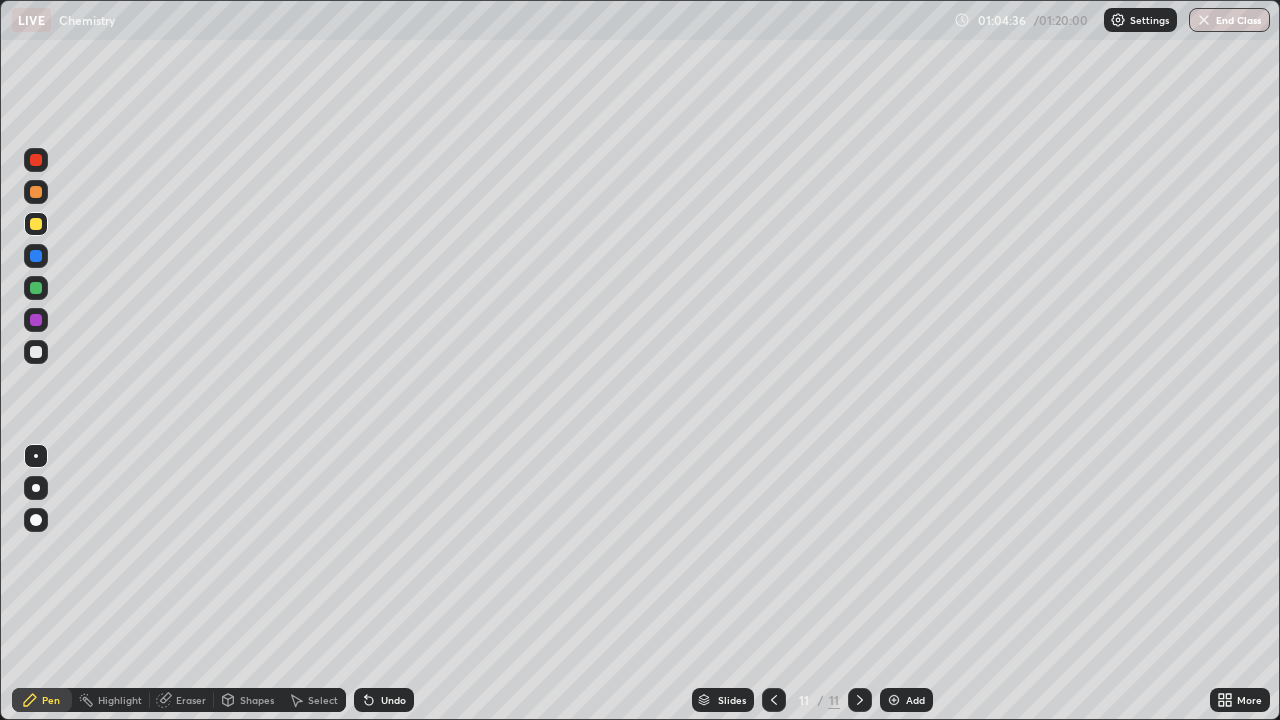 click on "Eraser" at bounding box center [191, 700] 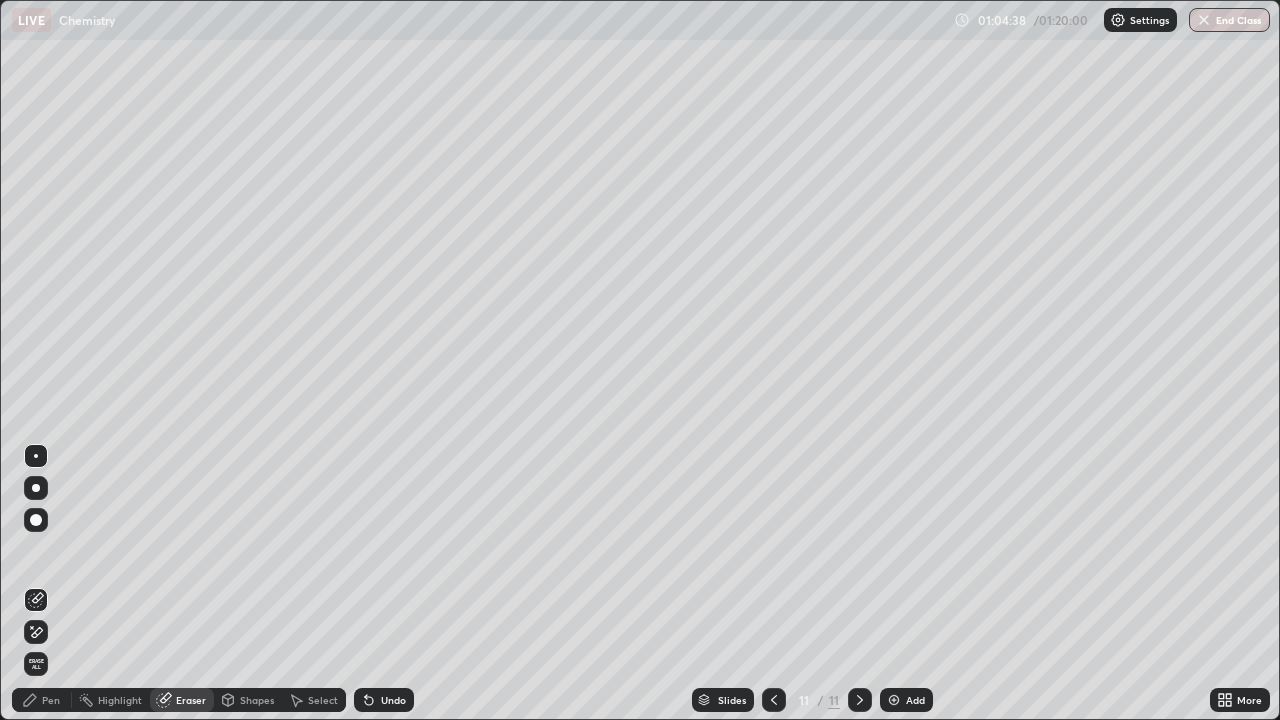 click on "Pen" at bounding box center (42, 700) 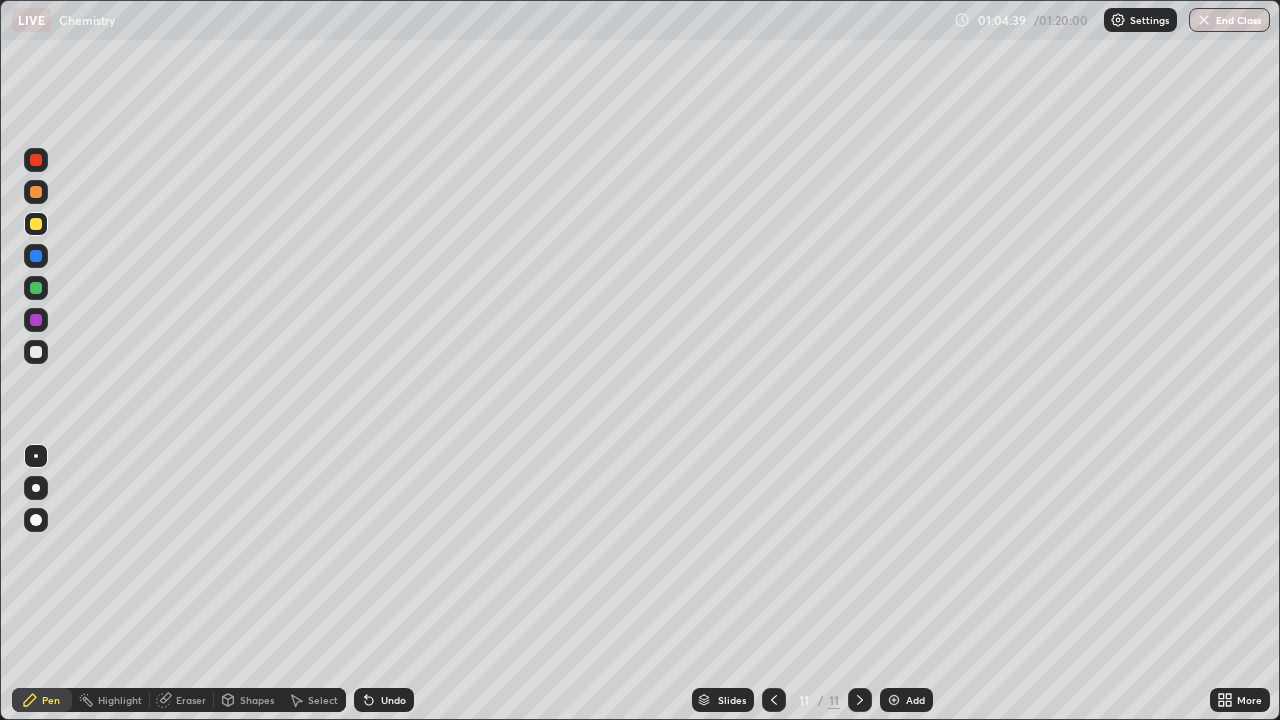 click at bounding box center [36, 288] 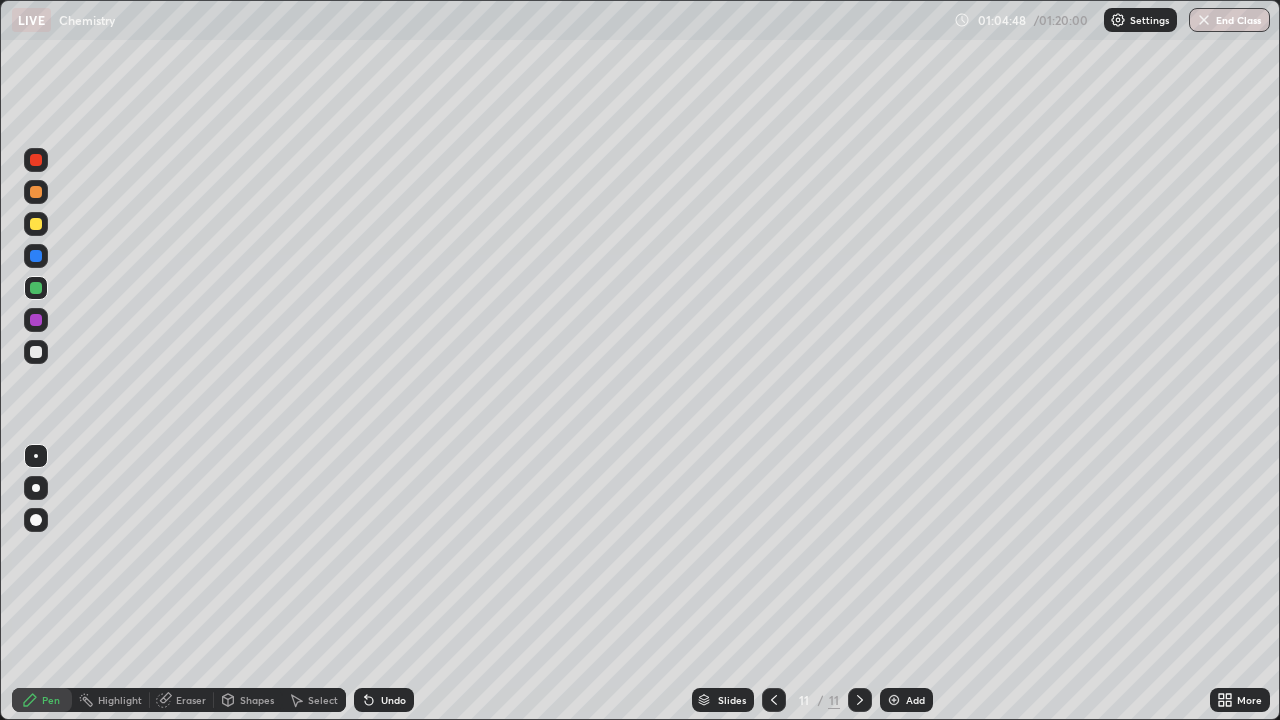 click at bounding box center (36, 224) 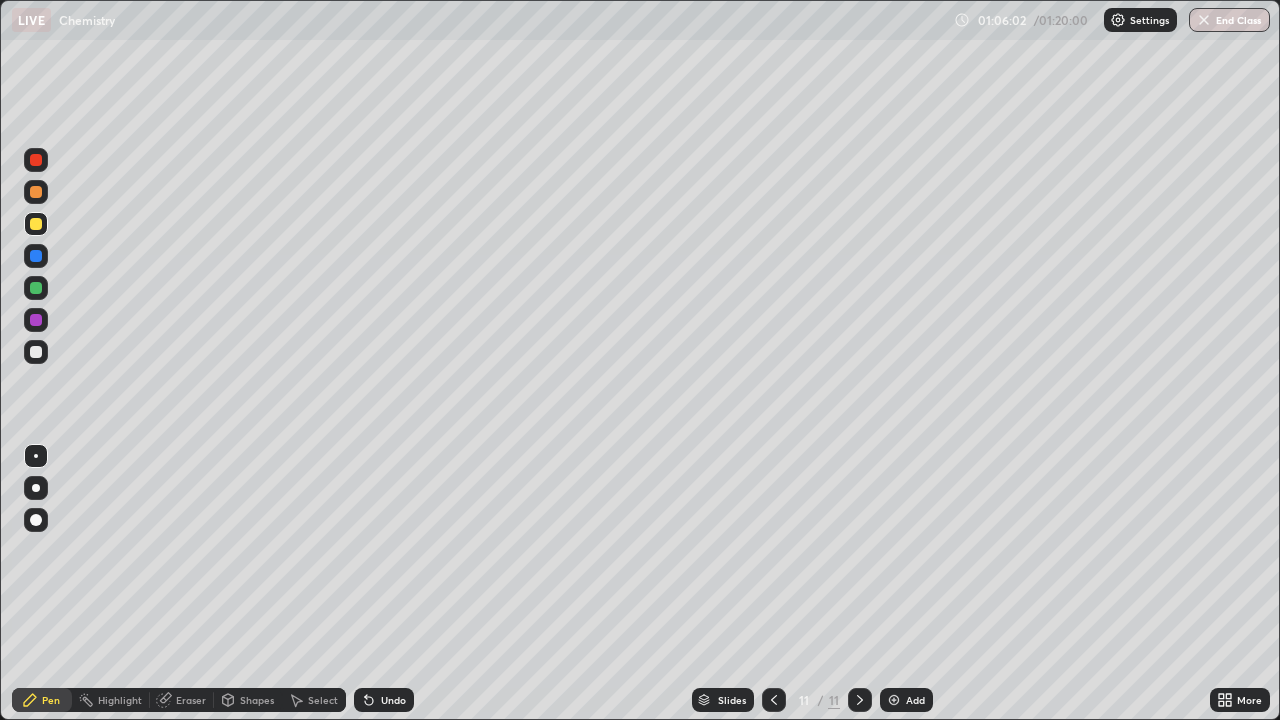 click 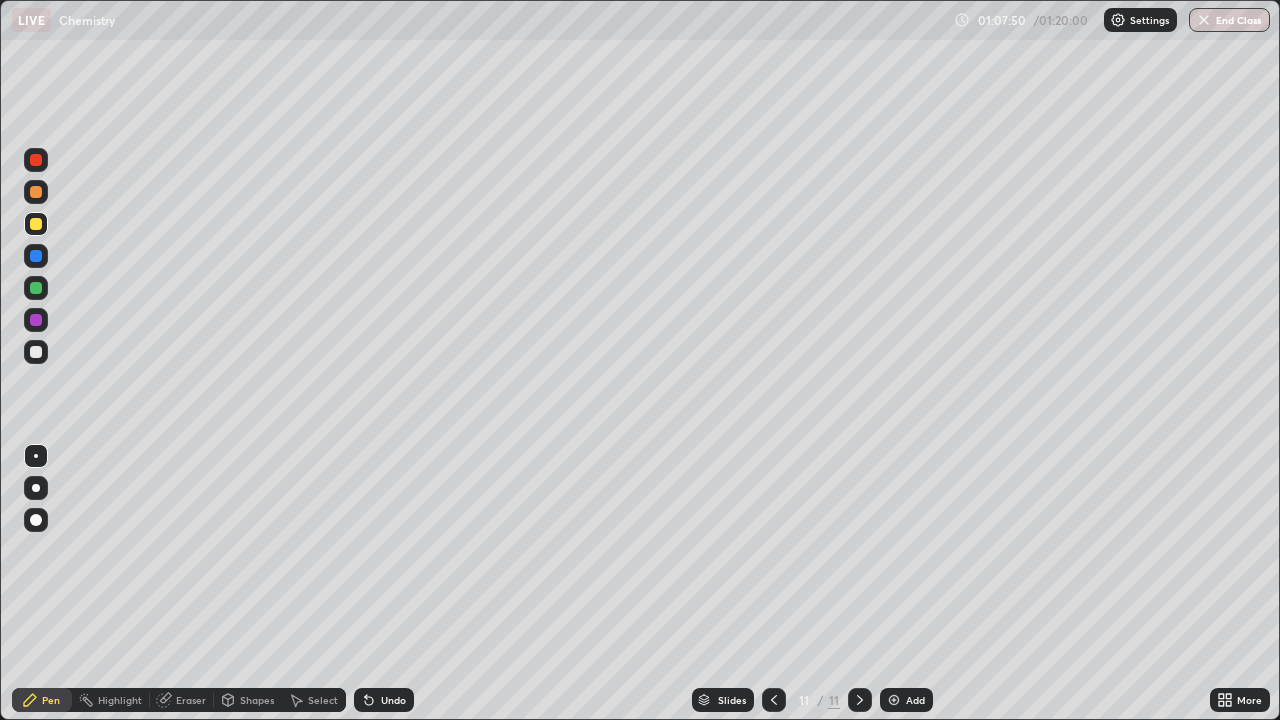 click at bounding box center (894, 700) 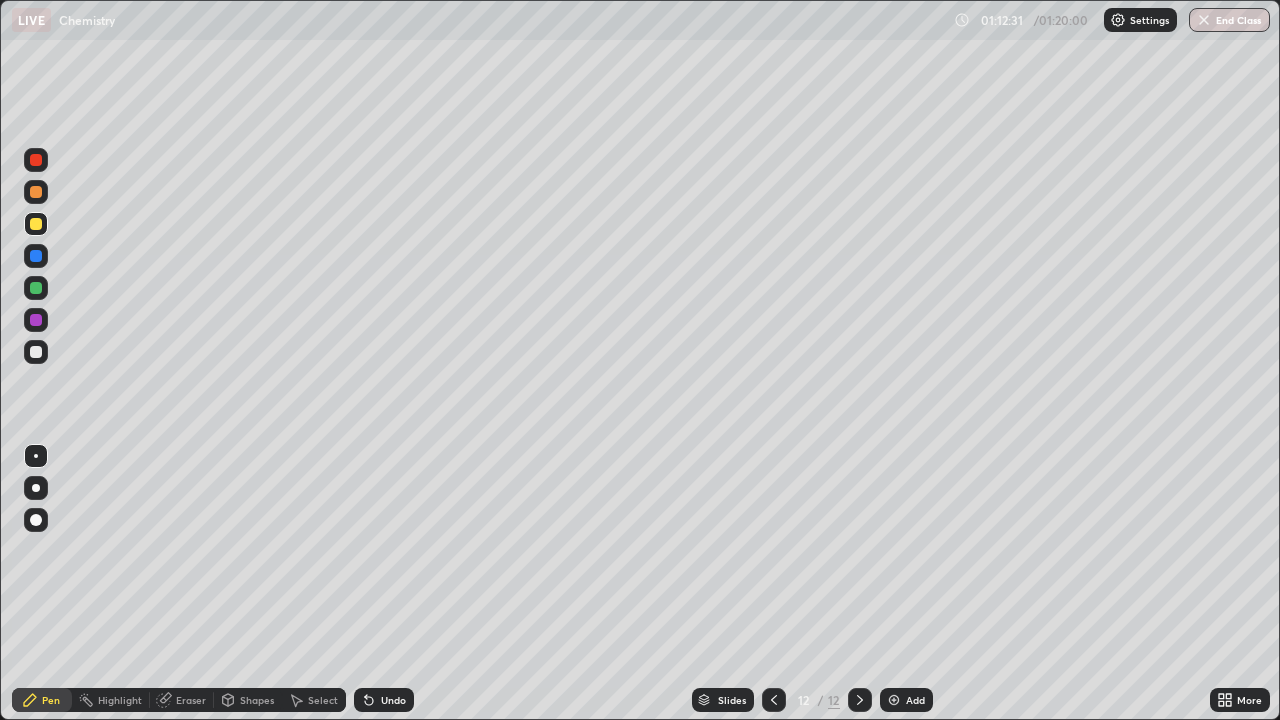 click 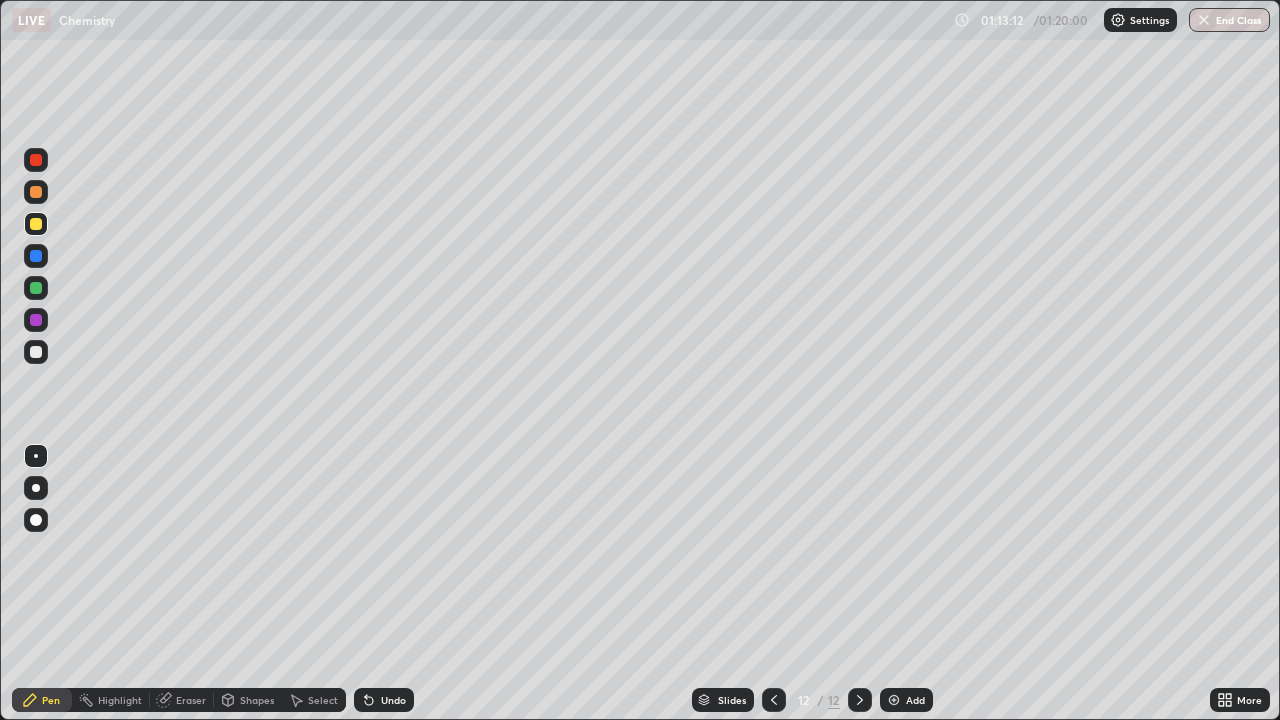 click 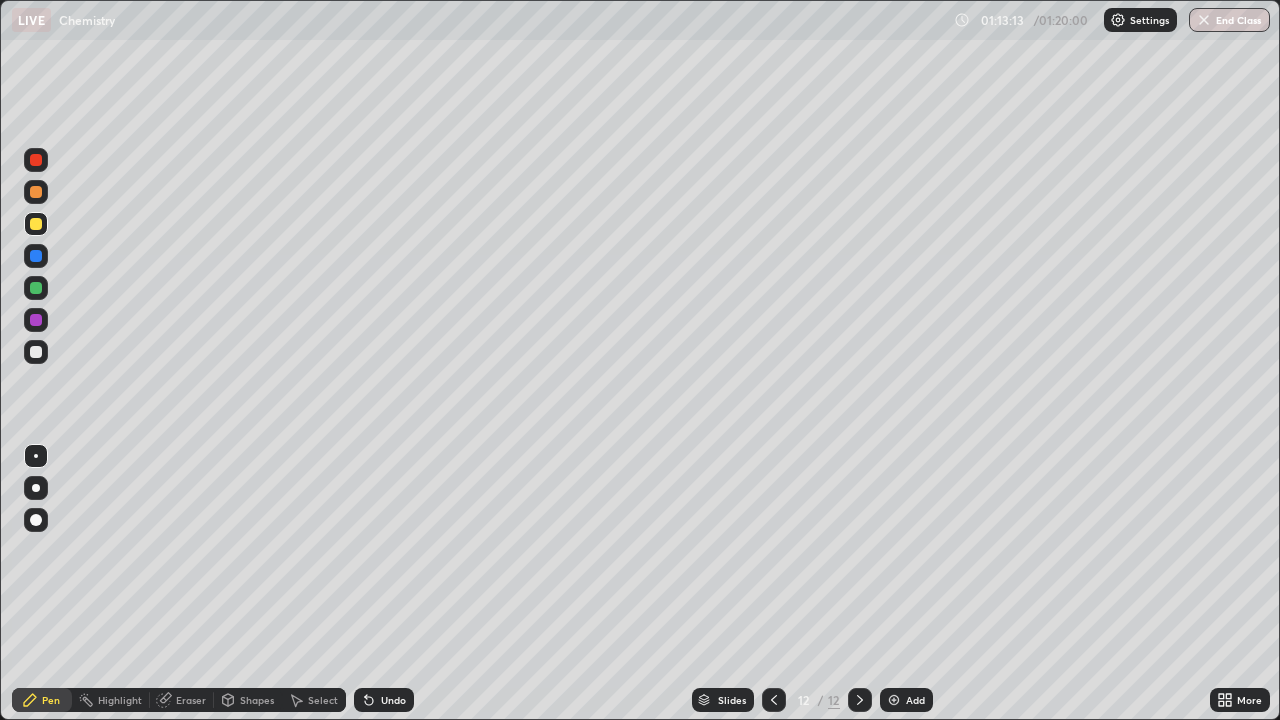 click 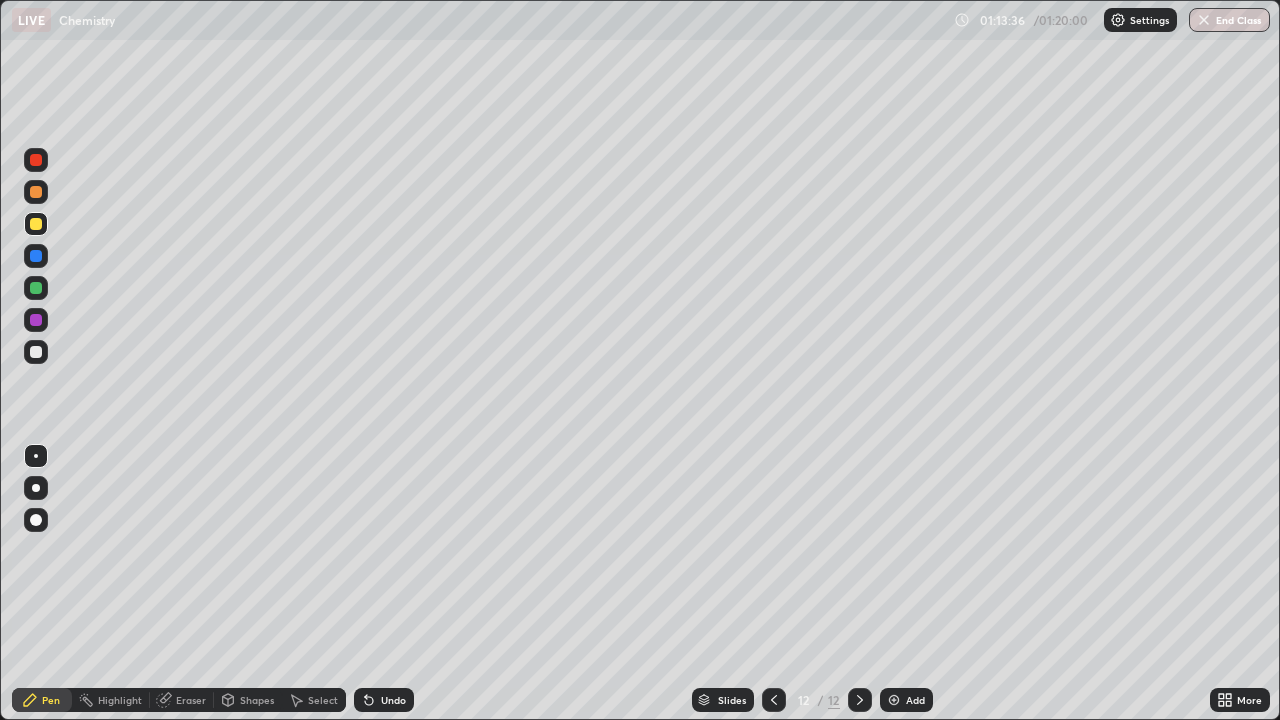 click 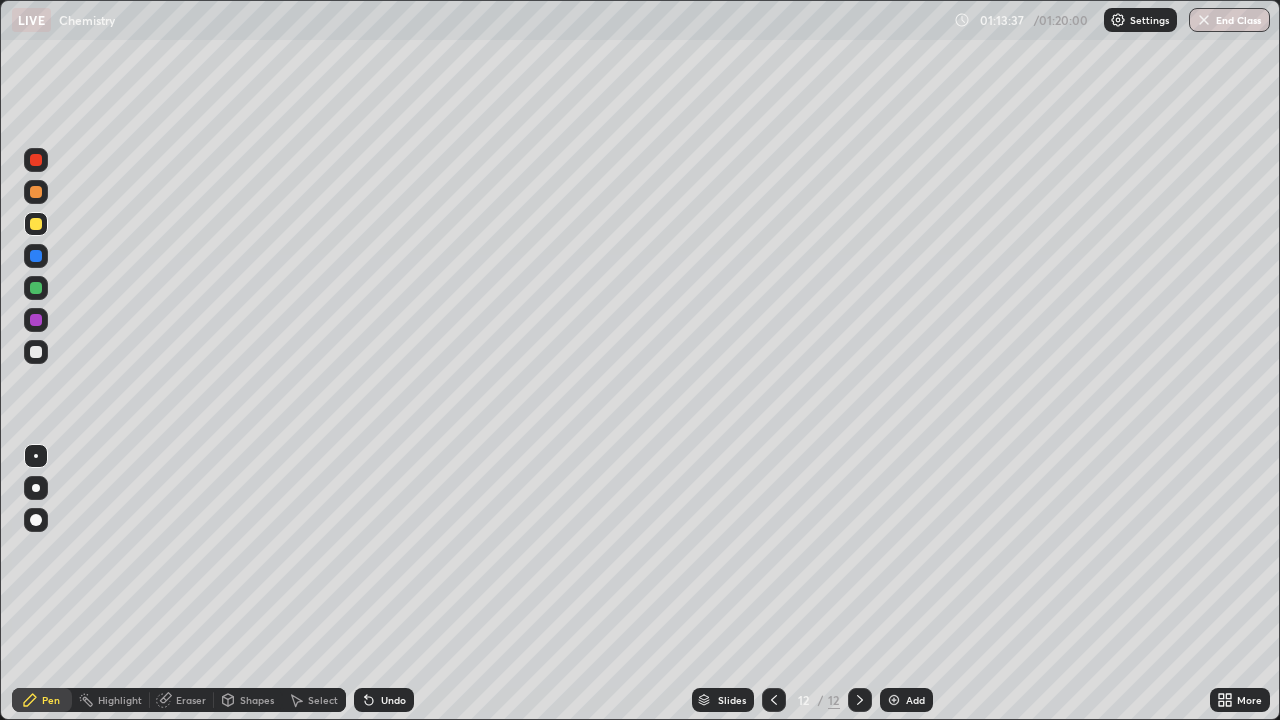 click 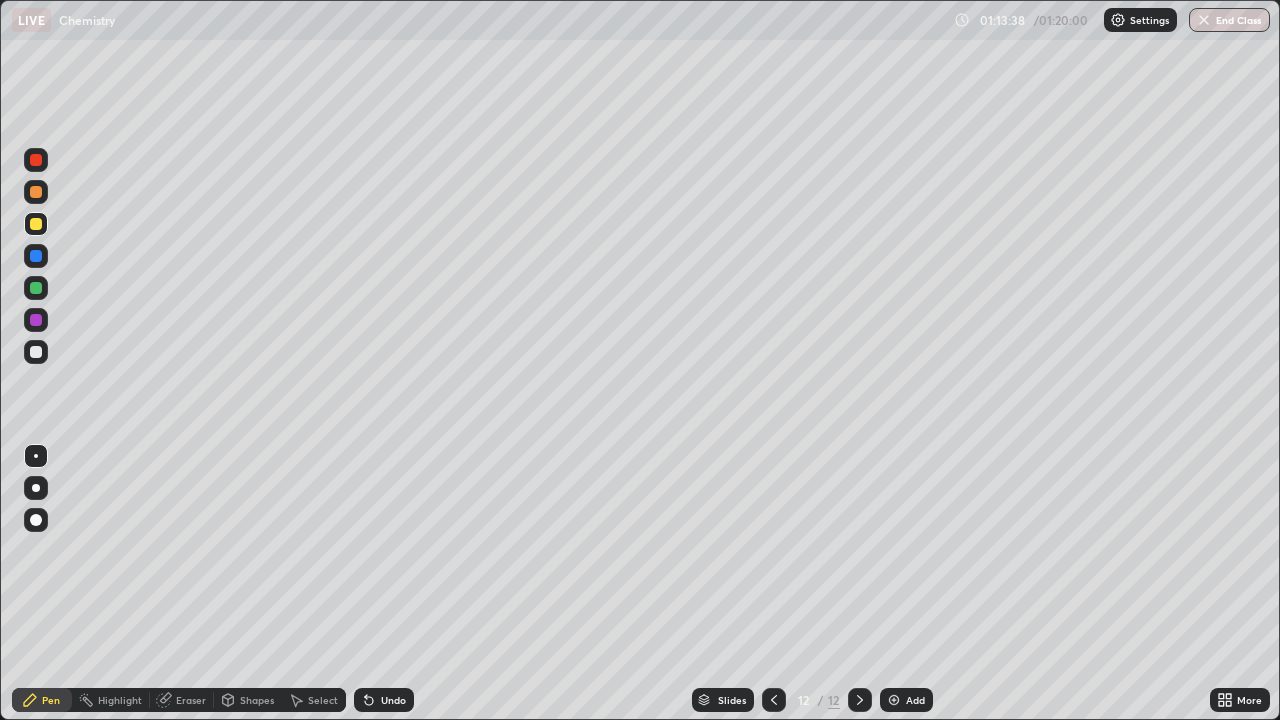 click on "Undo" at bounding box center [384, 700] 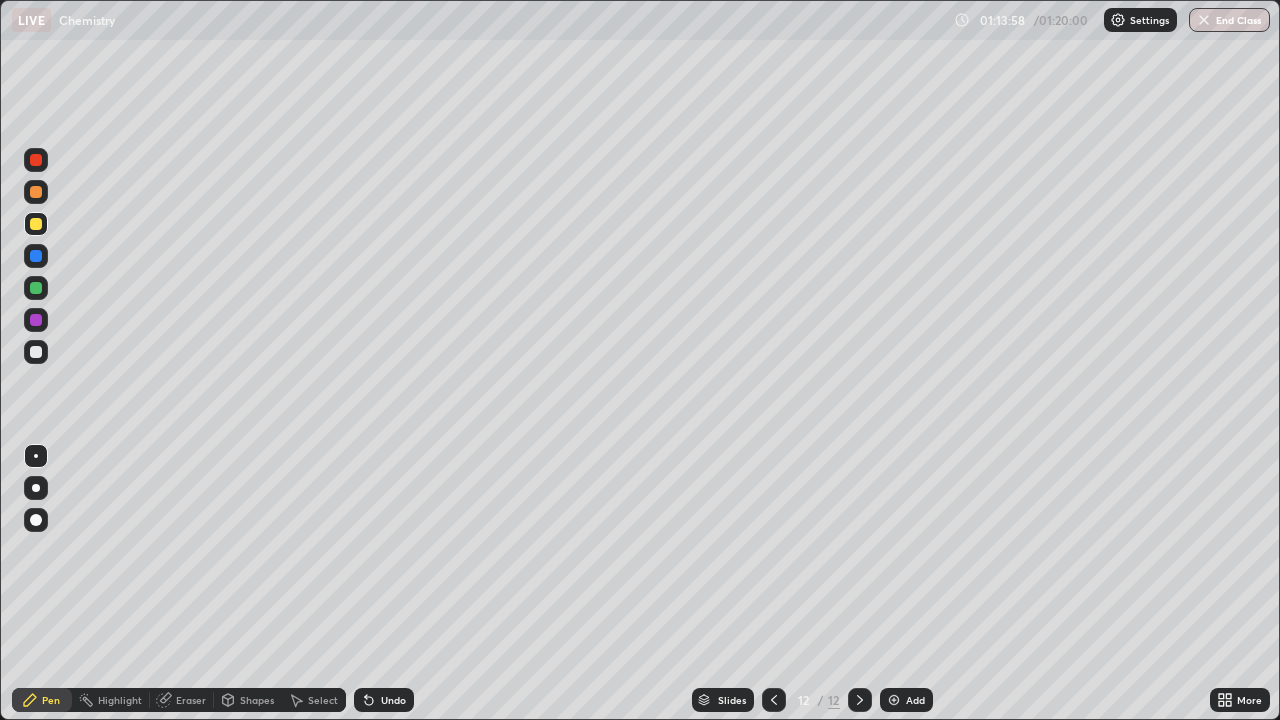 click at bounding box center [36, 352] 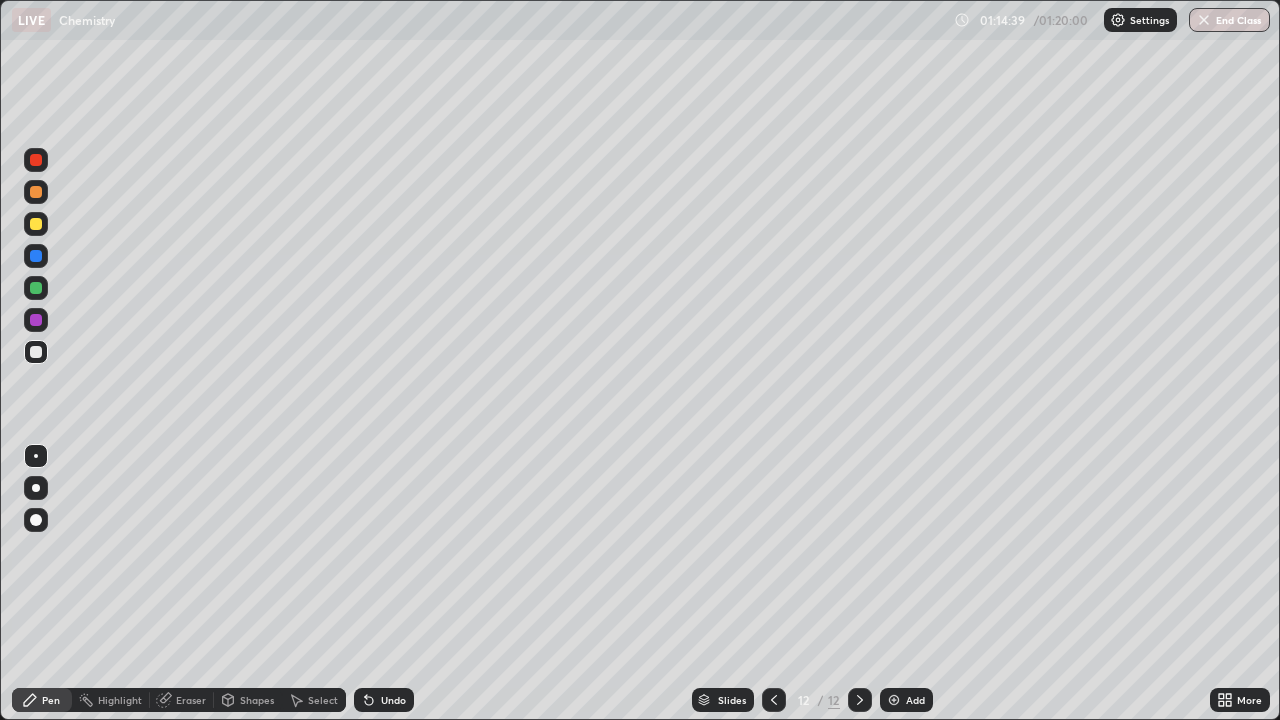click at bounding box center [36, 288] 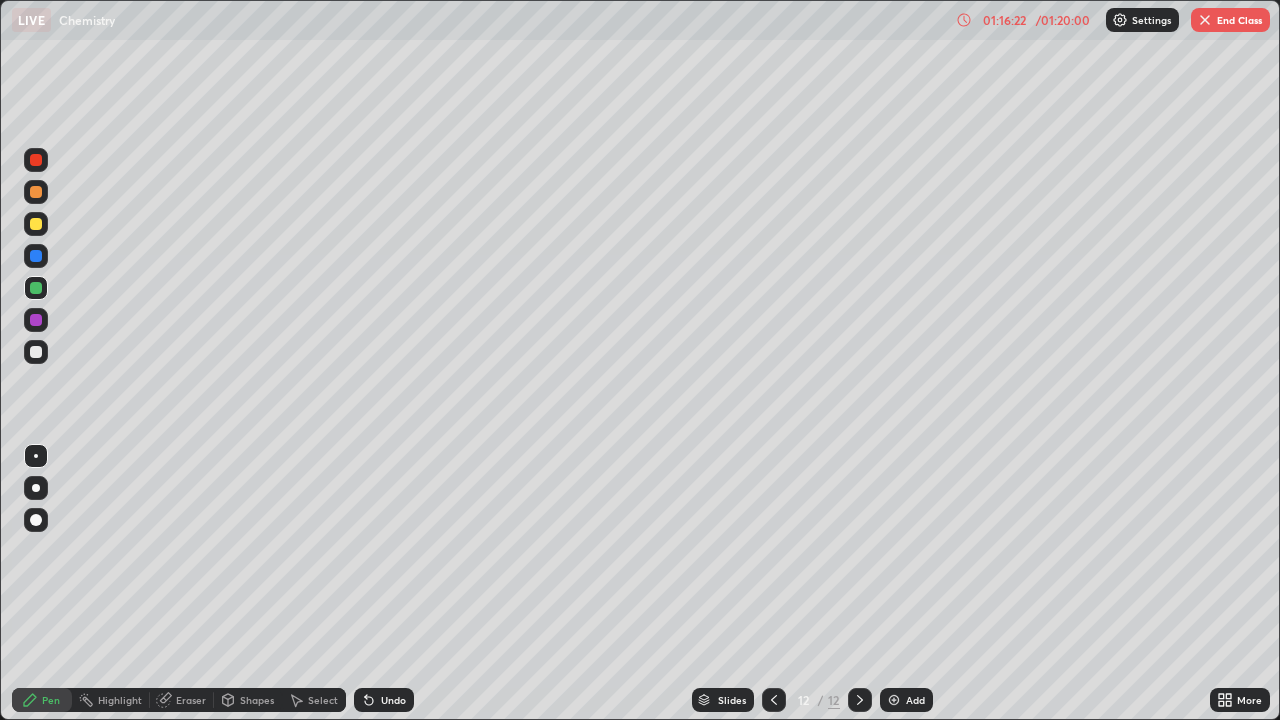 click 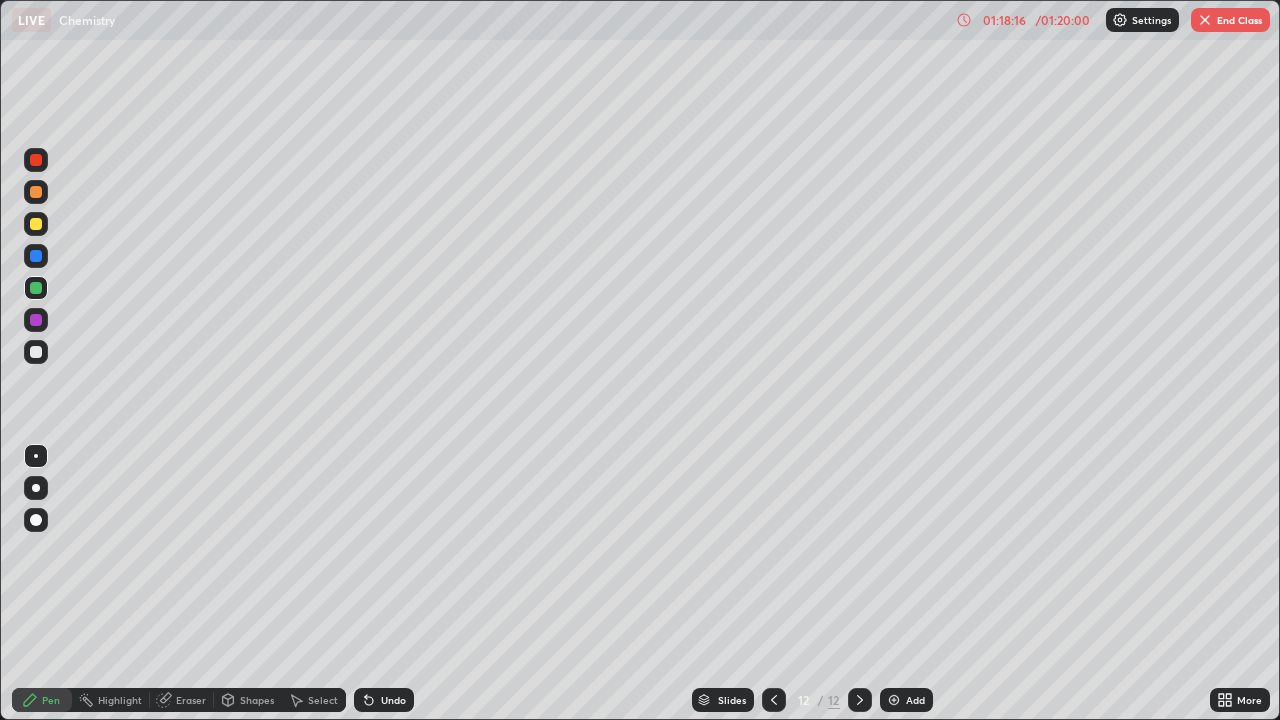 click at bounding box center (894, 700) 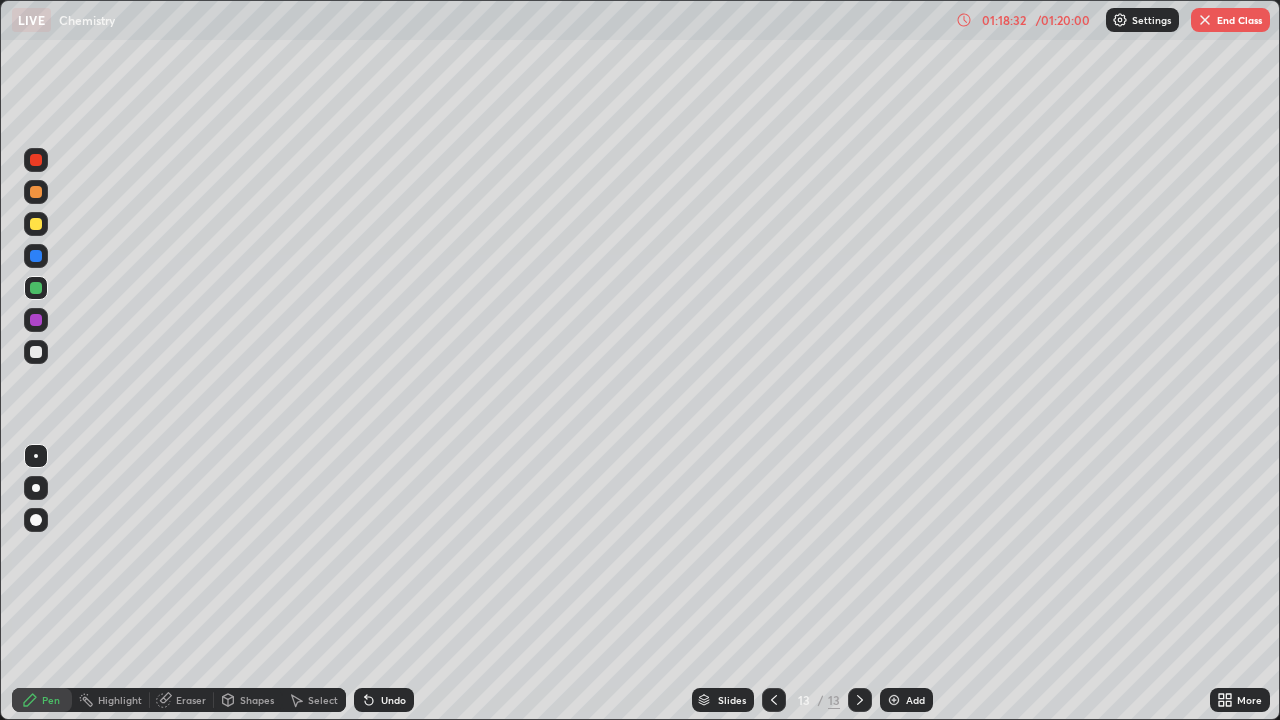 click 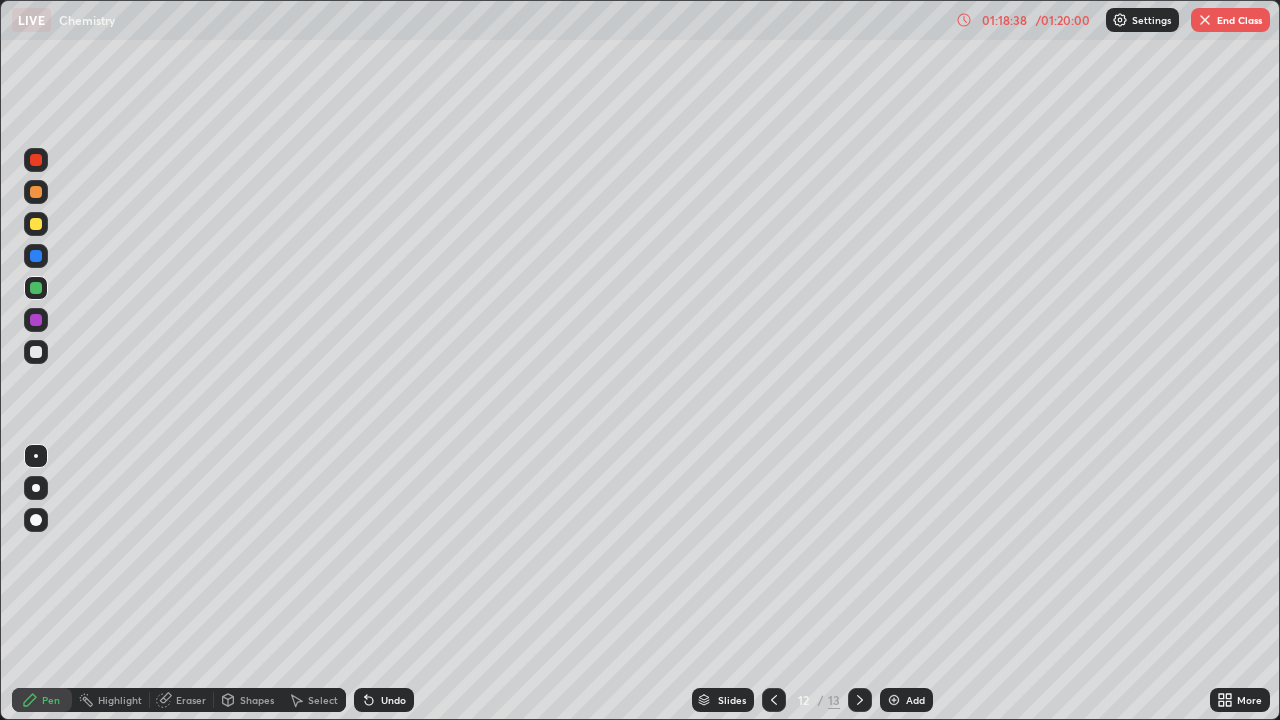click 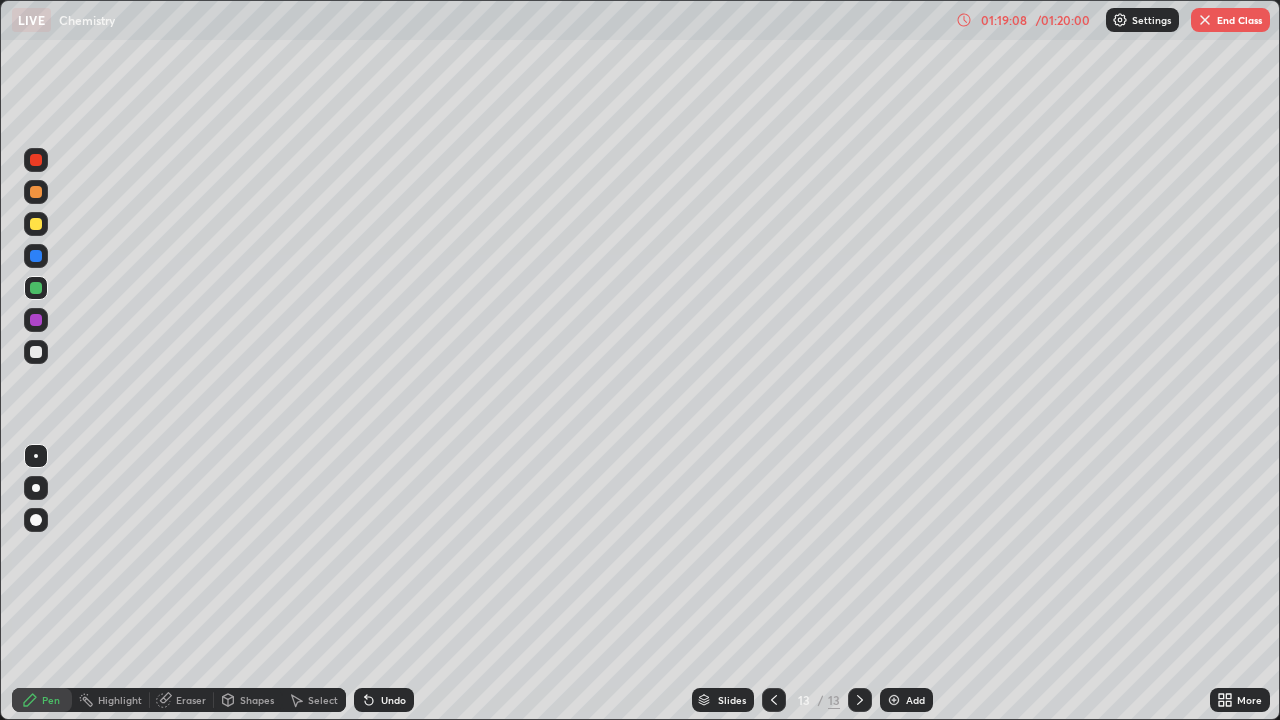 click on "End Class" at bounding box center (1230, 20) 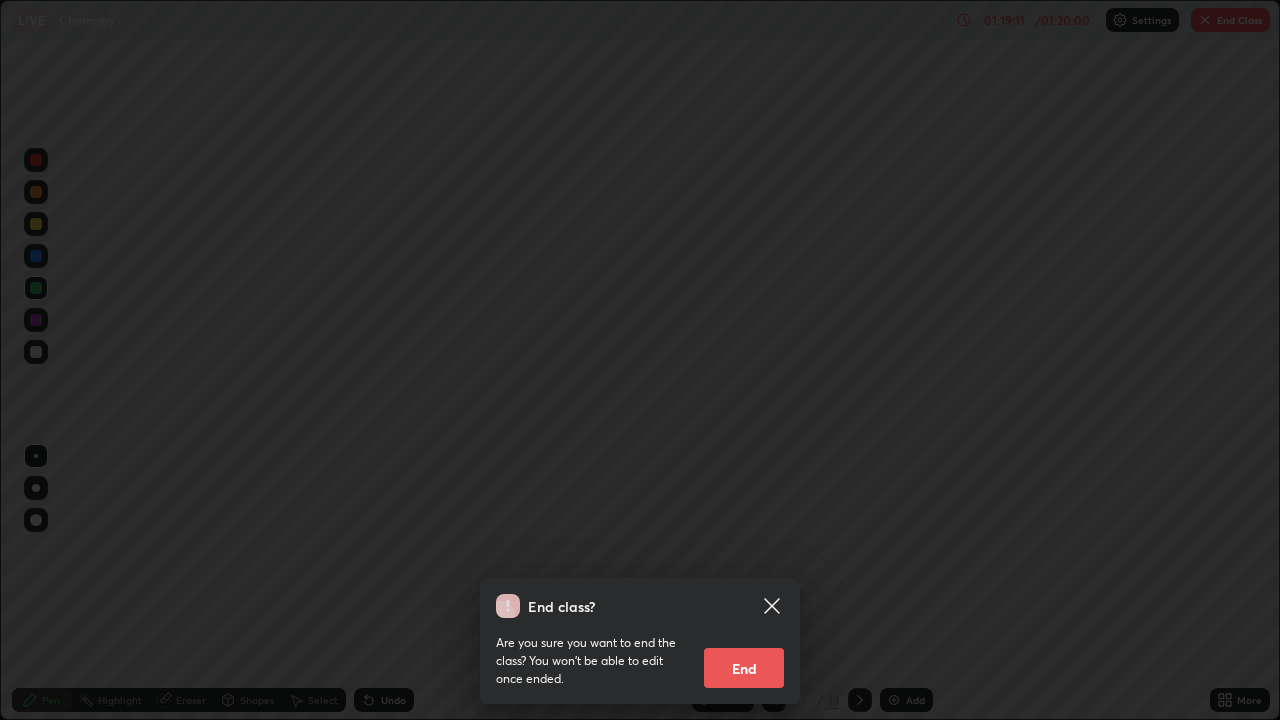 click on "End" at bounding box center (744, 668) 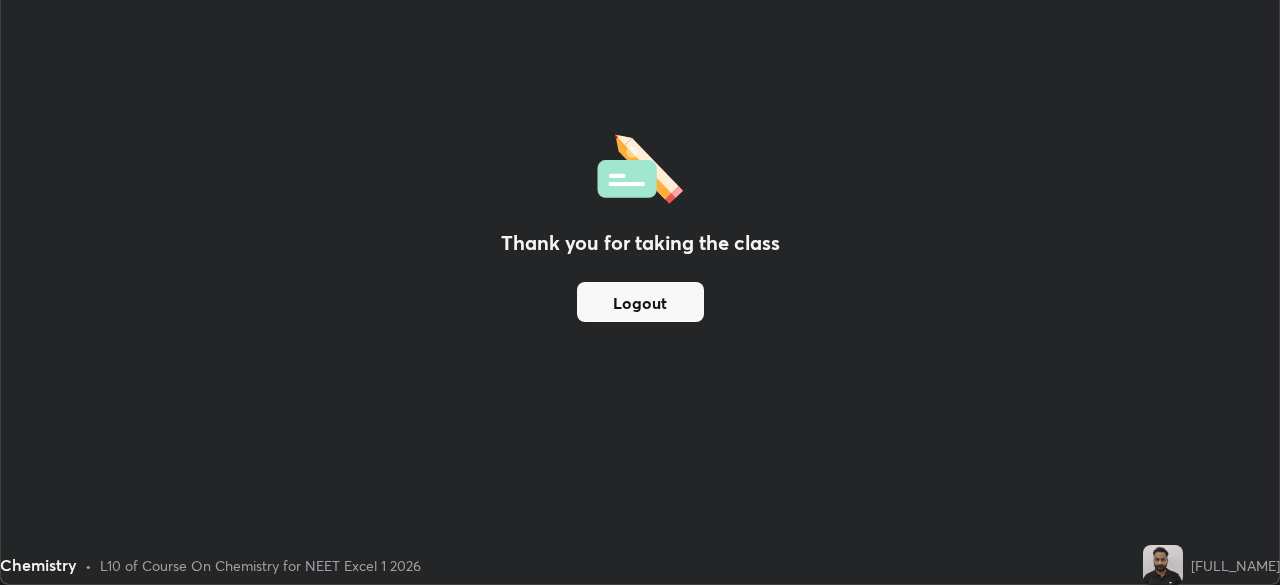 scroll, scrollTop: 585, scrollLeft: 1280, axis: both 